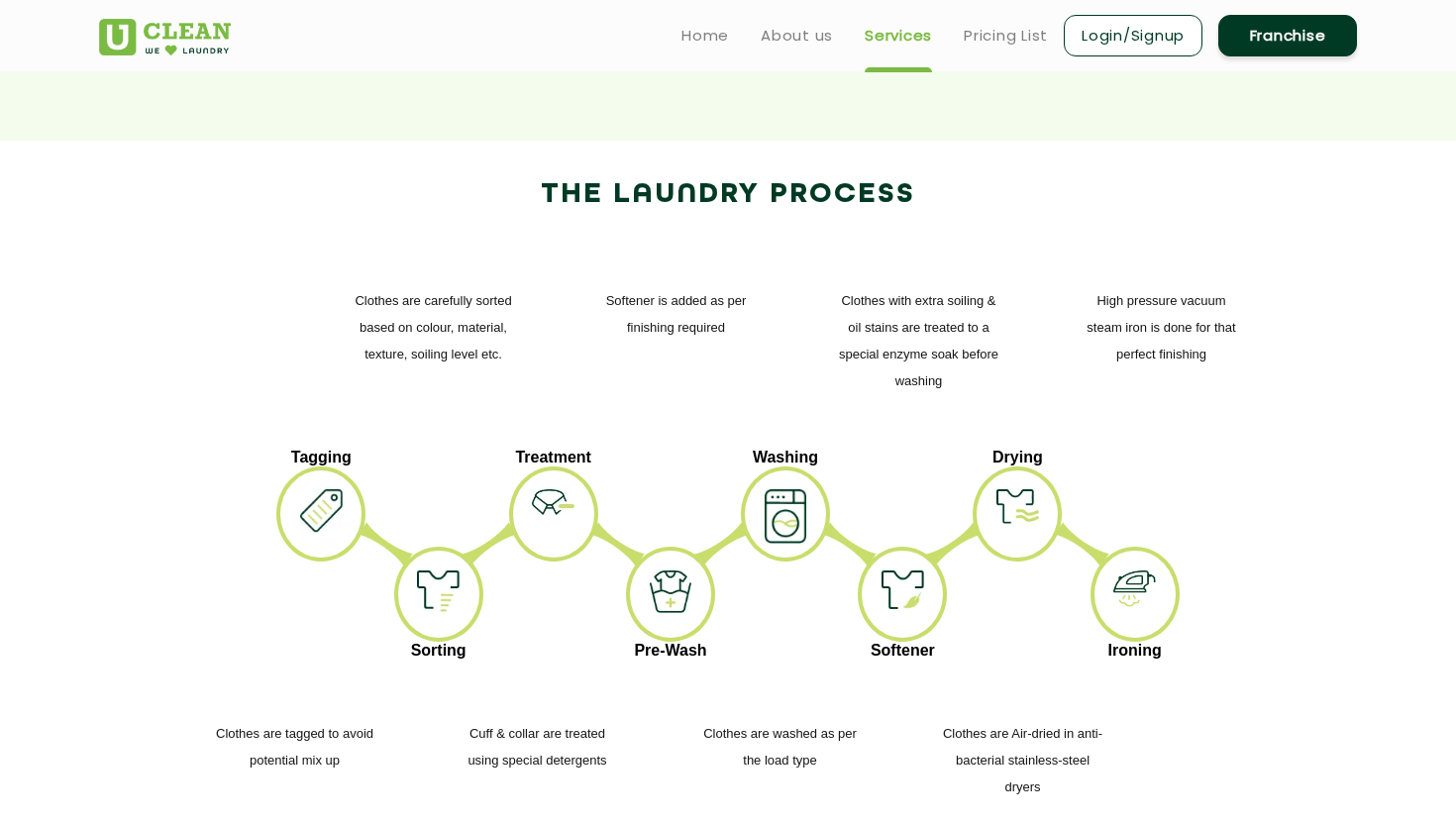 scroll, scrollTop: 2258, scrollLeft: 0, axis: vertical 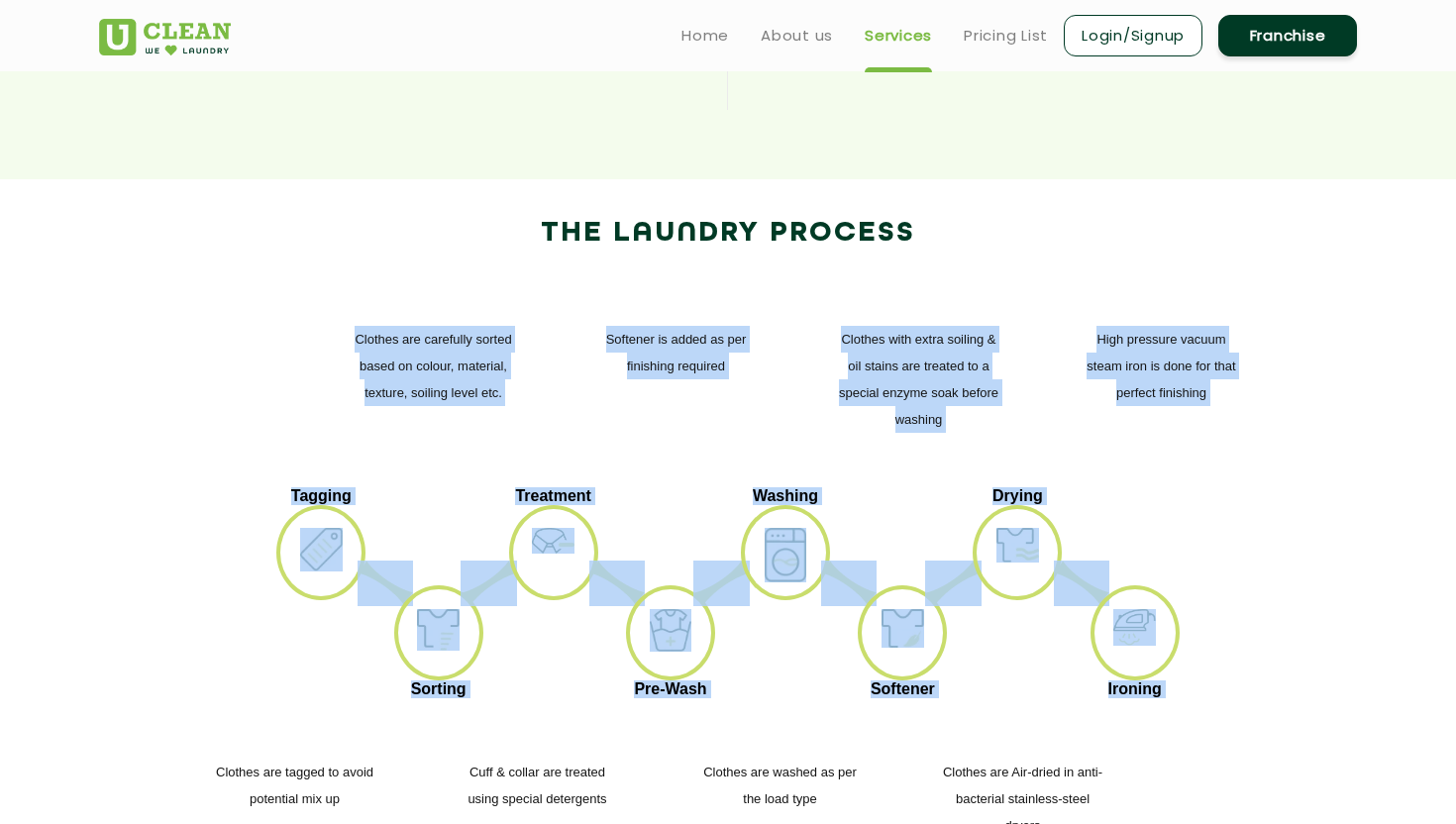 drag, startPoint x: 283, startPoint y: 258, endPoint x: 1019, endPoint y: 706, distance: 861.62637 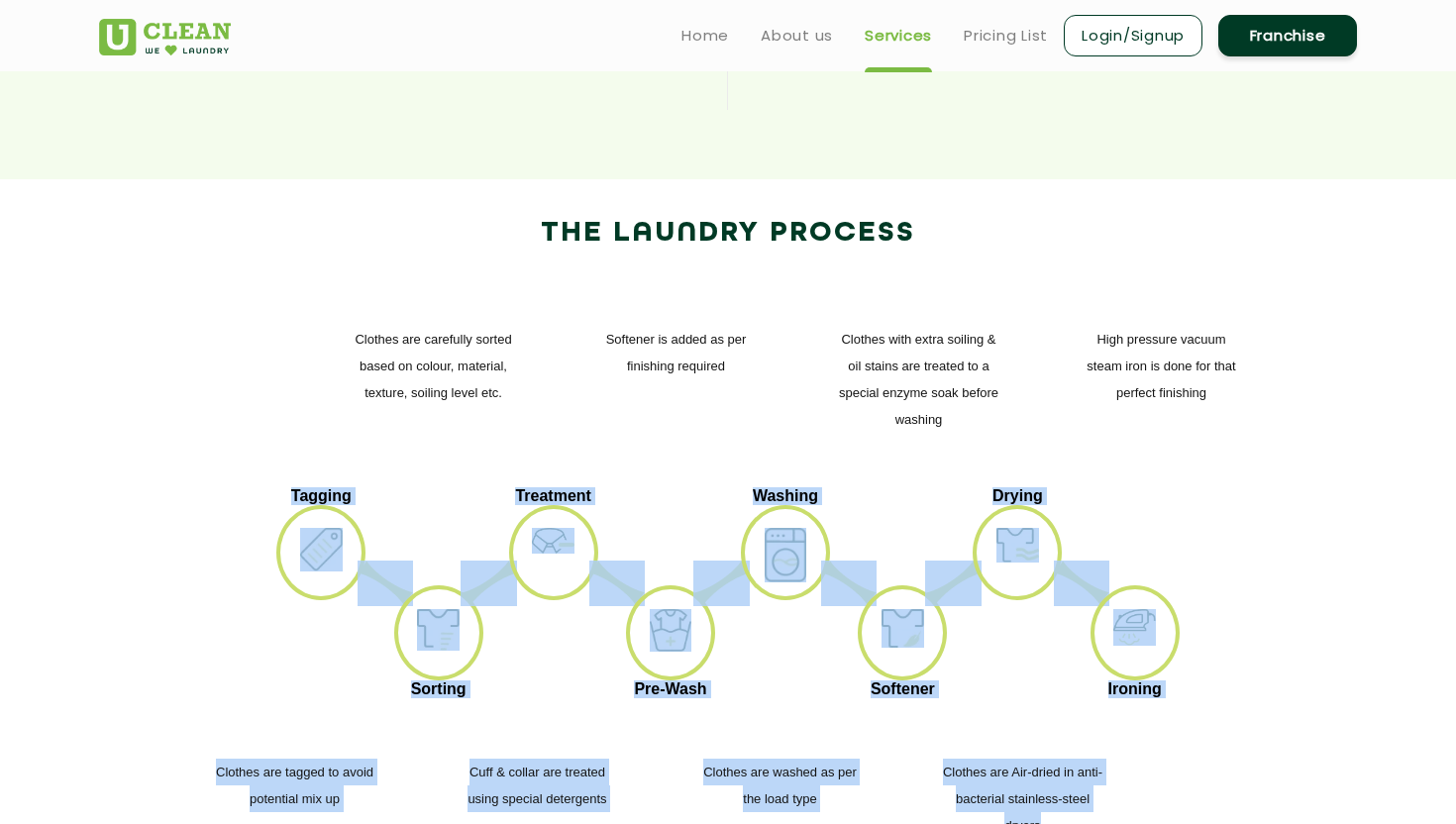 drag, startPoint x: 1113, startPoint y: 696, endPoint x: 453, endPoint y: 245, distance: 799.3754 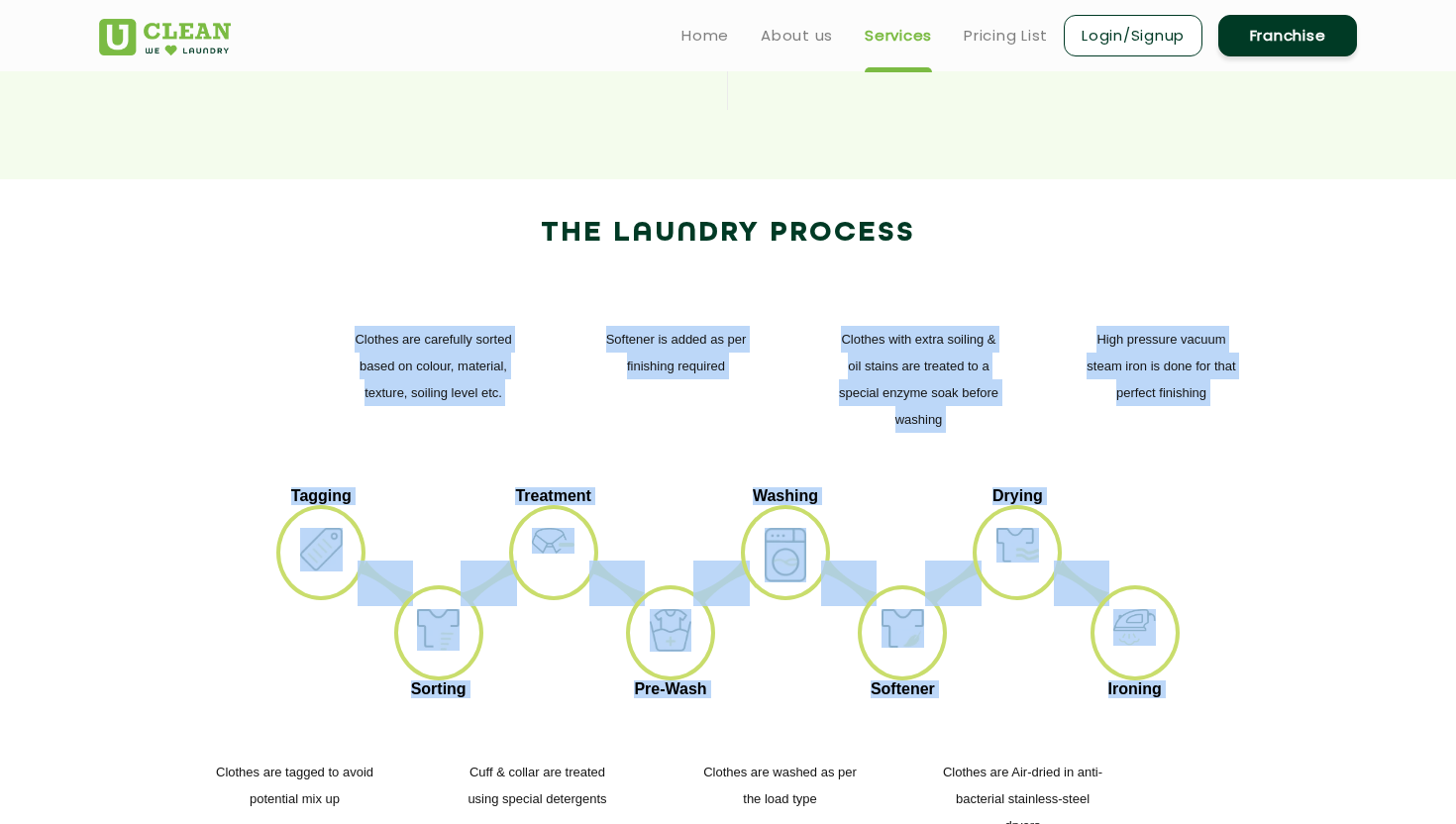 drag, startPoint x: 317, startPoint y: 258, endPoint x: 416, endPoint y: 647, distance: 401.40005 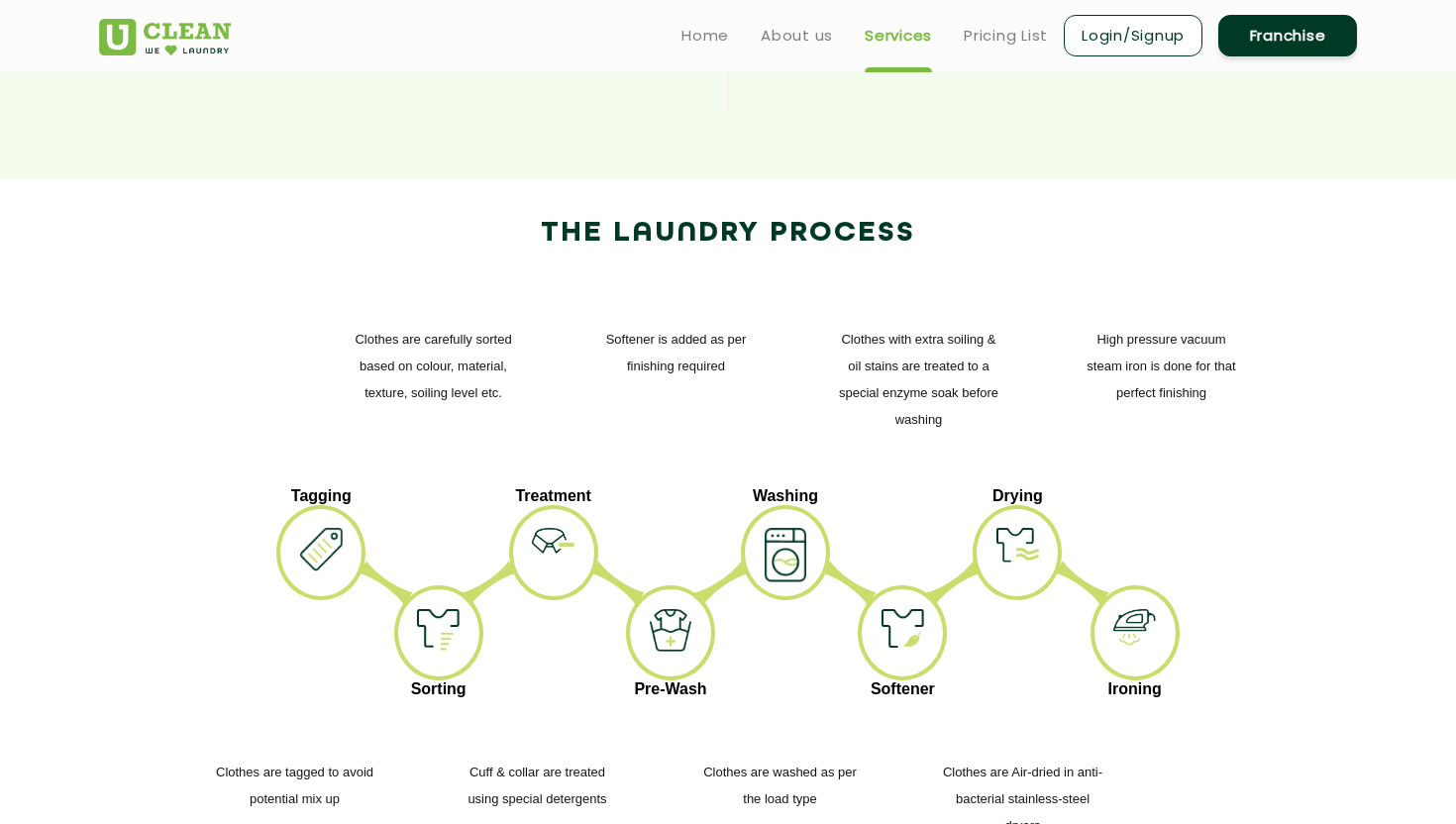 click on "Clothes are tagged to avoid potential mix up Cuff & collar are treated using special detergents Clothes are washed as per the load type Clothes are Air-dried in anti-bacterial stainless-steel dryers" 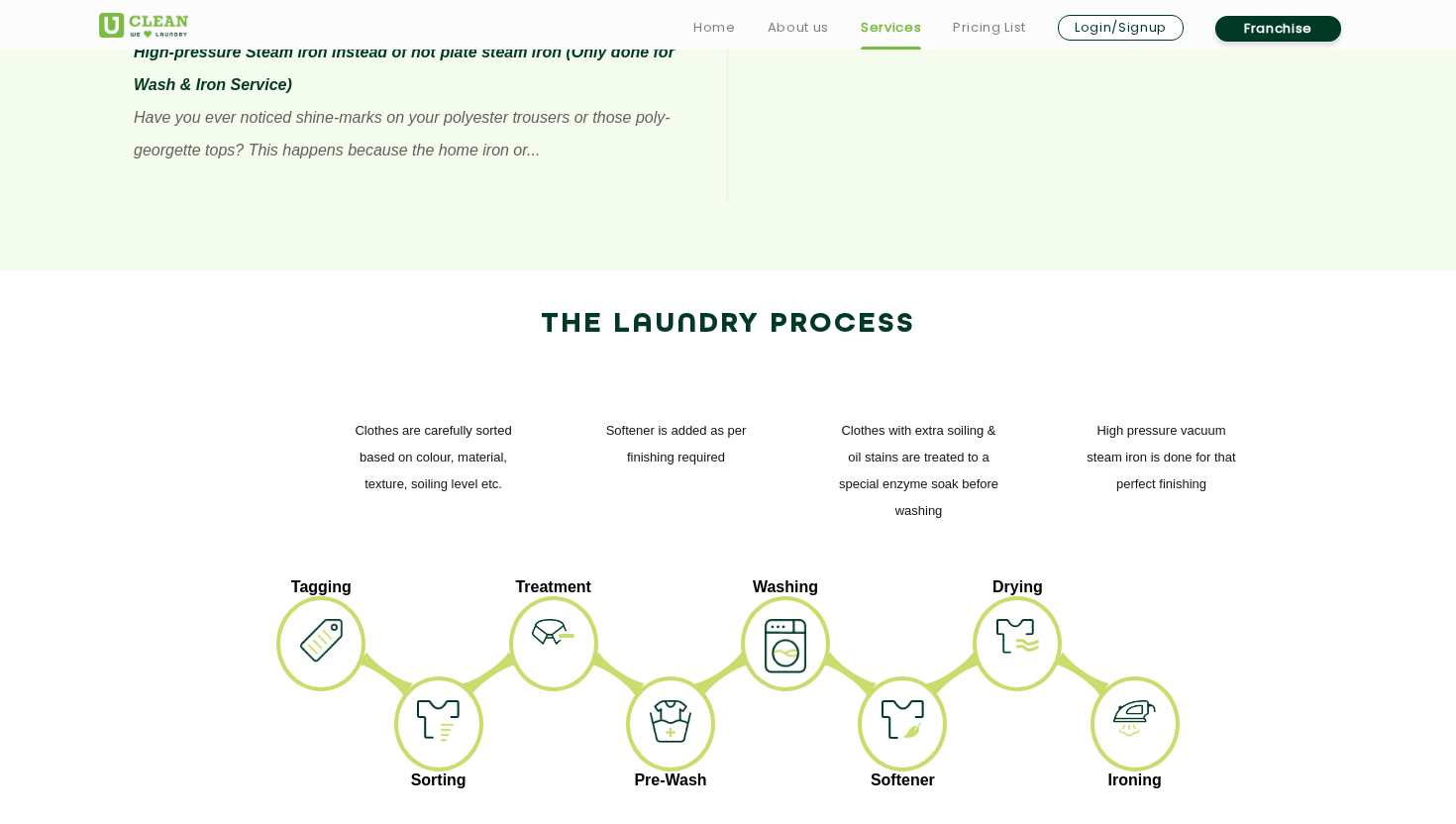 scroll, scrollTop: 2168, scrollLeft: 0, axis: vertical 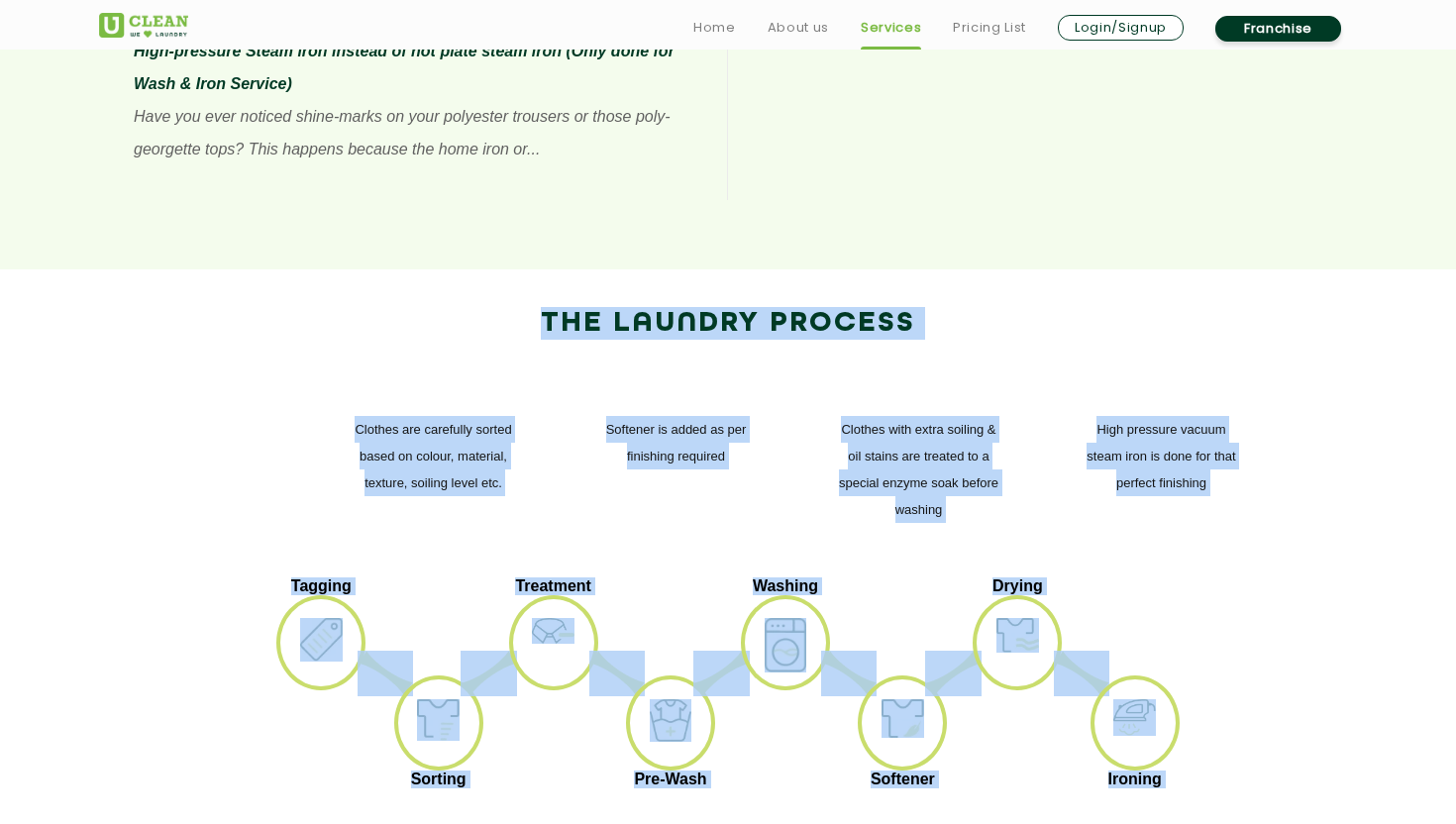 drag, startPoint x: 388, startPoint y: 152, endPoint x: 1055, endPoint y: 770, distance: 909.2926 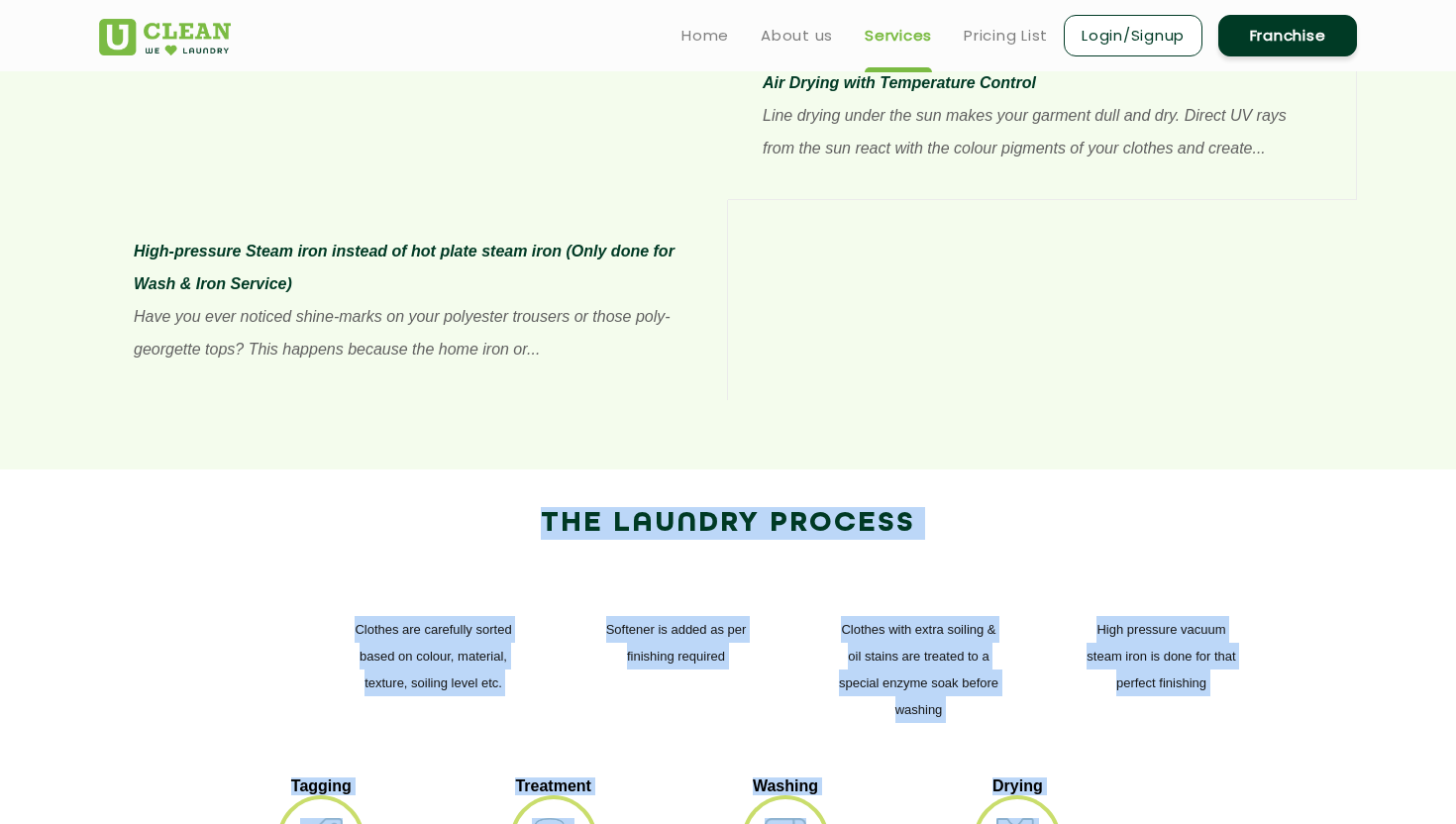 click on "The Laundry Process" 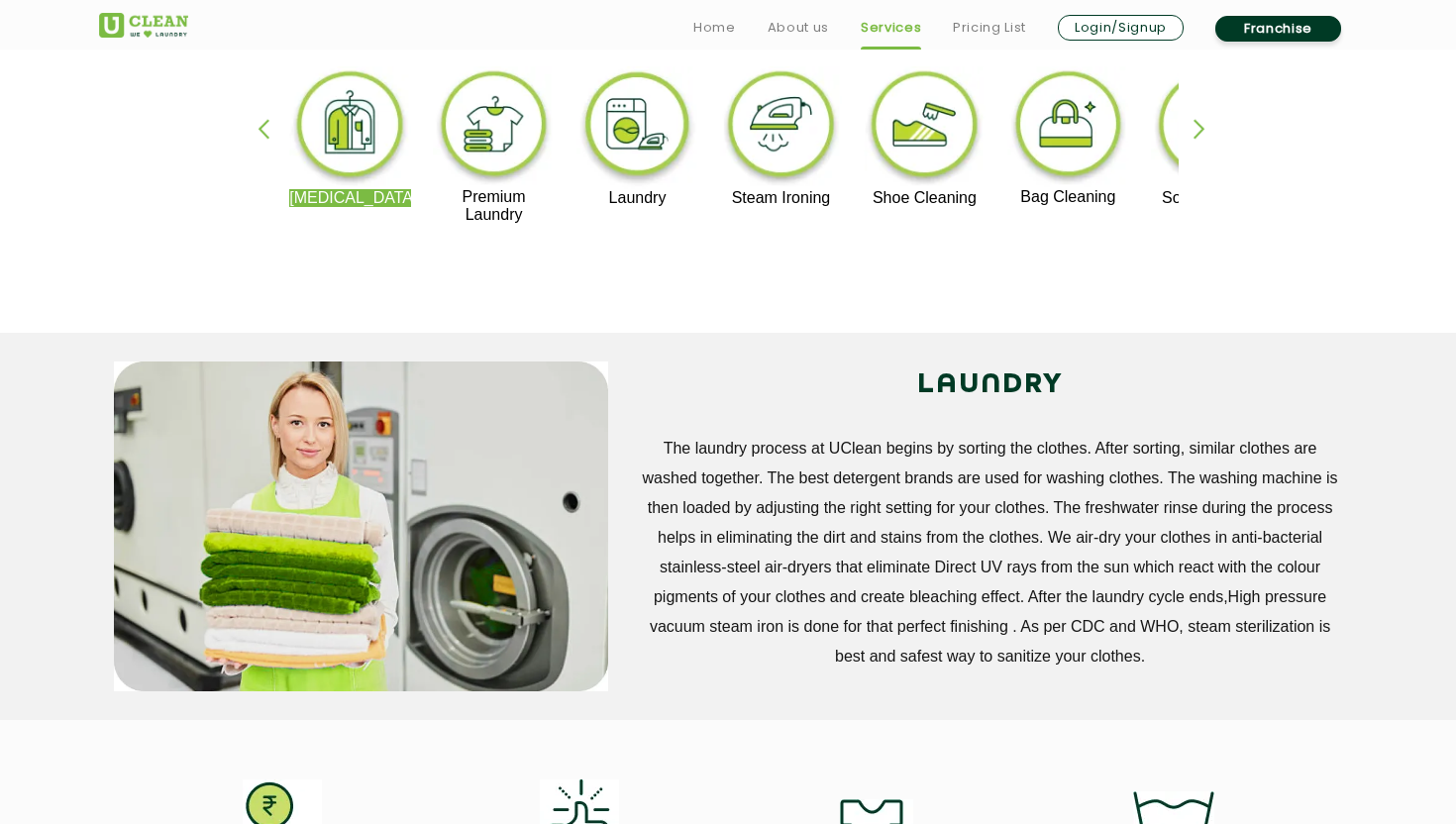 scroll, scrollTop: 504, scrollLeft: 0, axis: vertical 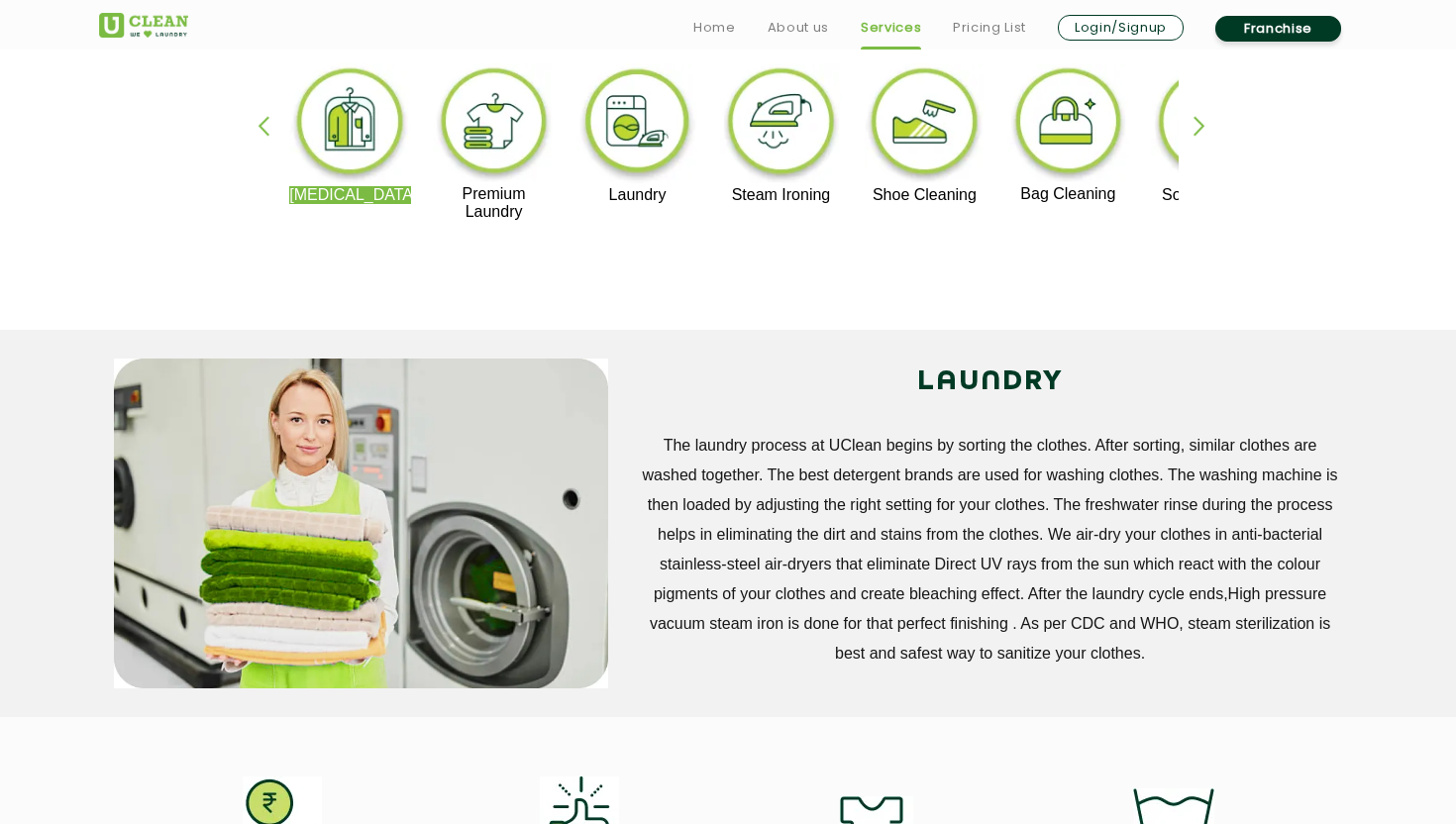 click at bounding box center [1208, 143] 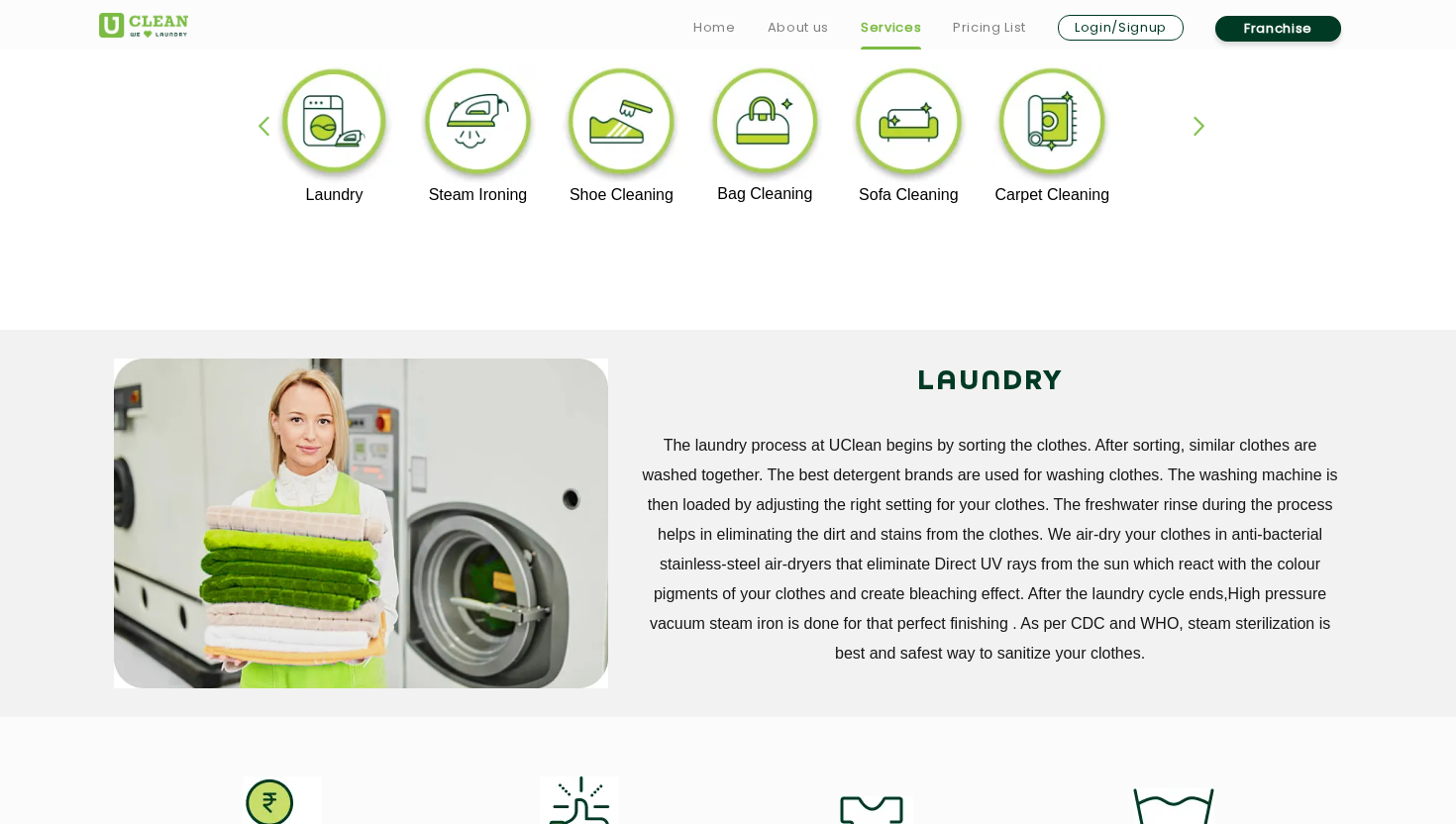 click at bounding box center (1208, 143) 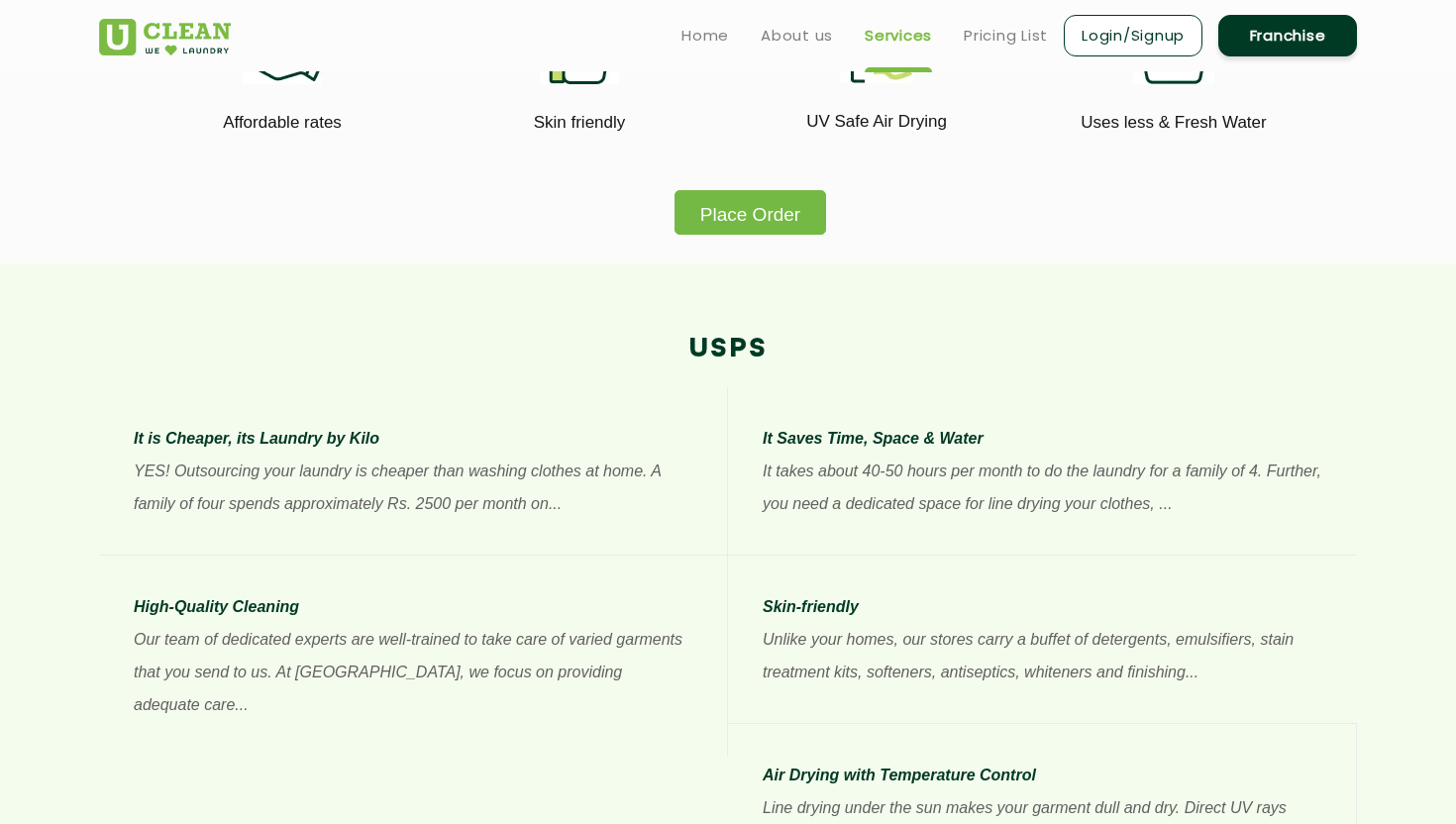 scroll, scrollTop: 1124, scrollLeft: 0, axis: vertical 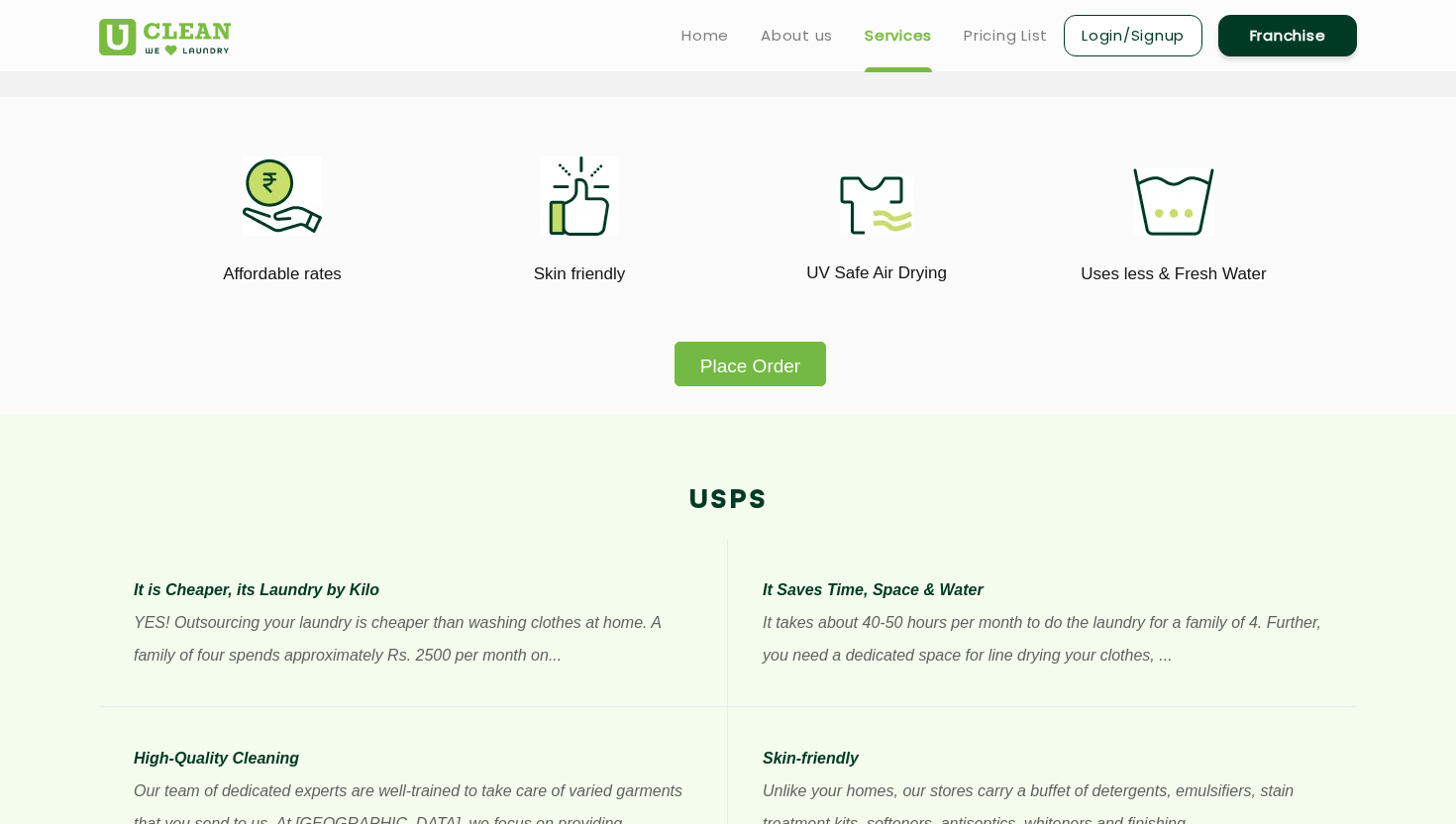 click on "Place Order" 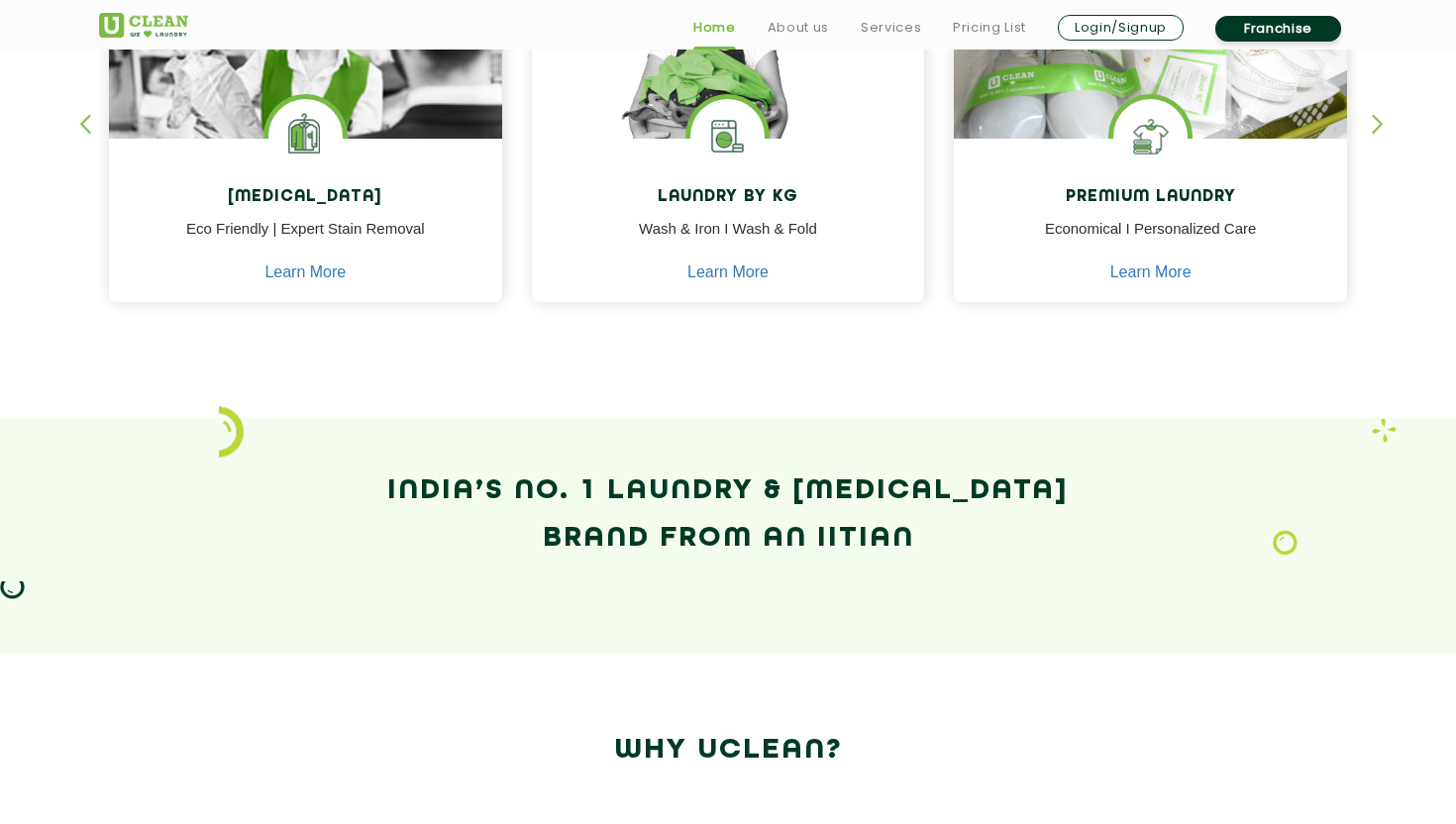 scroll, scrollTop: 1029, scrollLeft: 0, axis: vertical 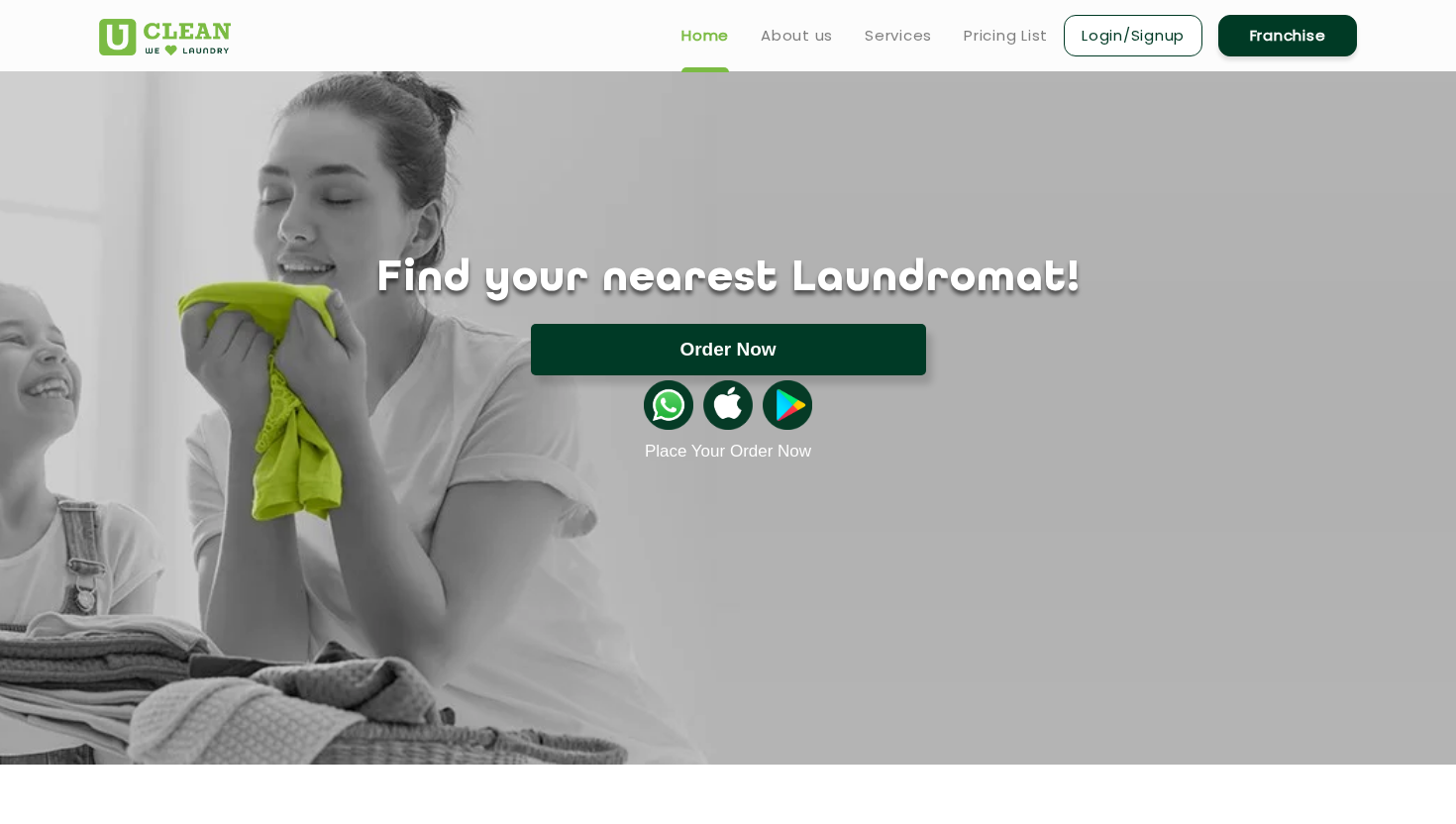 click on "Order Now" 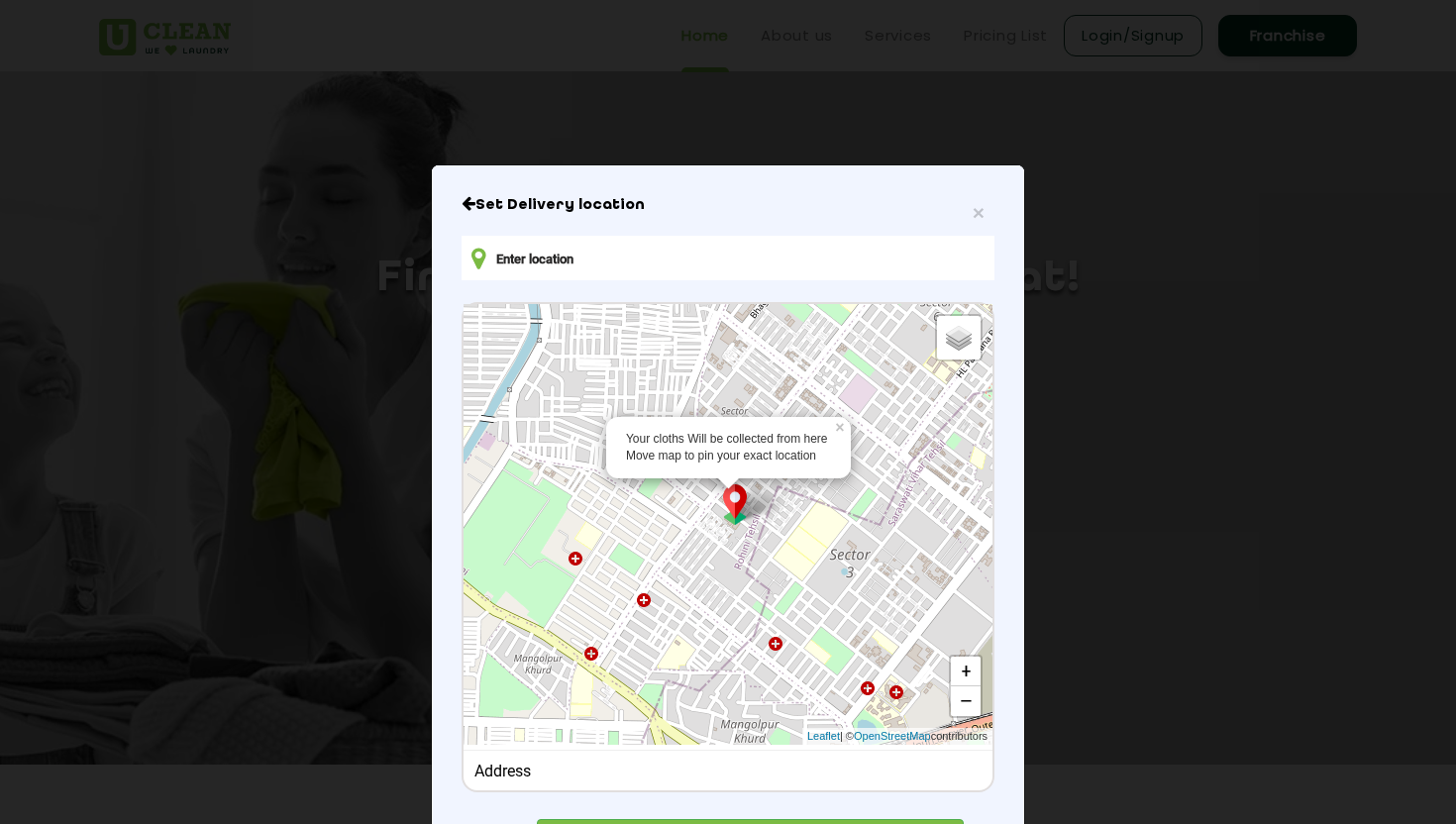 click at bounding box center [728, 258] 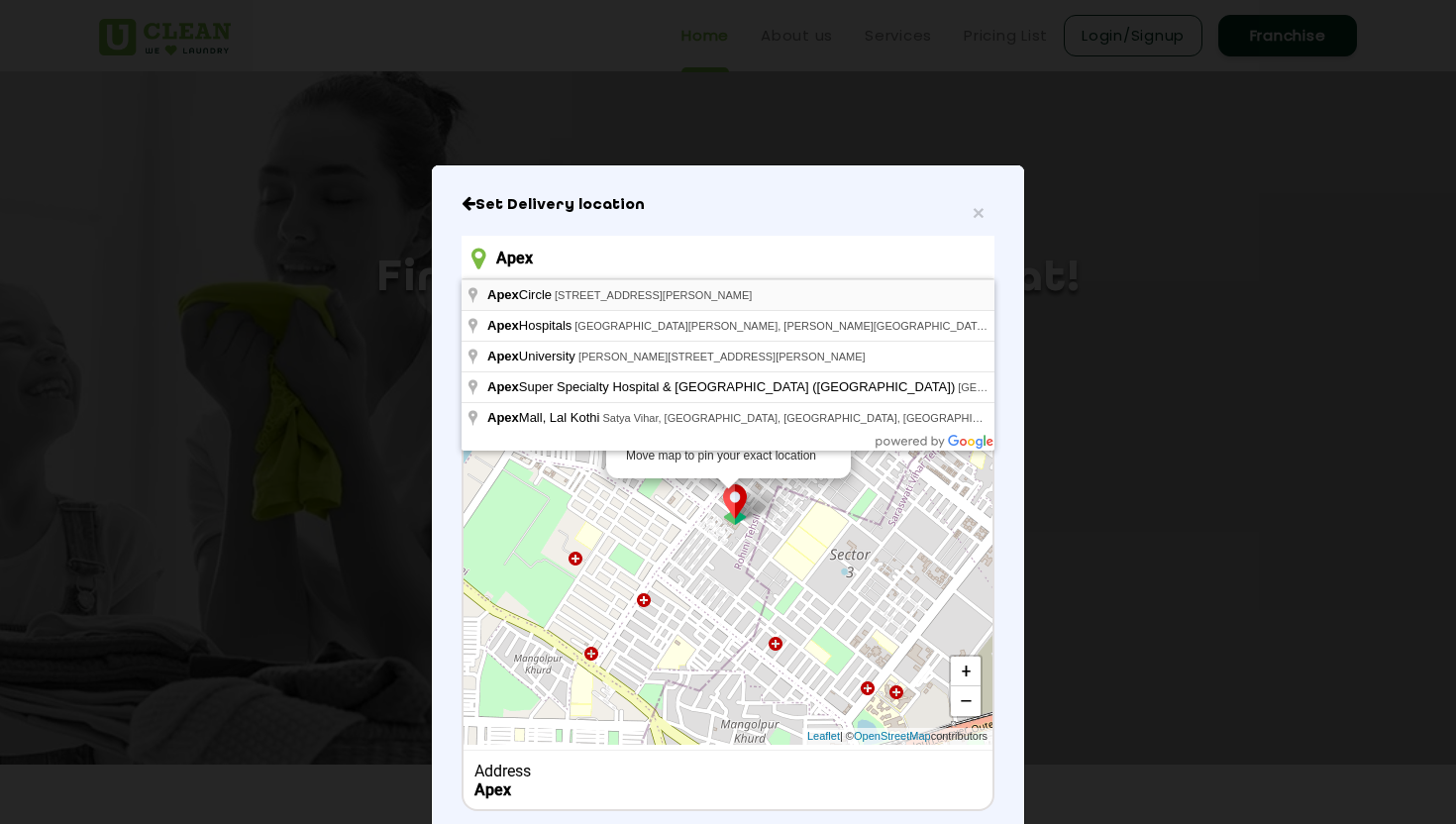 type on "Apex" 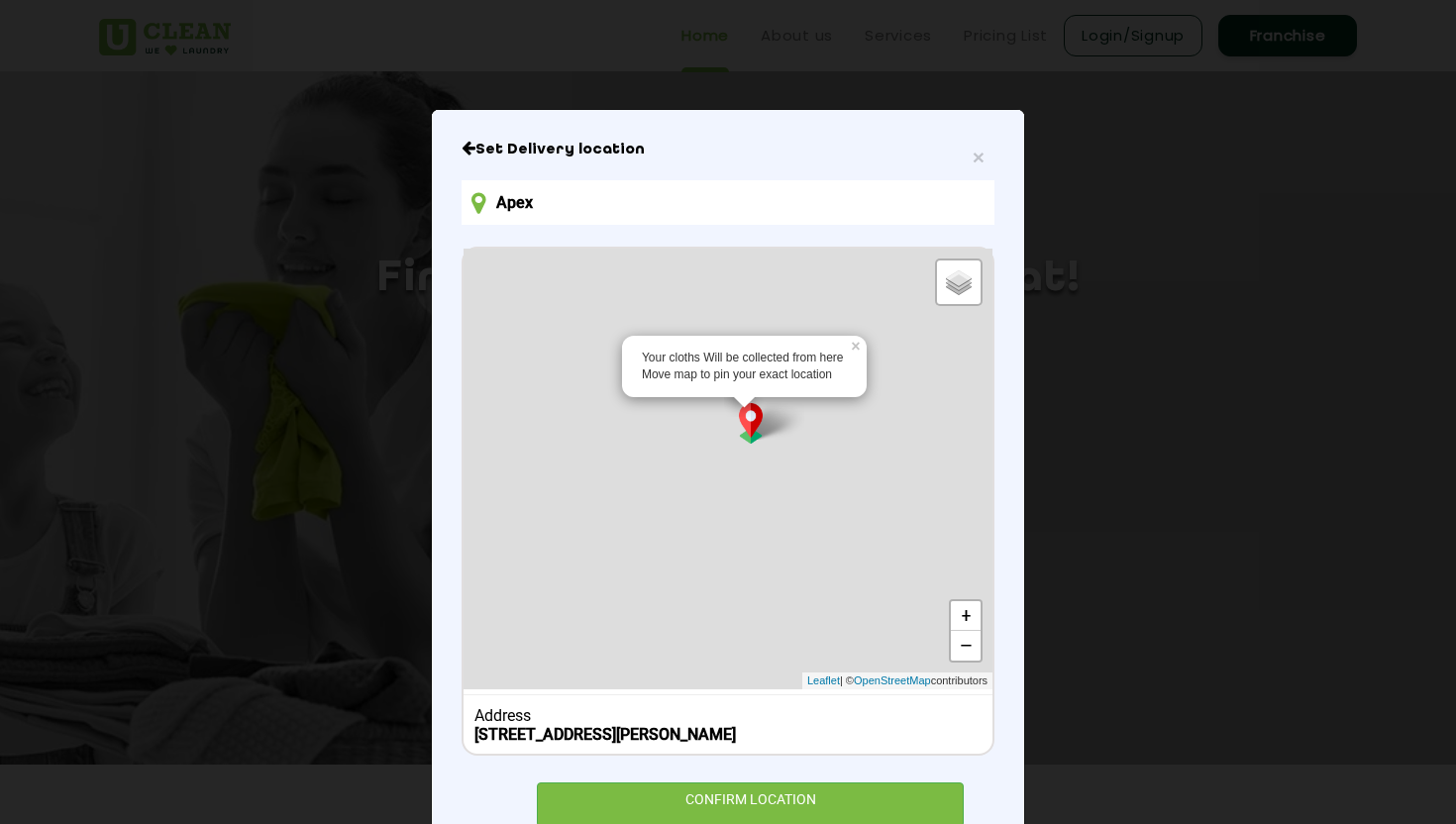 scroll, scrollTop: 136, scrollLeft: 0, axis: vertical 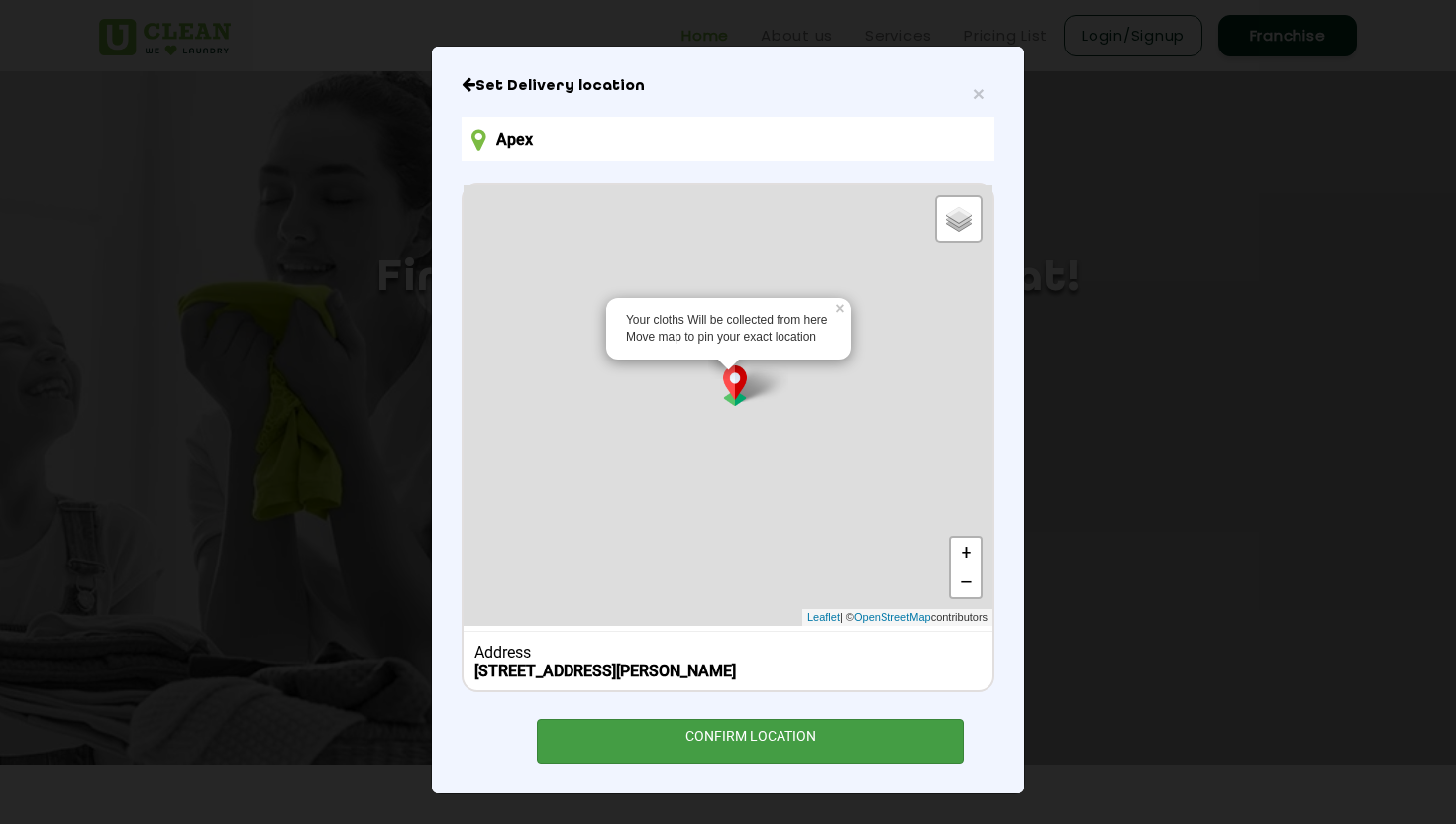 click on "CONFIRM LOCATION" at bounding box center (750, 741) 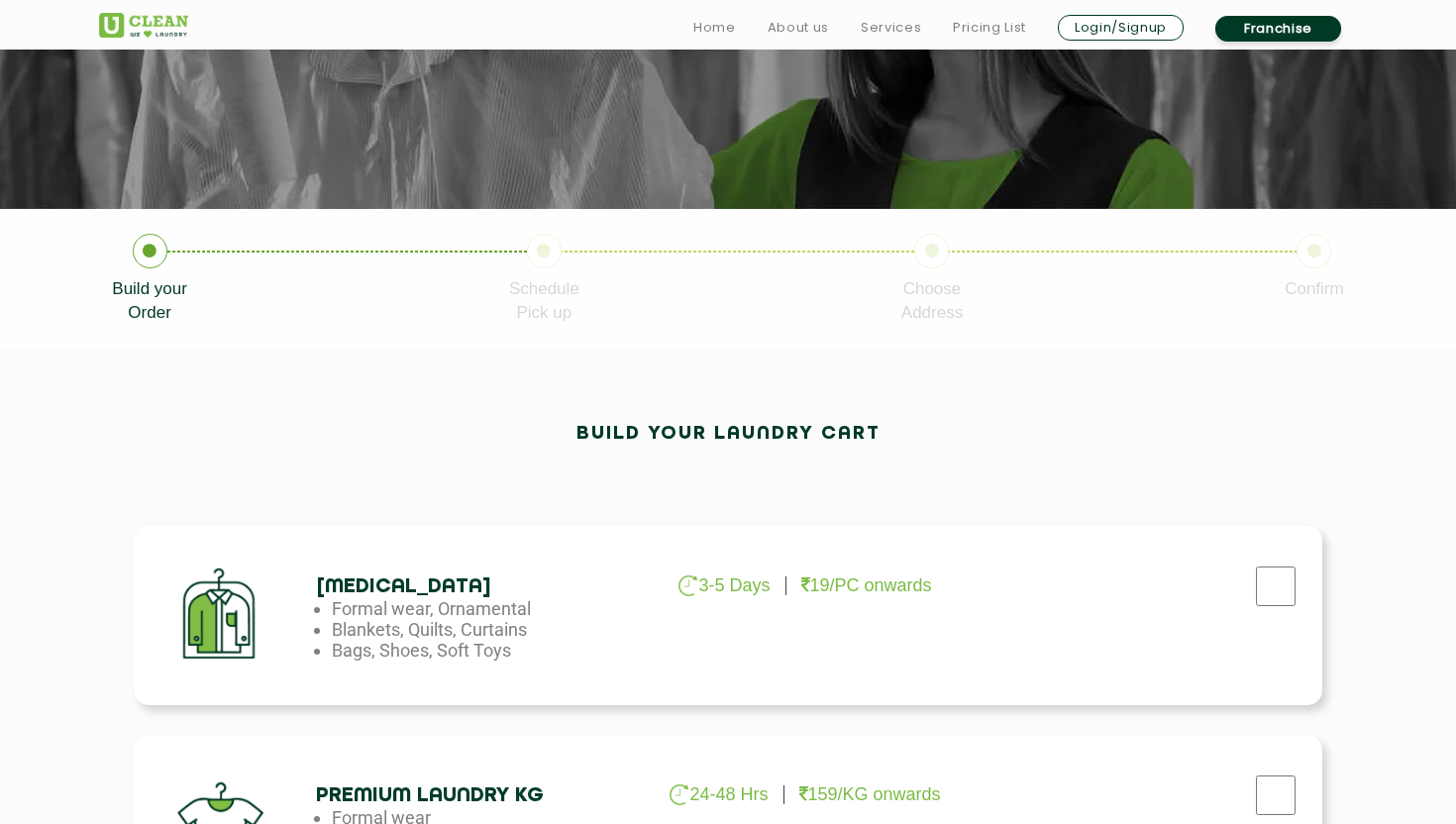 scroll, scrollTop: 276, scrollLeft: 0, axis: vertical 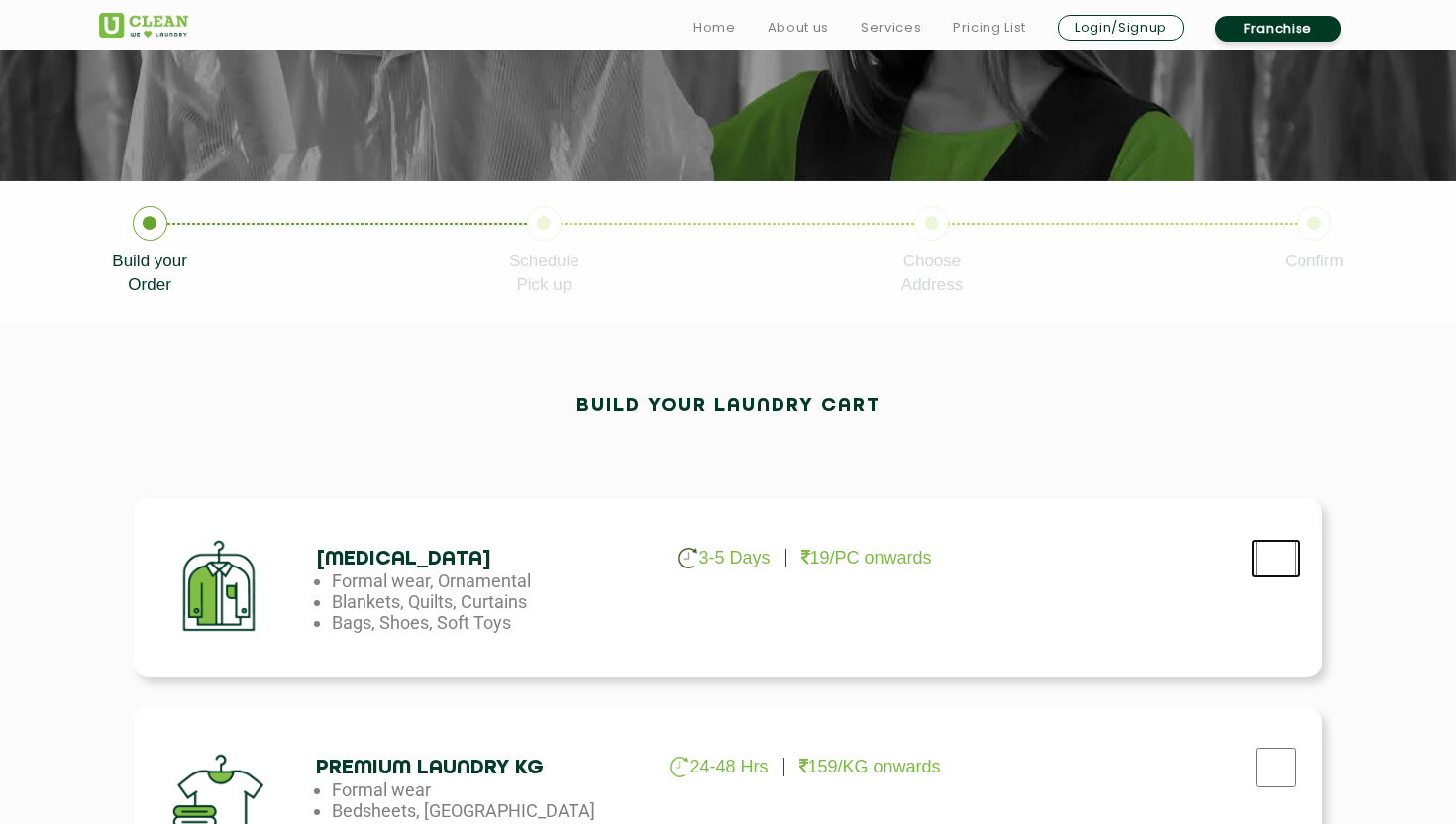 click at bounding box center [1276, 559] 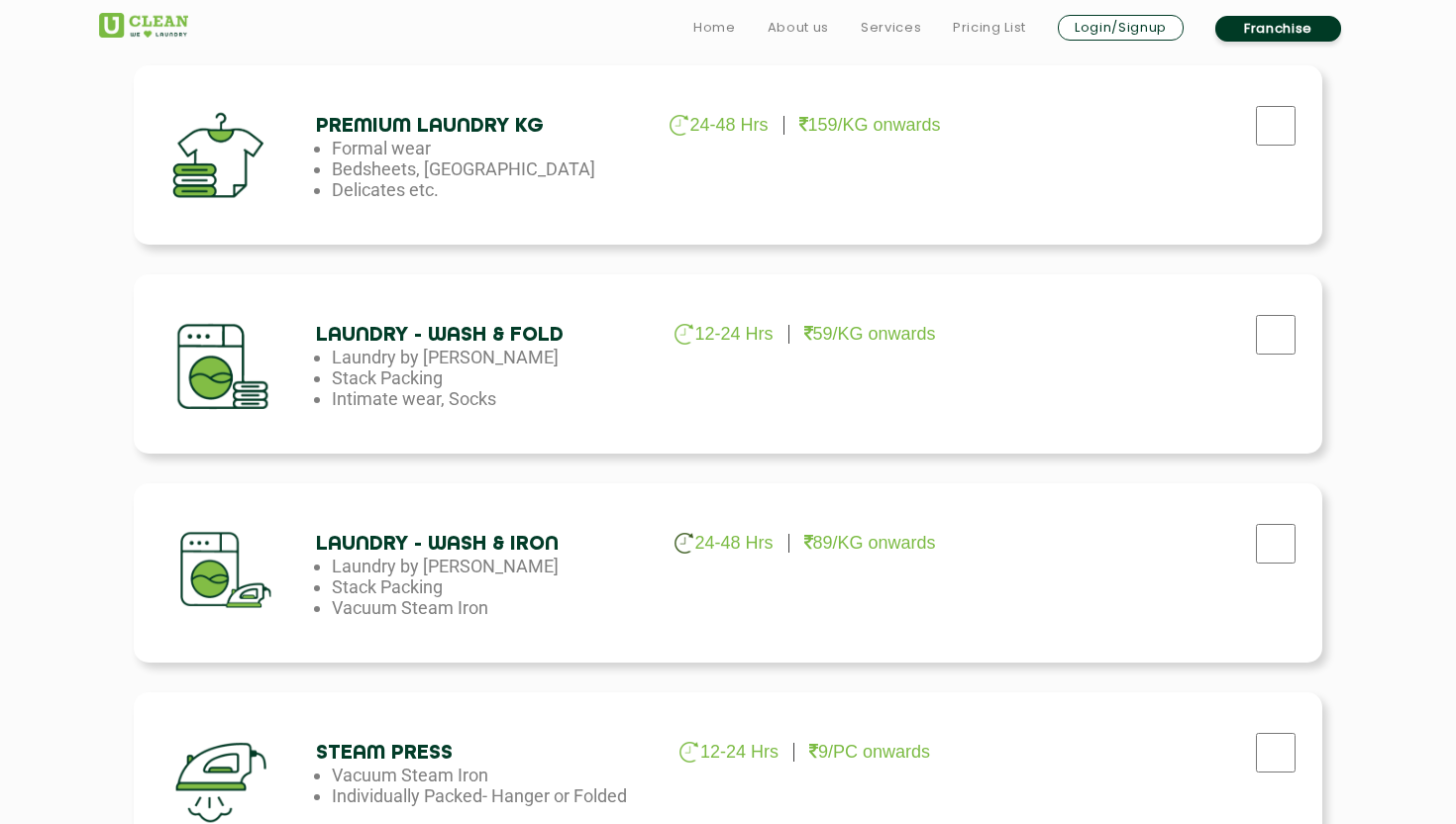 scroll, scrollTop: 1676, scrollLeft: 0, axis: vertical 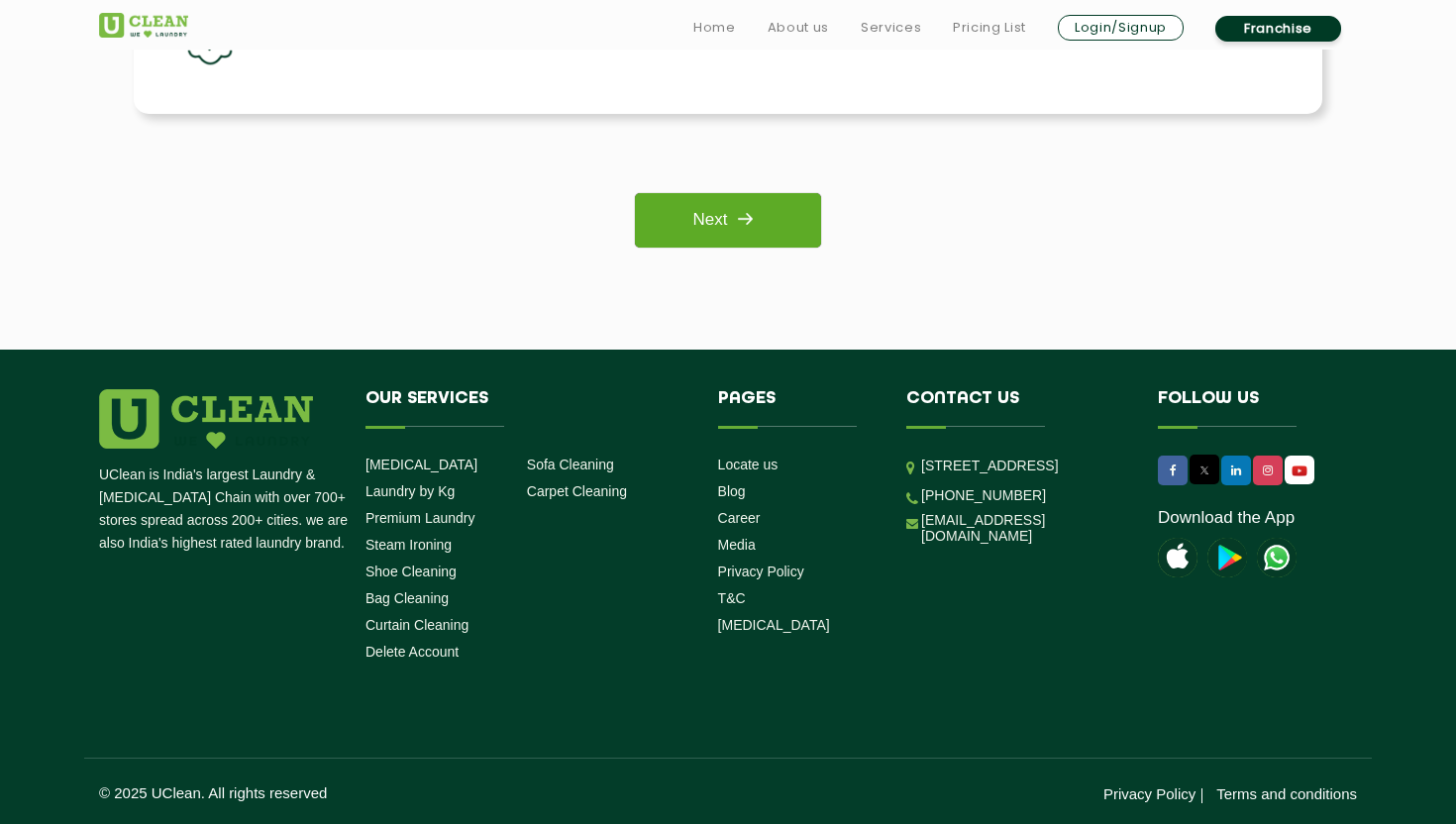 click on "Next" at bounding box center (727, 220) 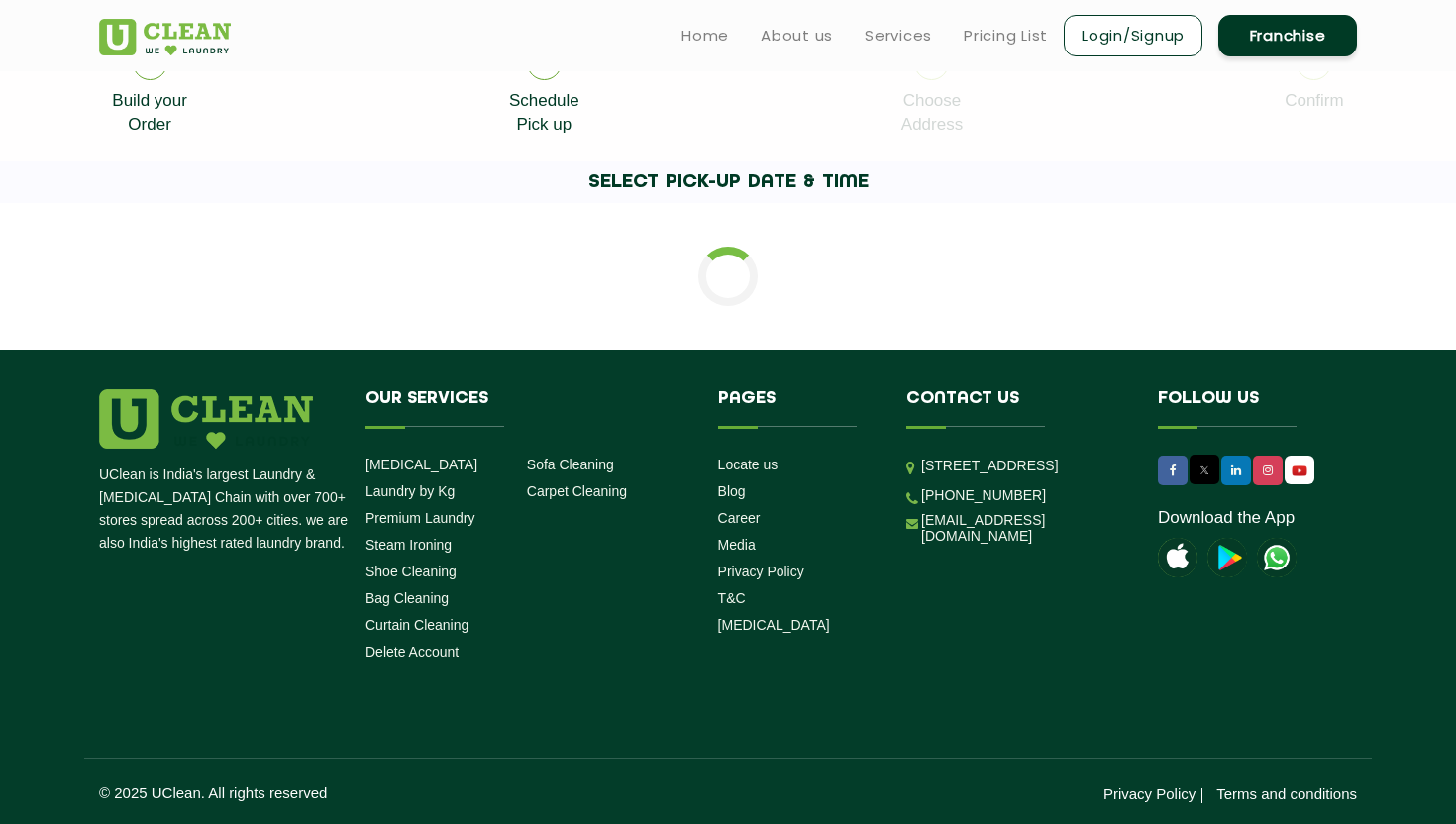 scroll, scrollTop: 0, scrollLeft: 0, axis: both 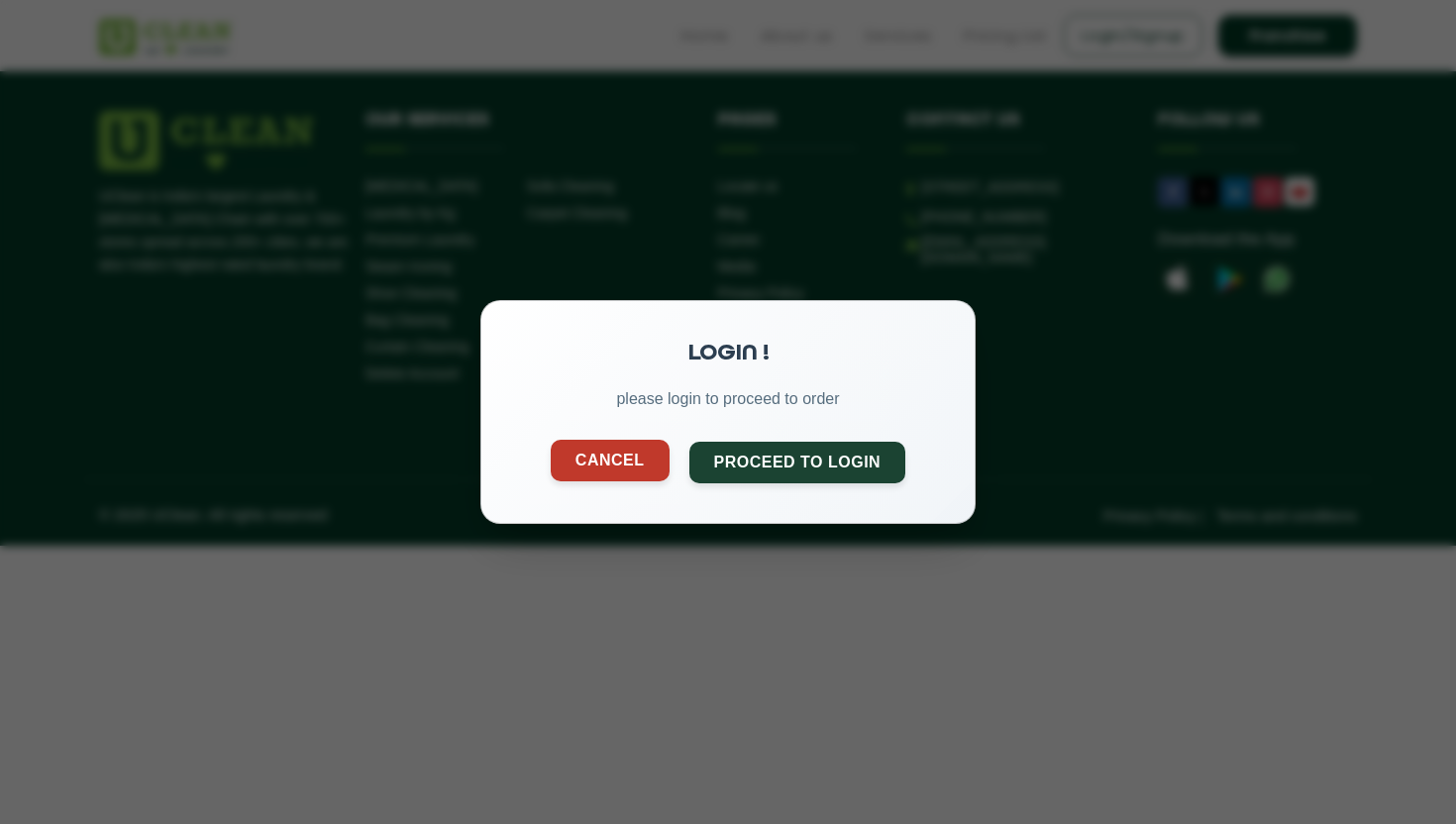 click on "Cancel" 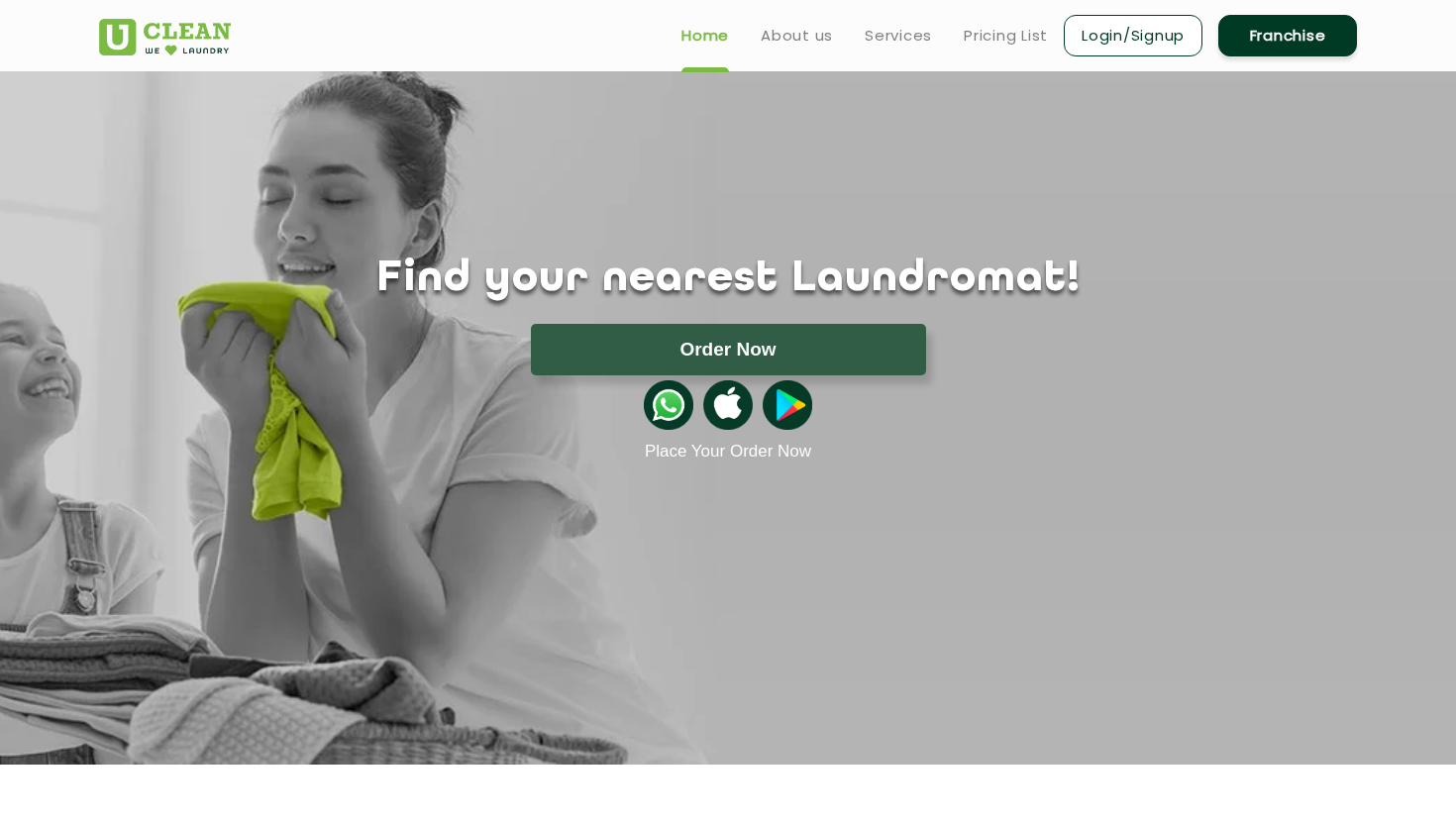scroll, scrollTop: 0, scrollLeft: 0, axis: both 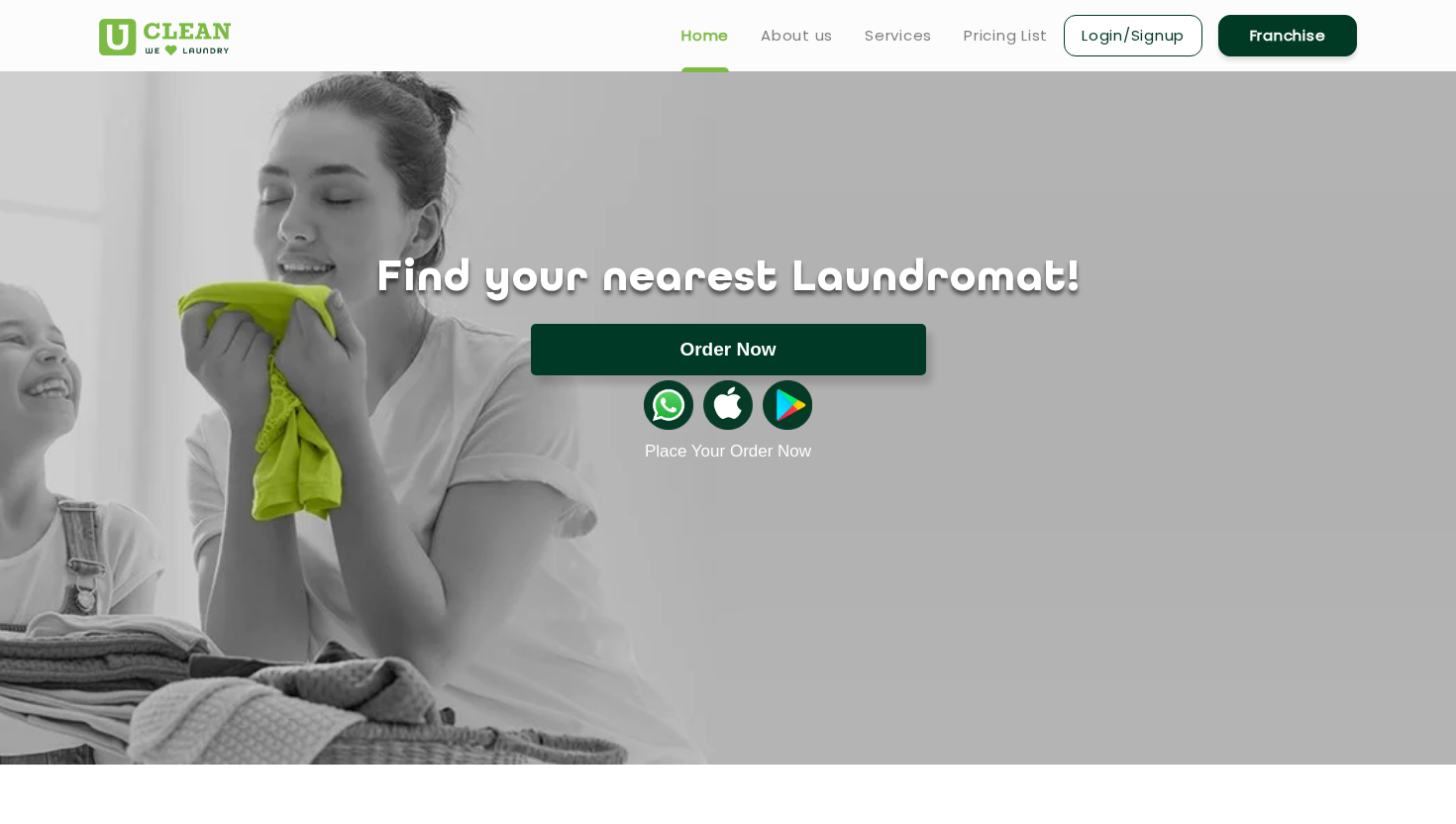 click on "Order Now" 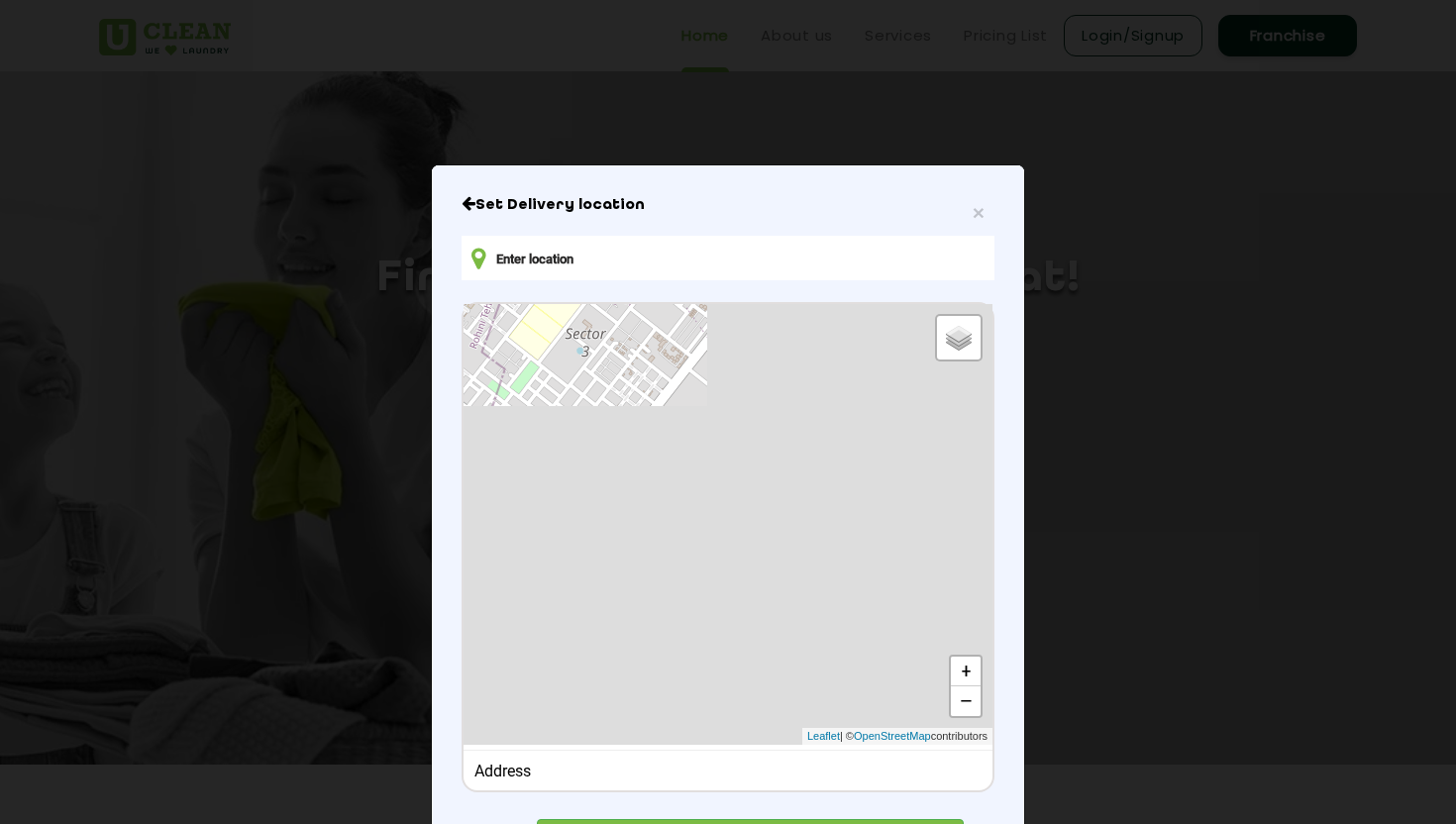 scroll, scrollTop: 98, scrollLeft: 0, axis: vertical 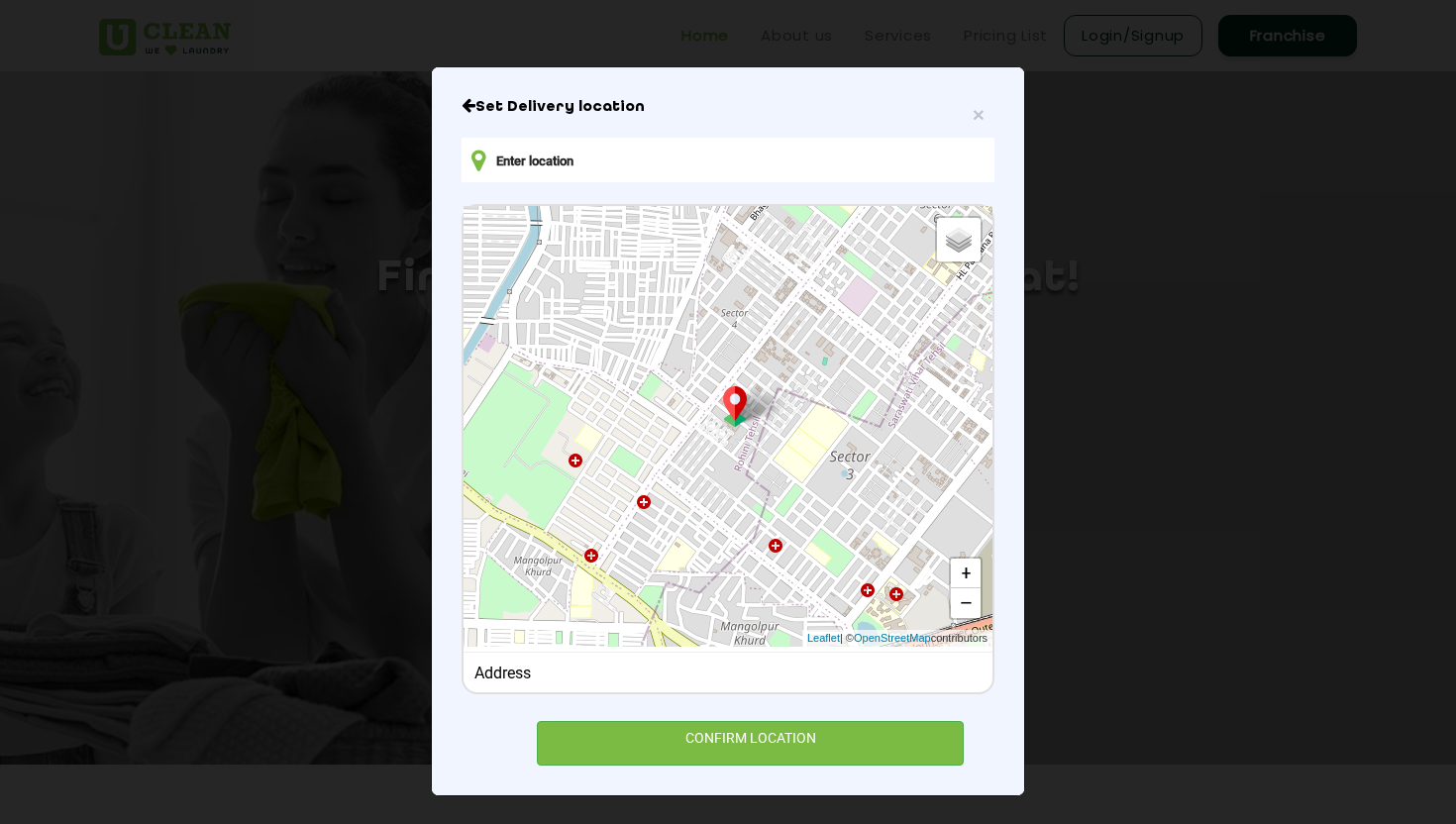 click at bounding box center (728, 159) 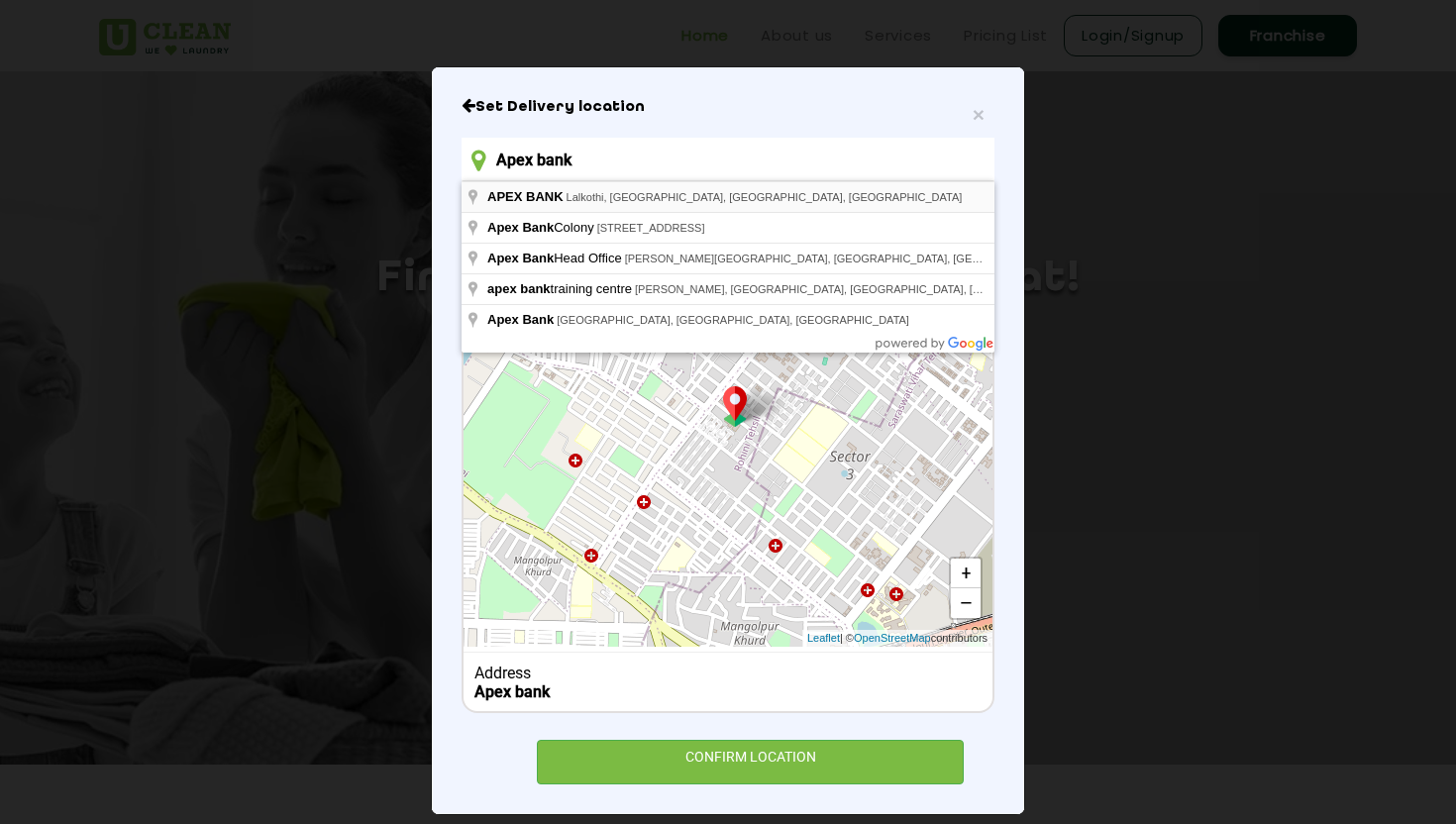type on "APEX BANK, Lalkothi, Jaipur, Rajasthan, India" 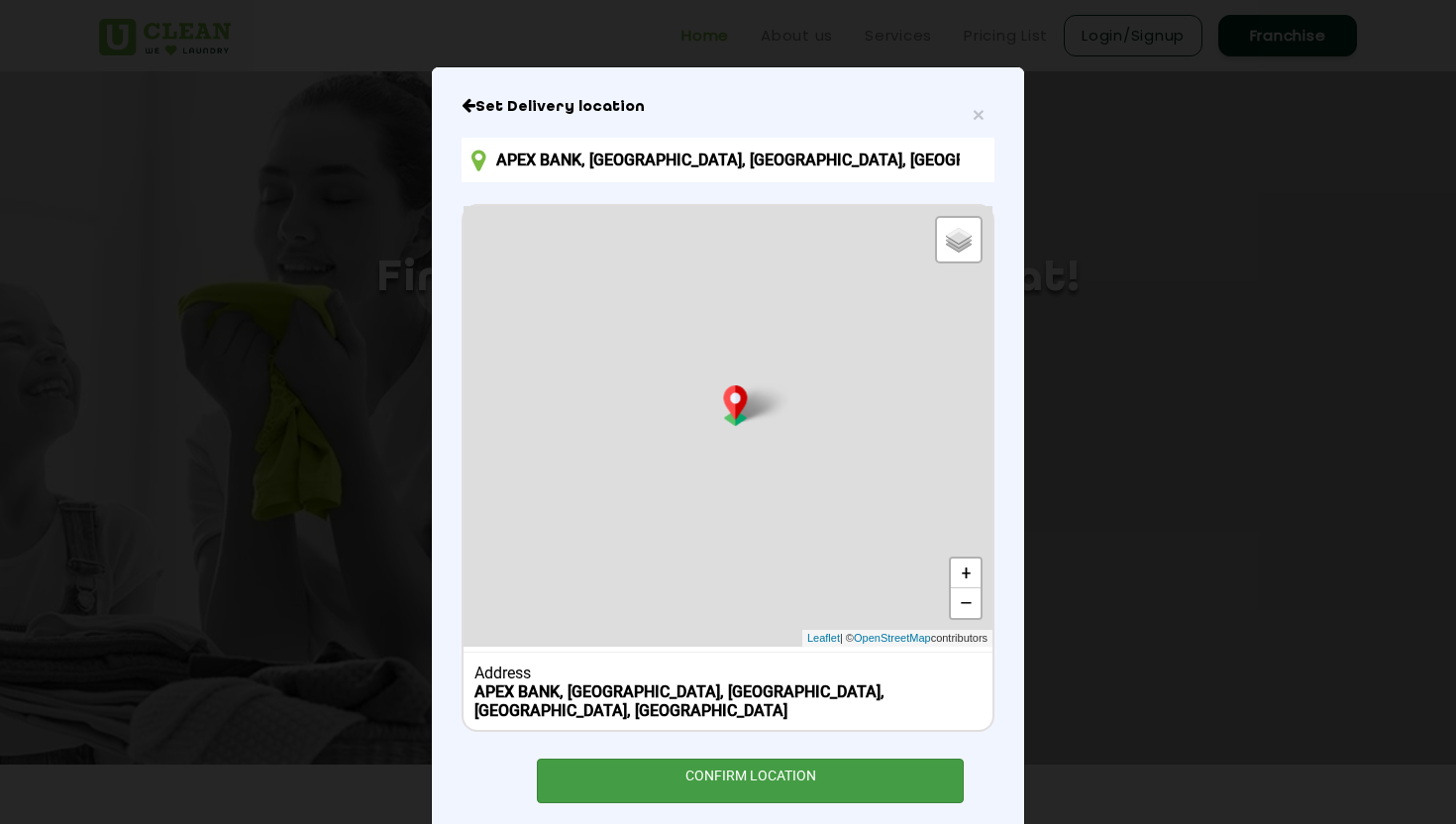 click on "CONFIRM LOCATION" at bounding box center (750, 780) 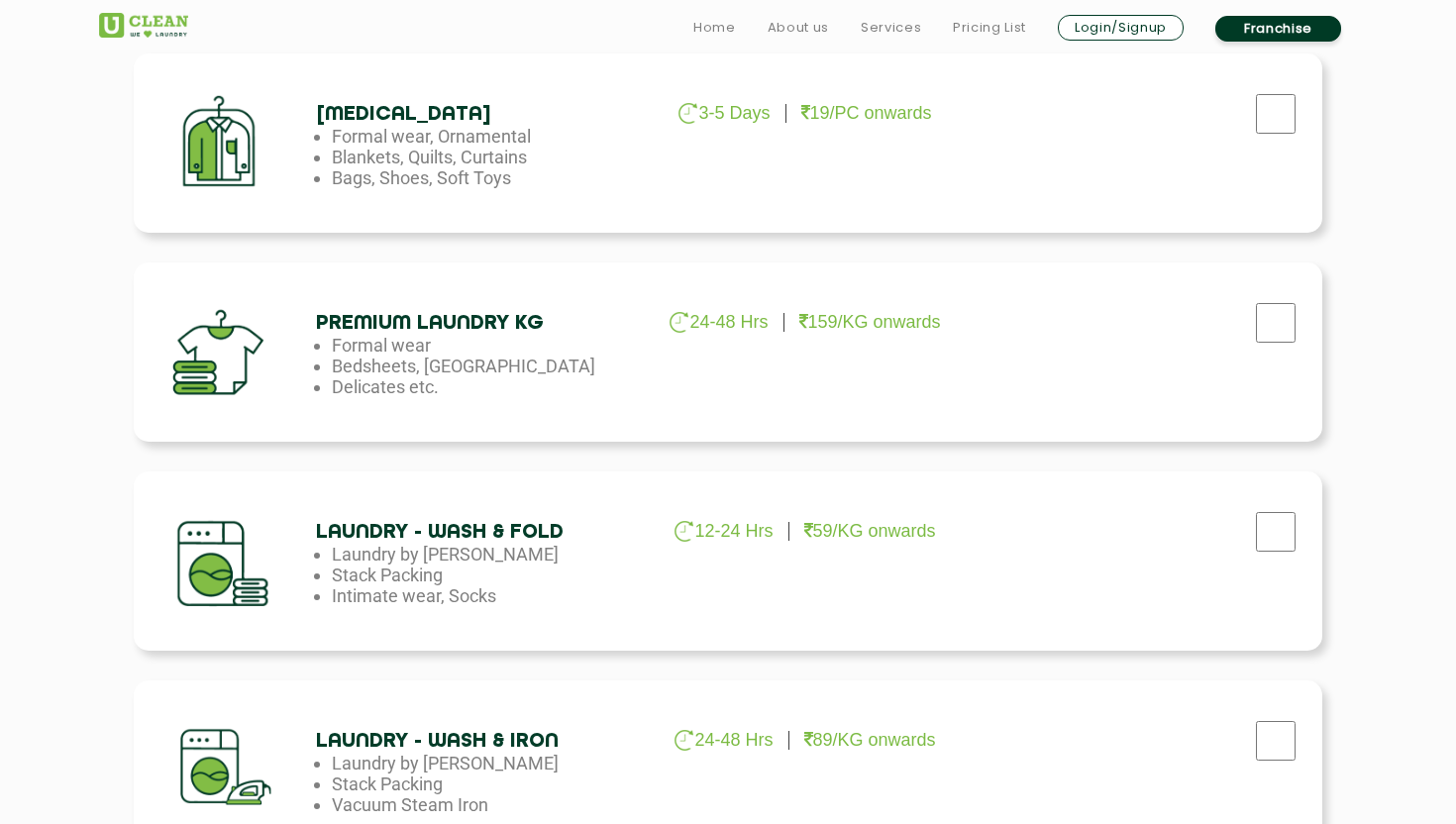 scroll, scrollTop: 776, scrollLeft: 0, axis: vertical 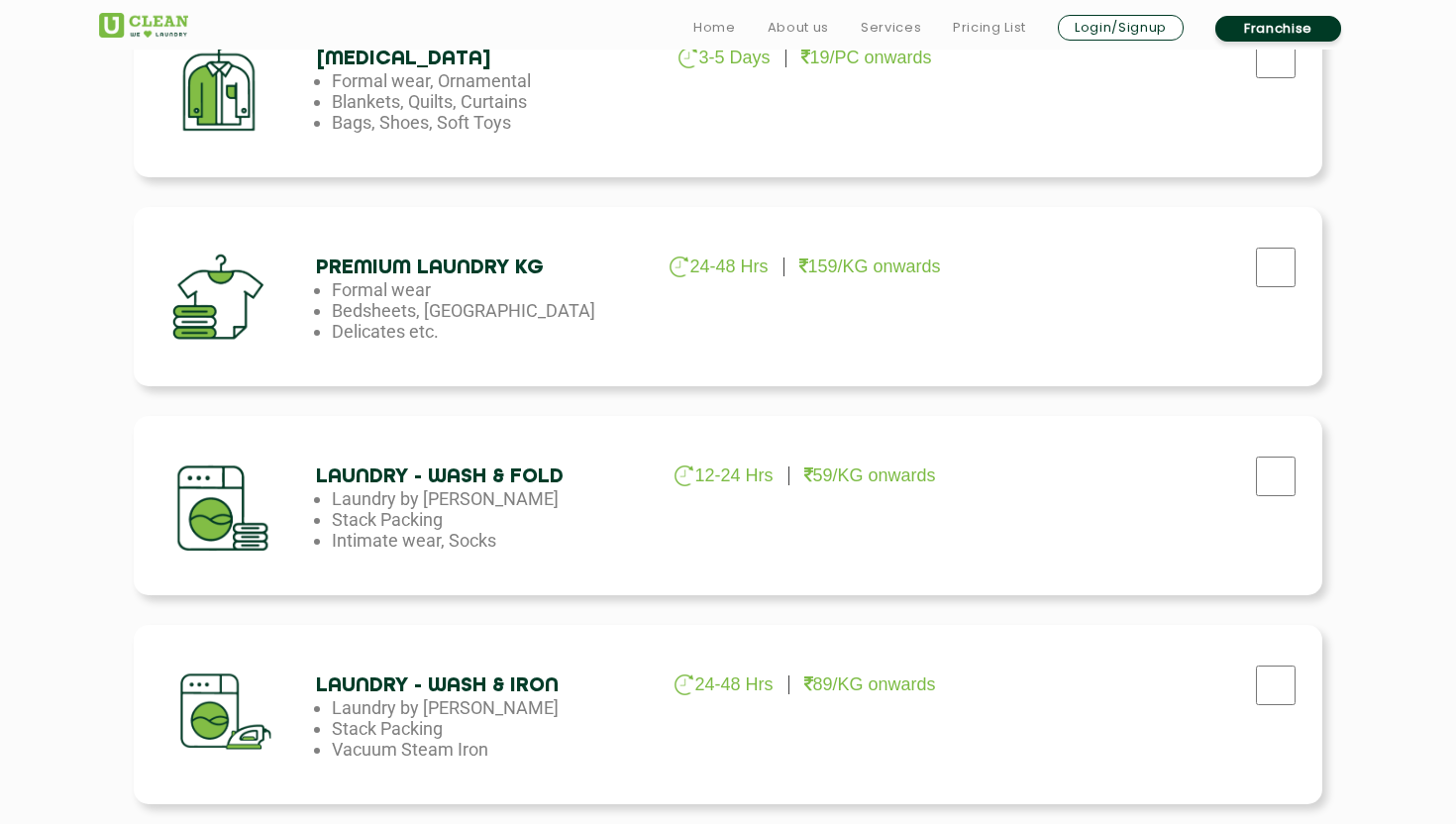 click on "Login/Signup" at bounding box center [1120, 28] 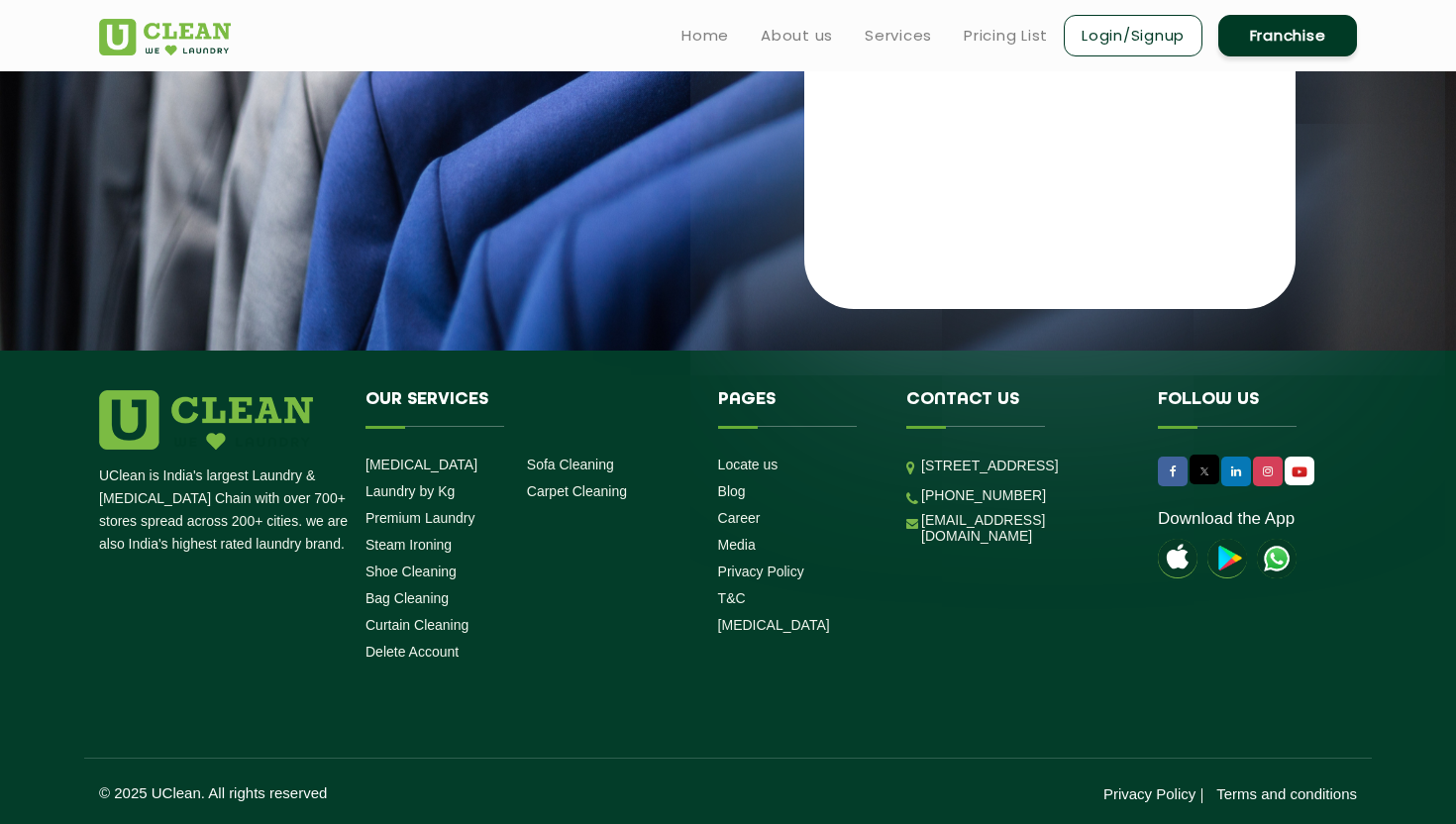 click on "Login/Signup" at bounding box center [1133, 36] 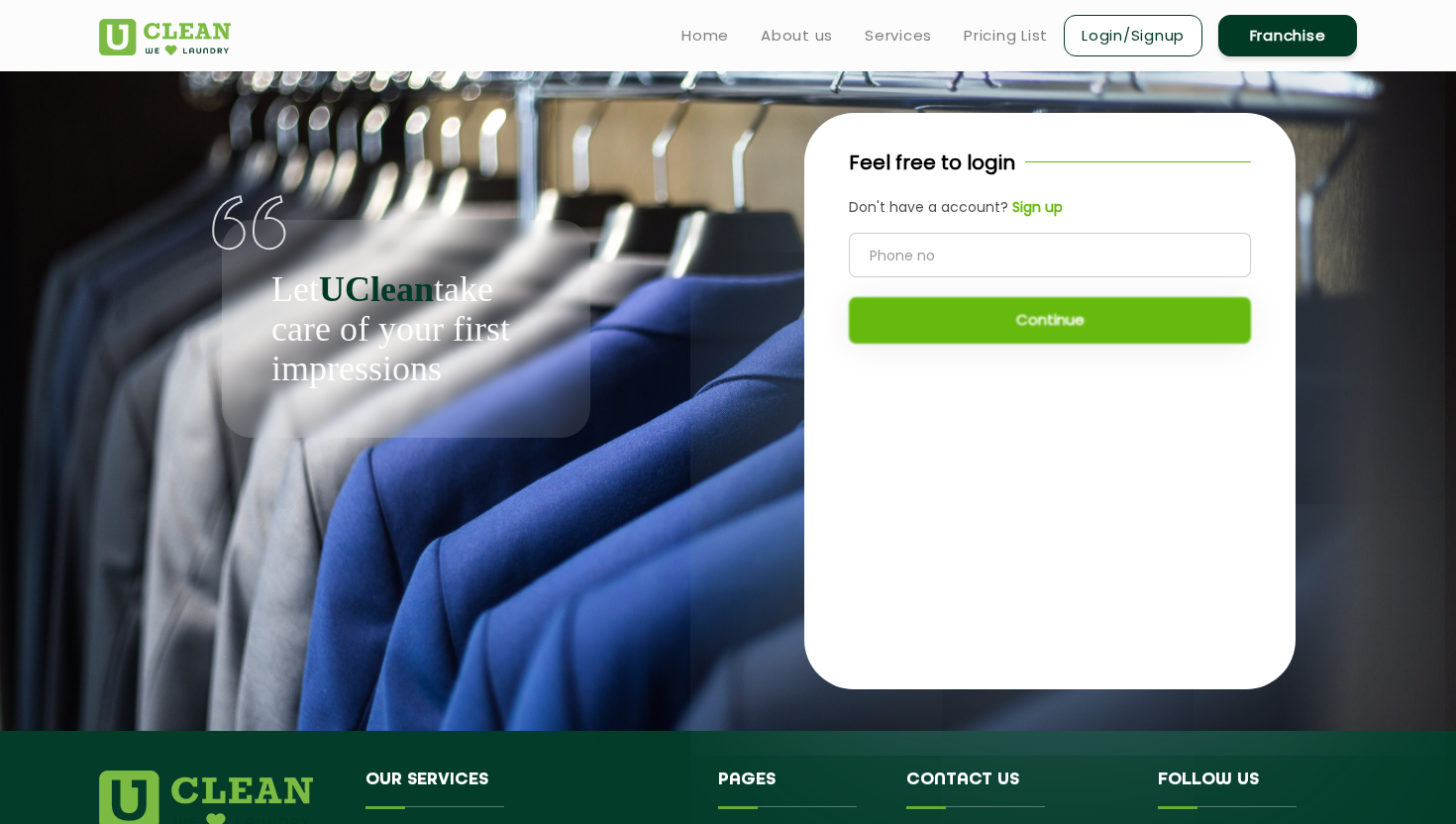 click on "Sign up" 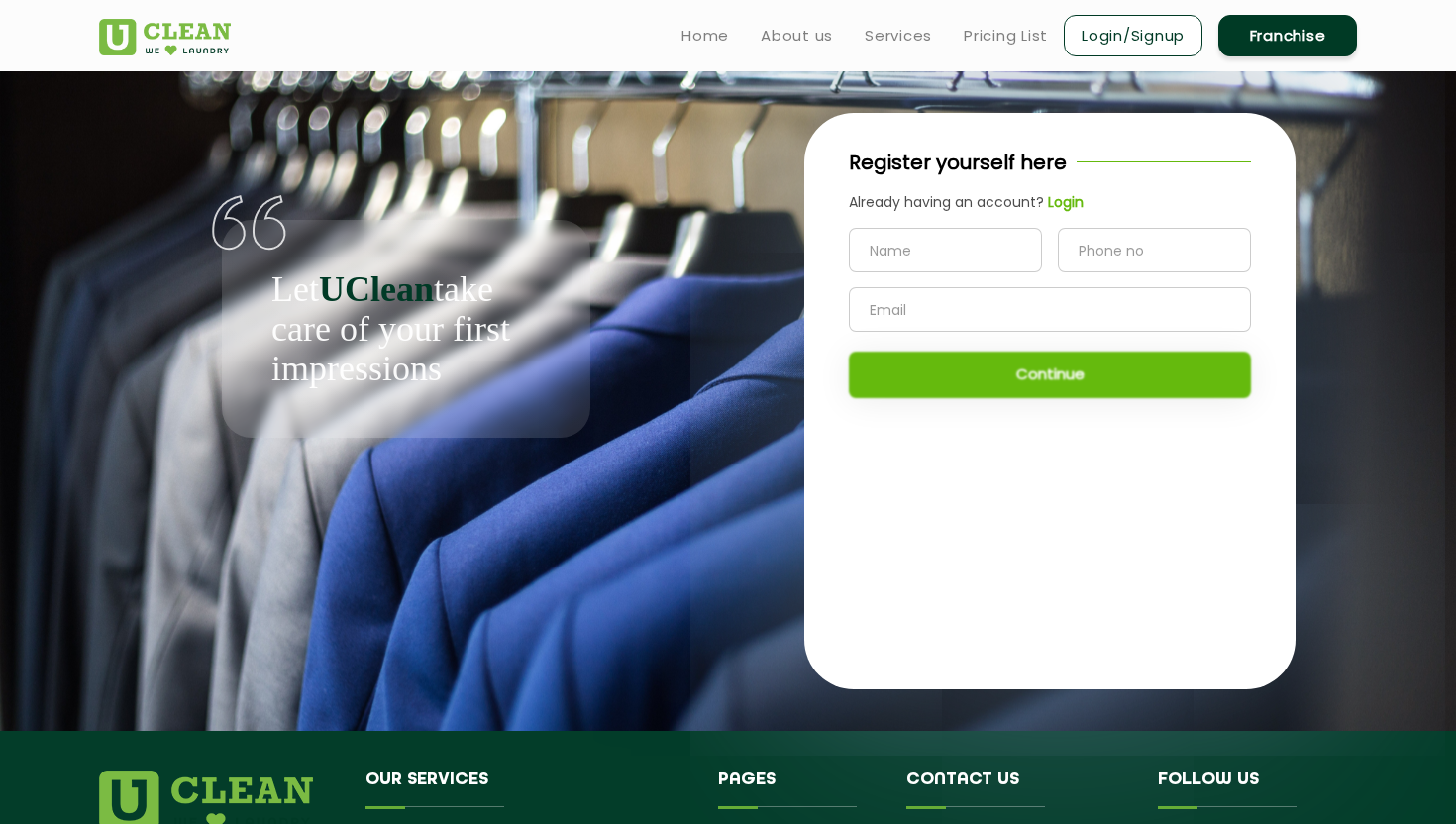 click 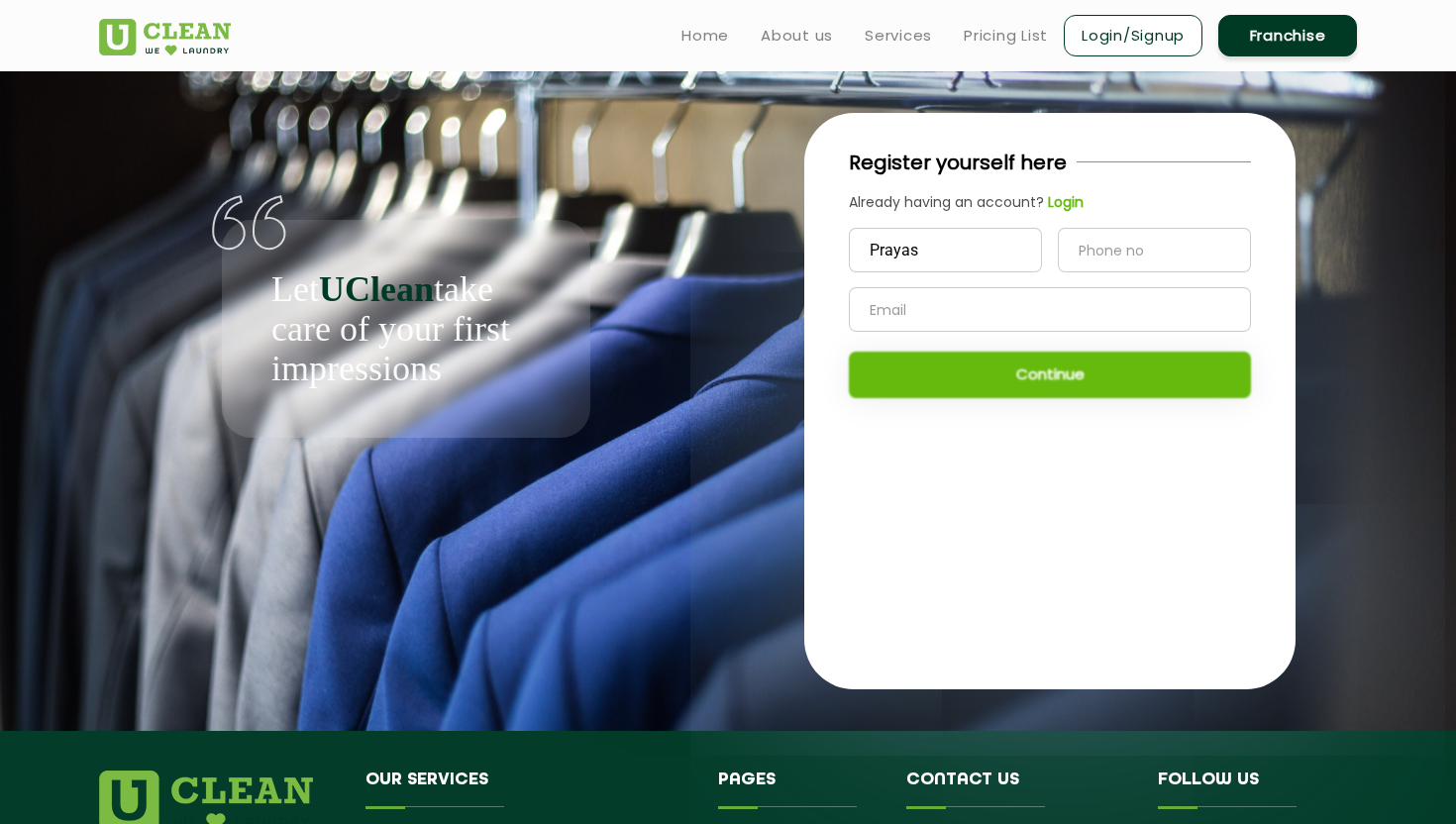 type on "Prayas" 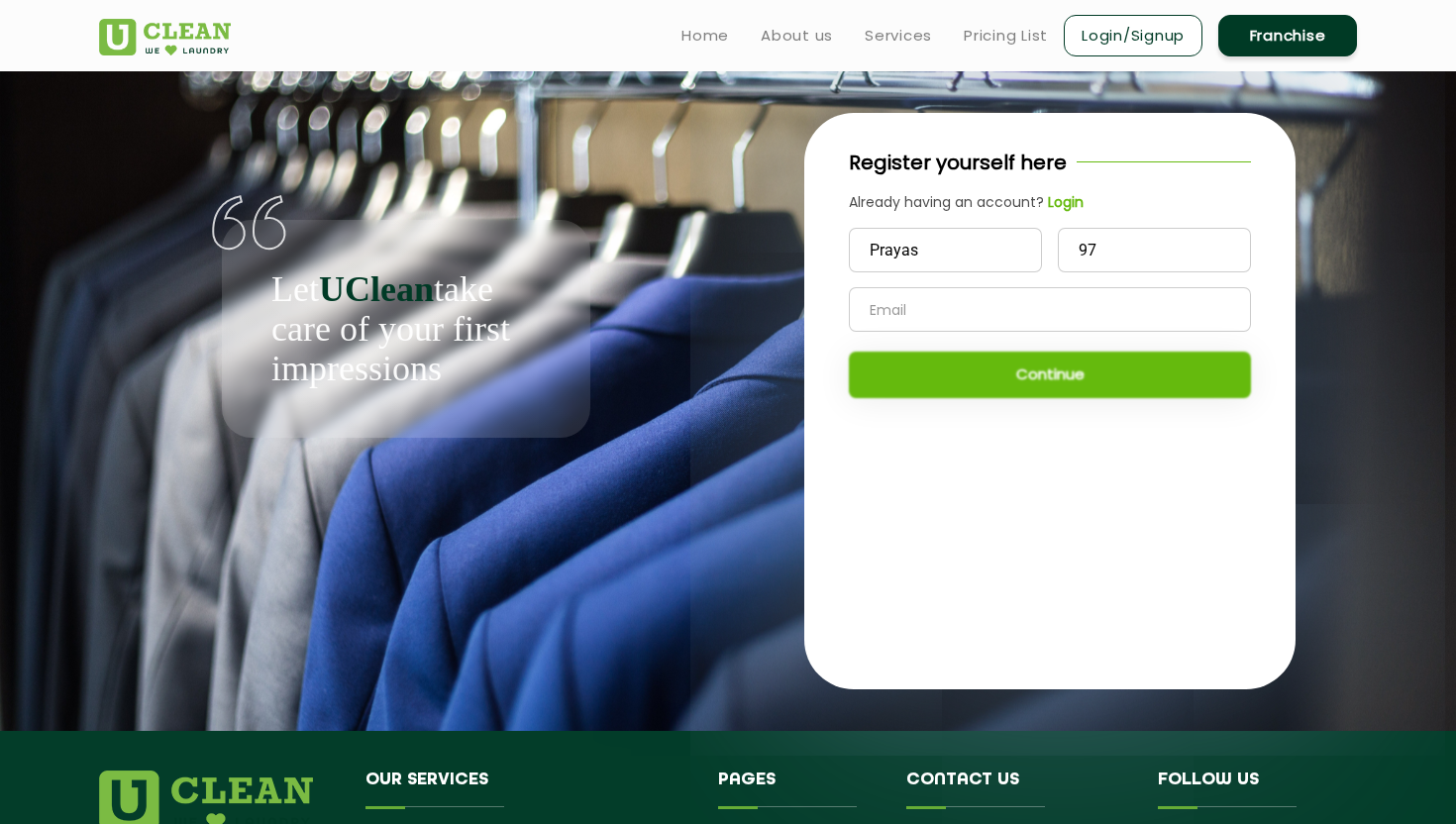 type on "9" 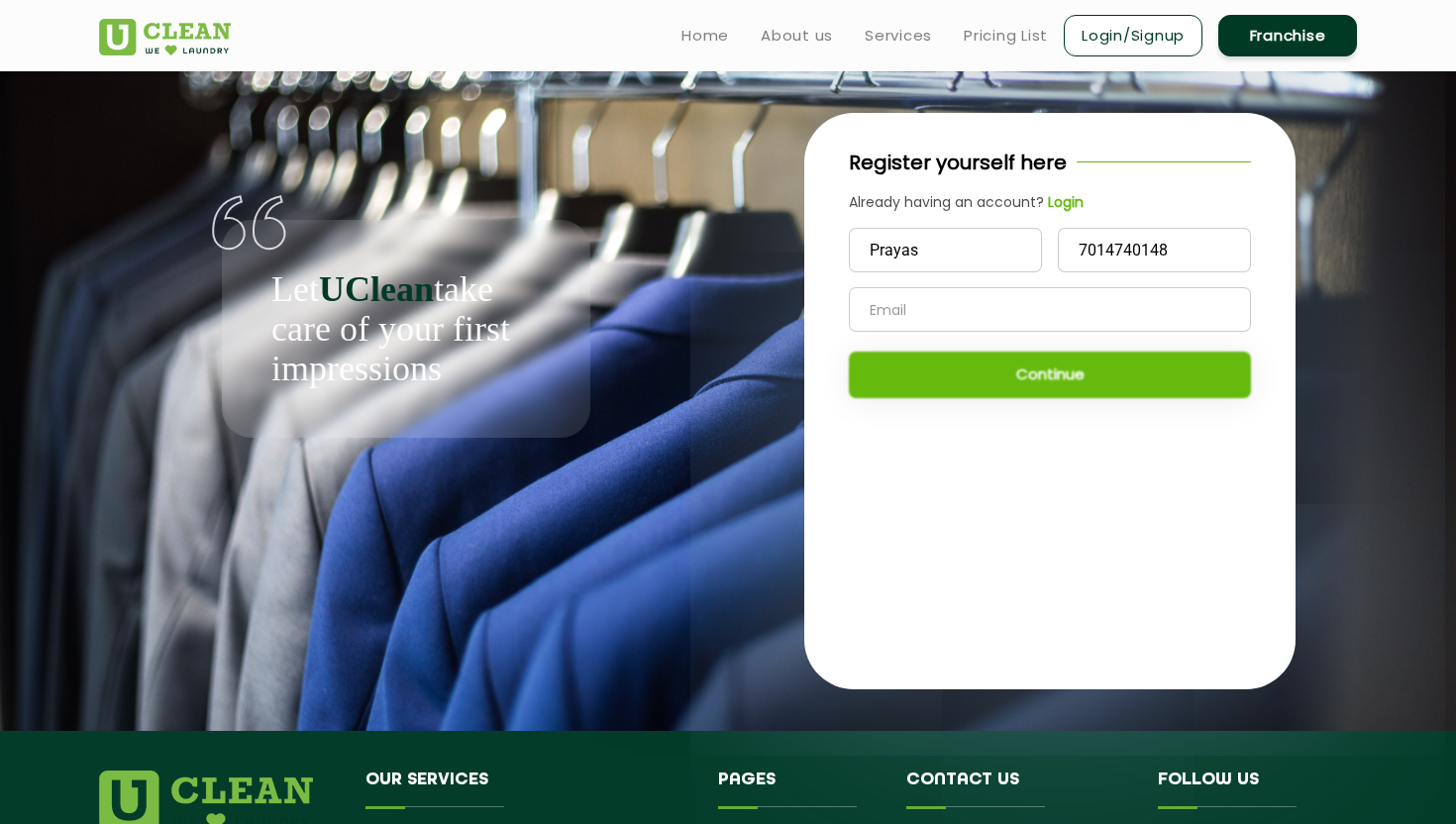 type on "7014740148" 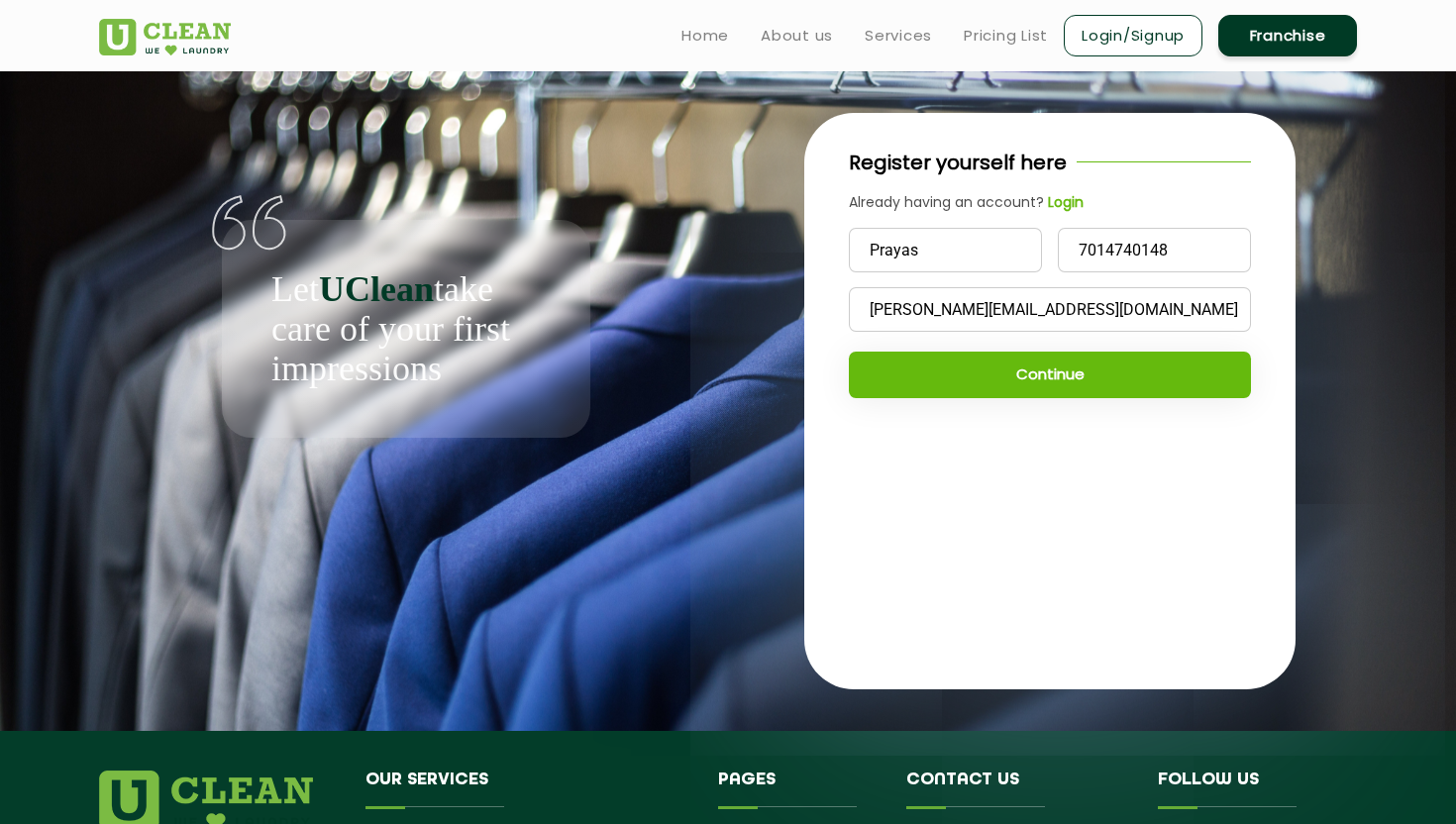 type on "godara.prayas@ymail.com" 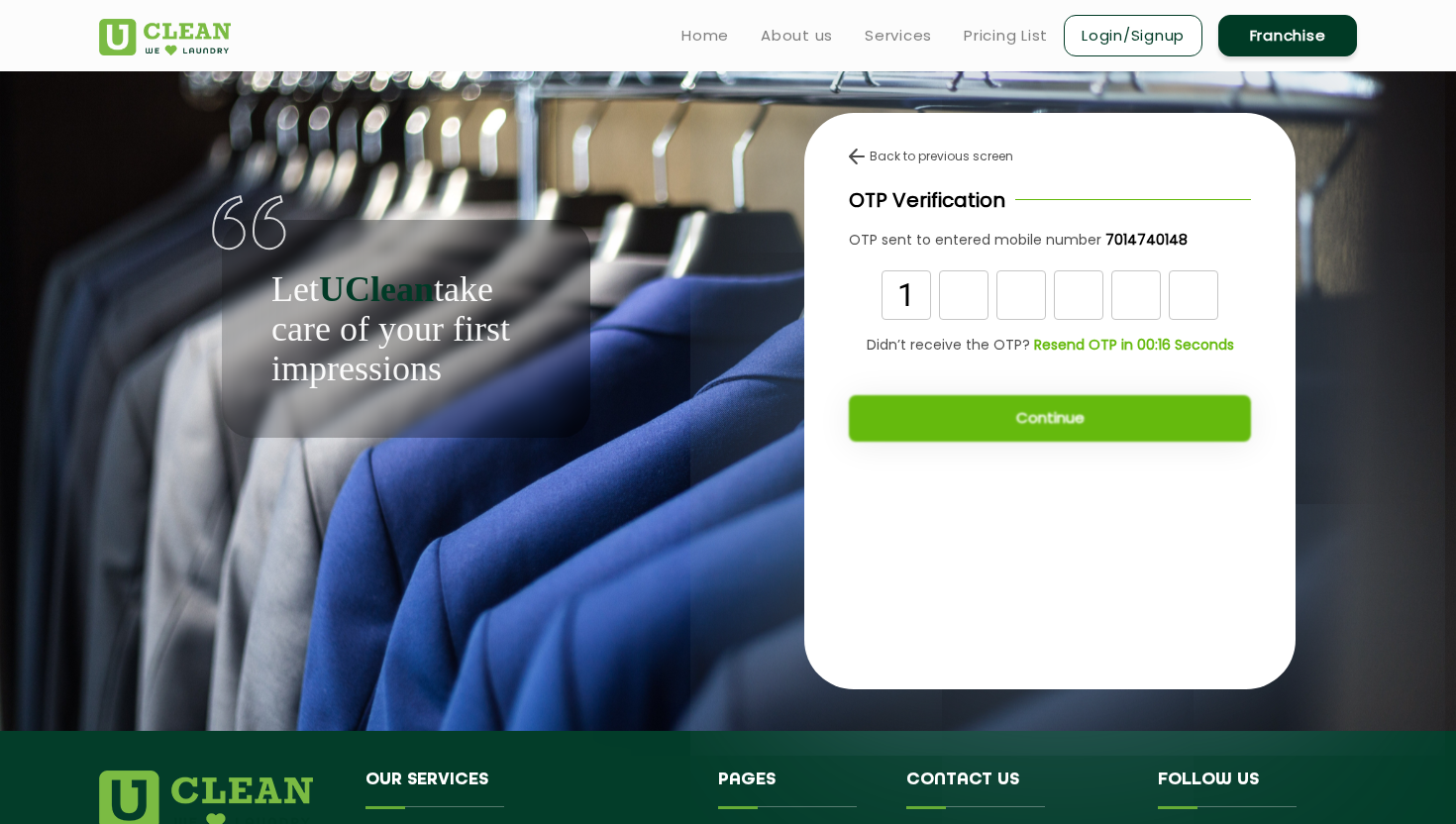 type on "1" 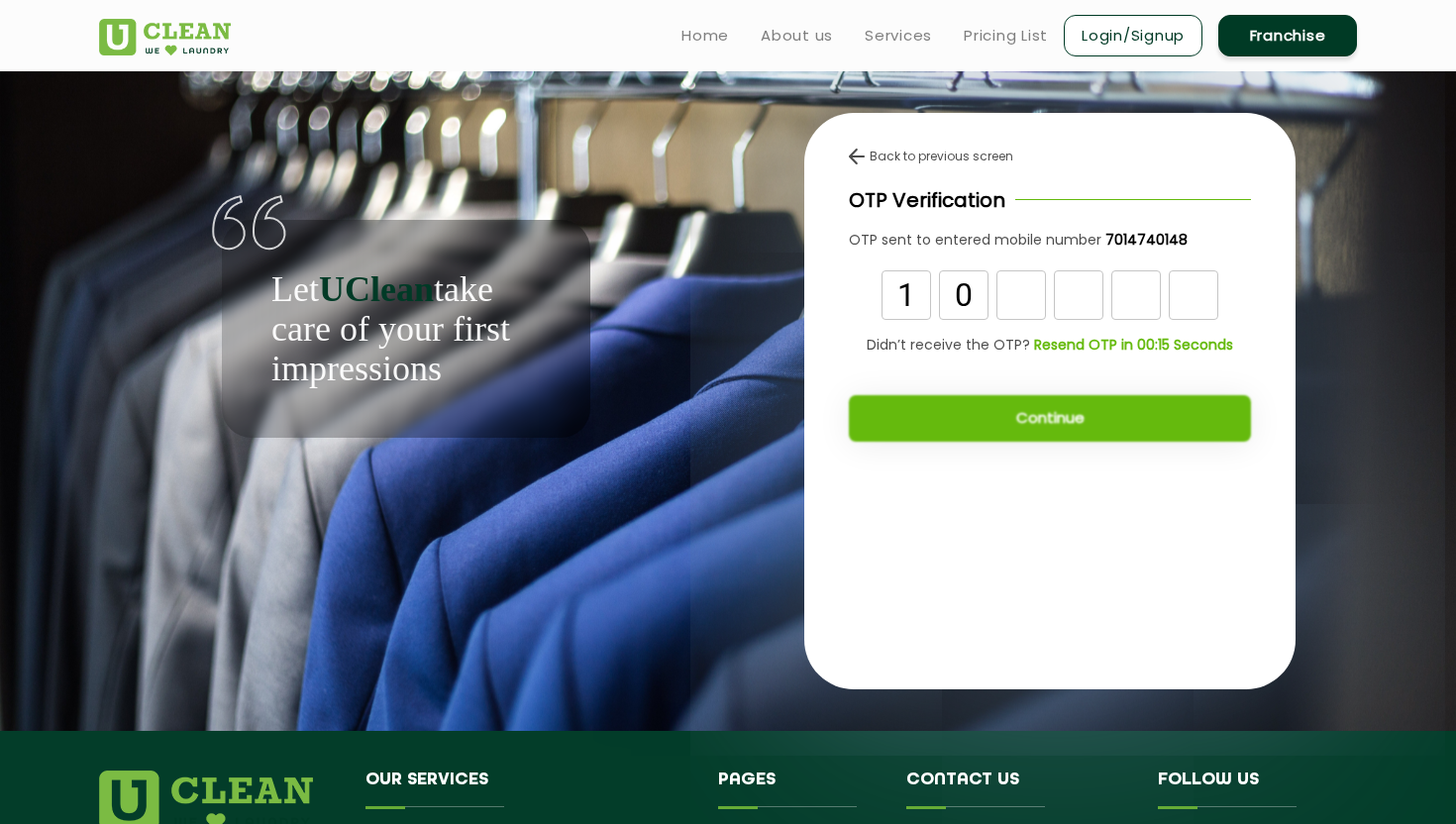 type on "0" 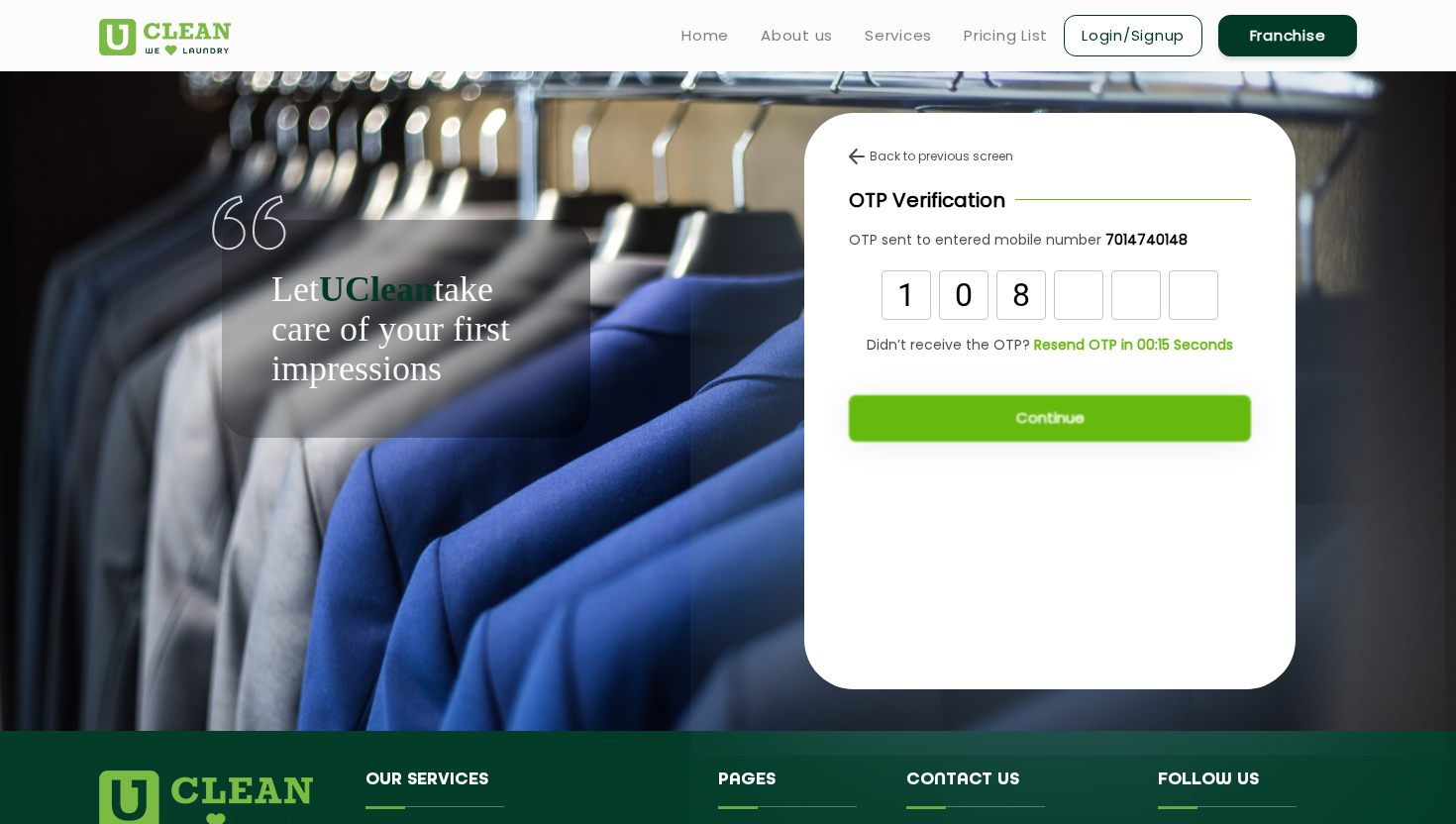 type on "8" 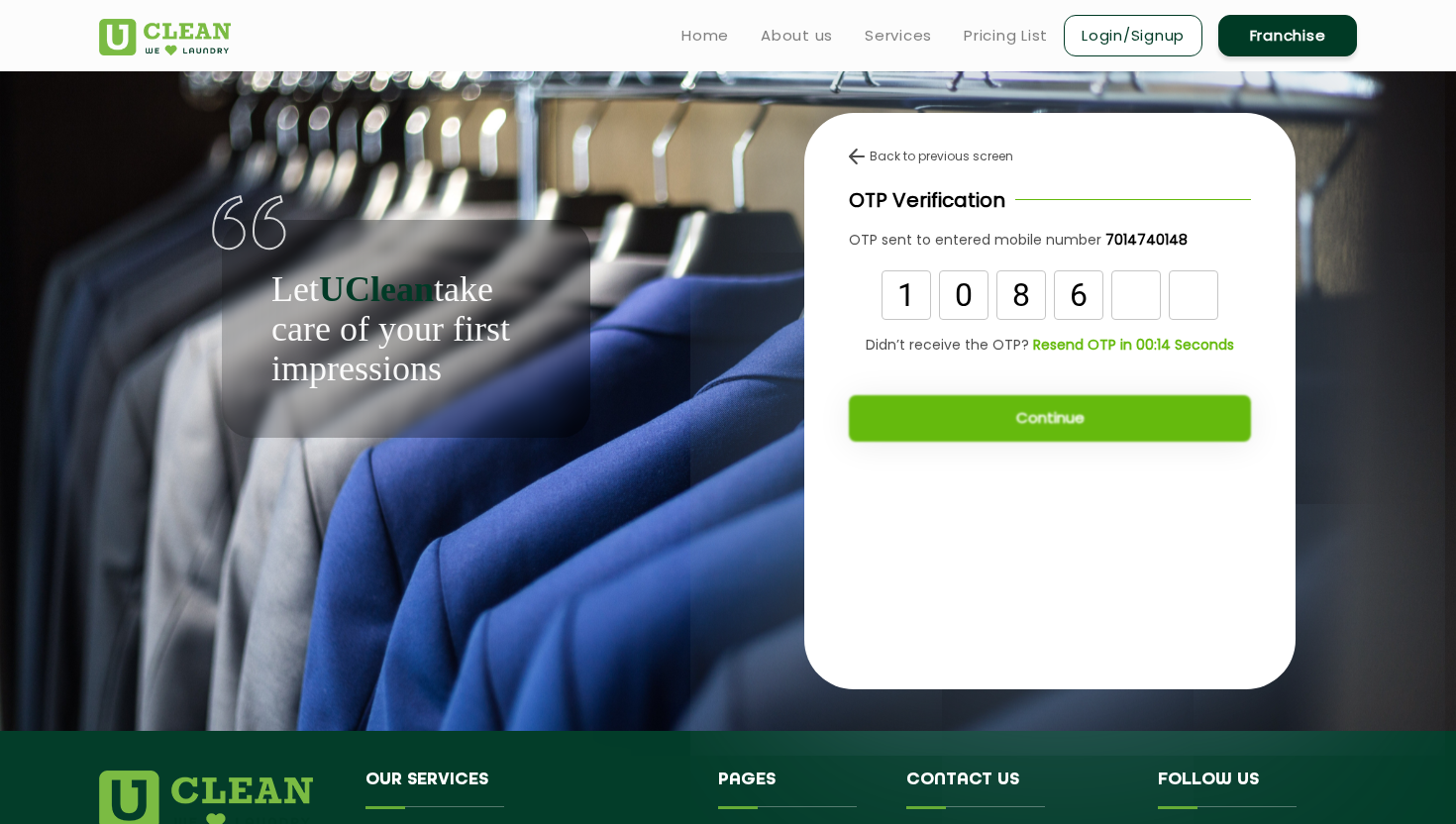 type on "6" 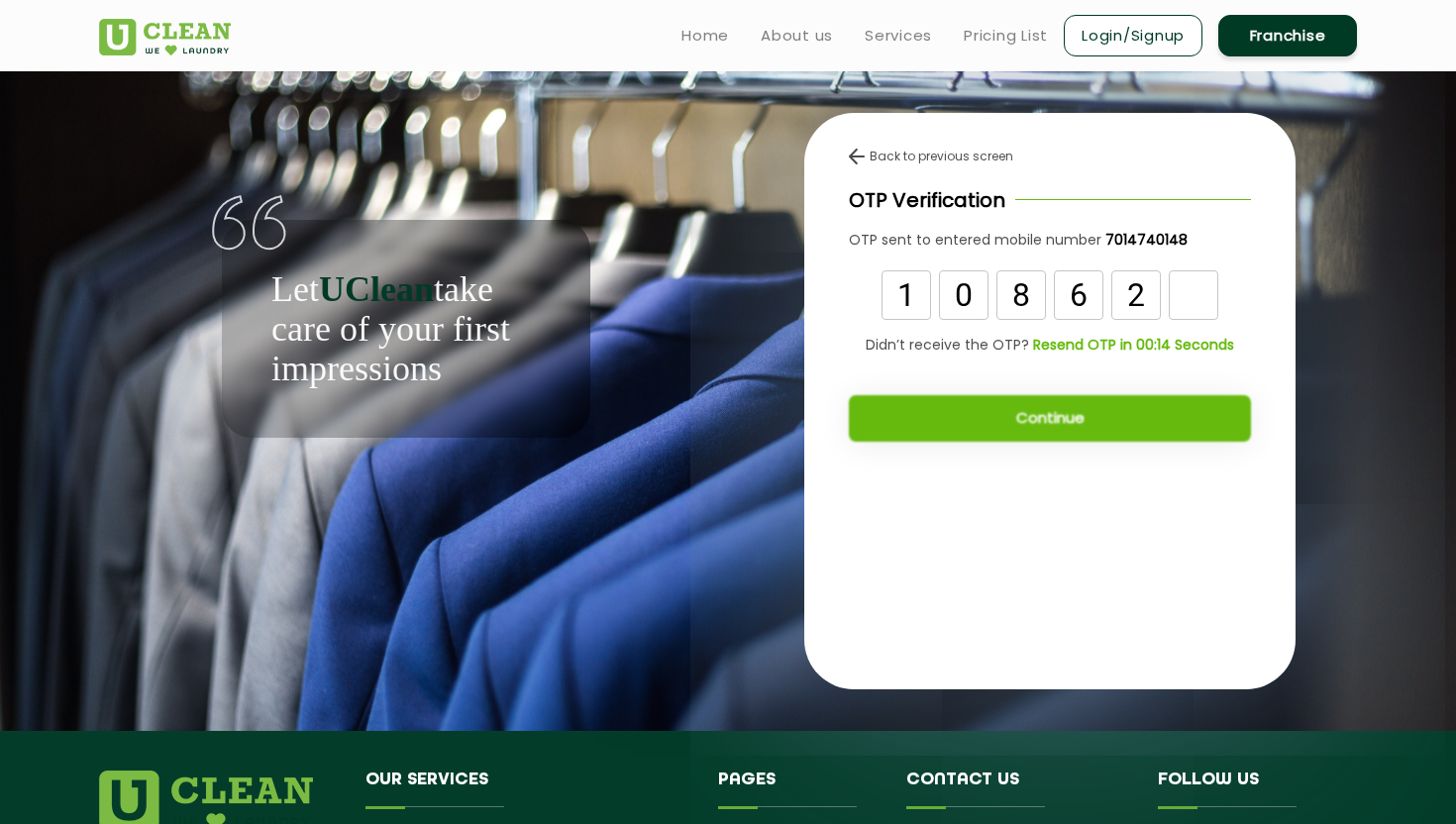 type on "2" 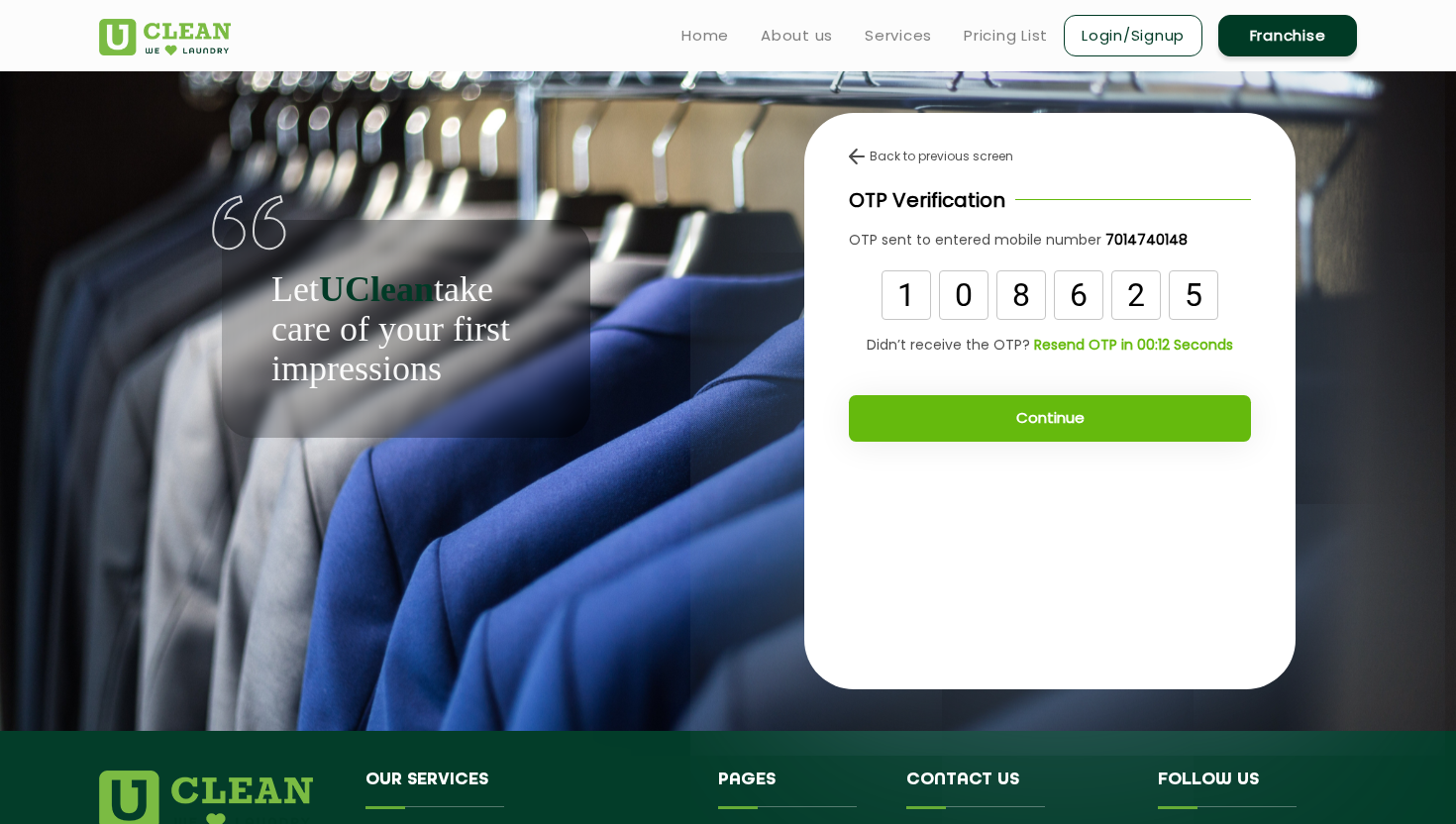 type on "5" 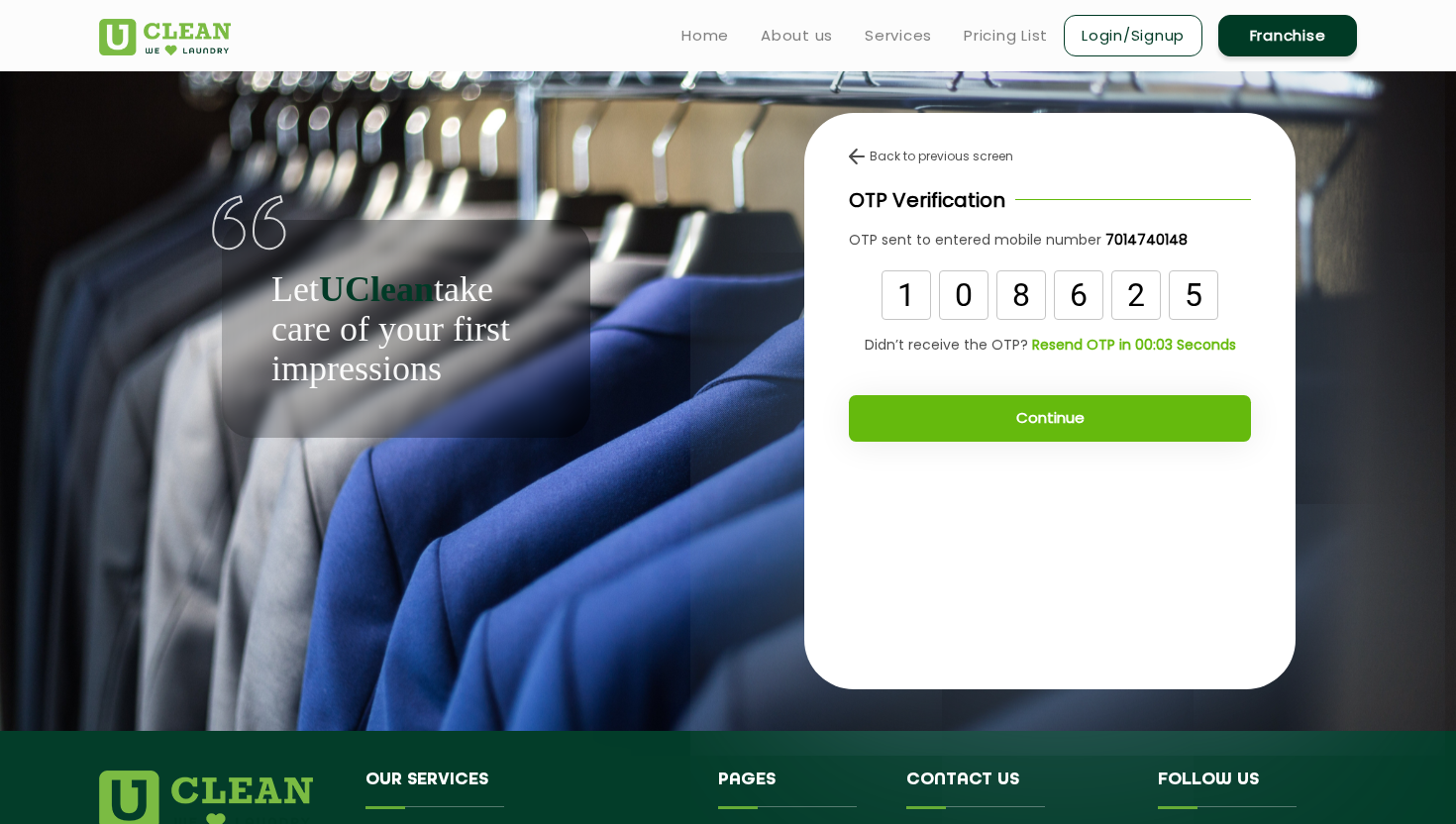 click on "Continue" 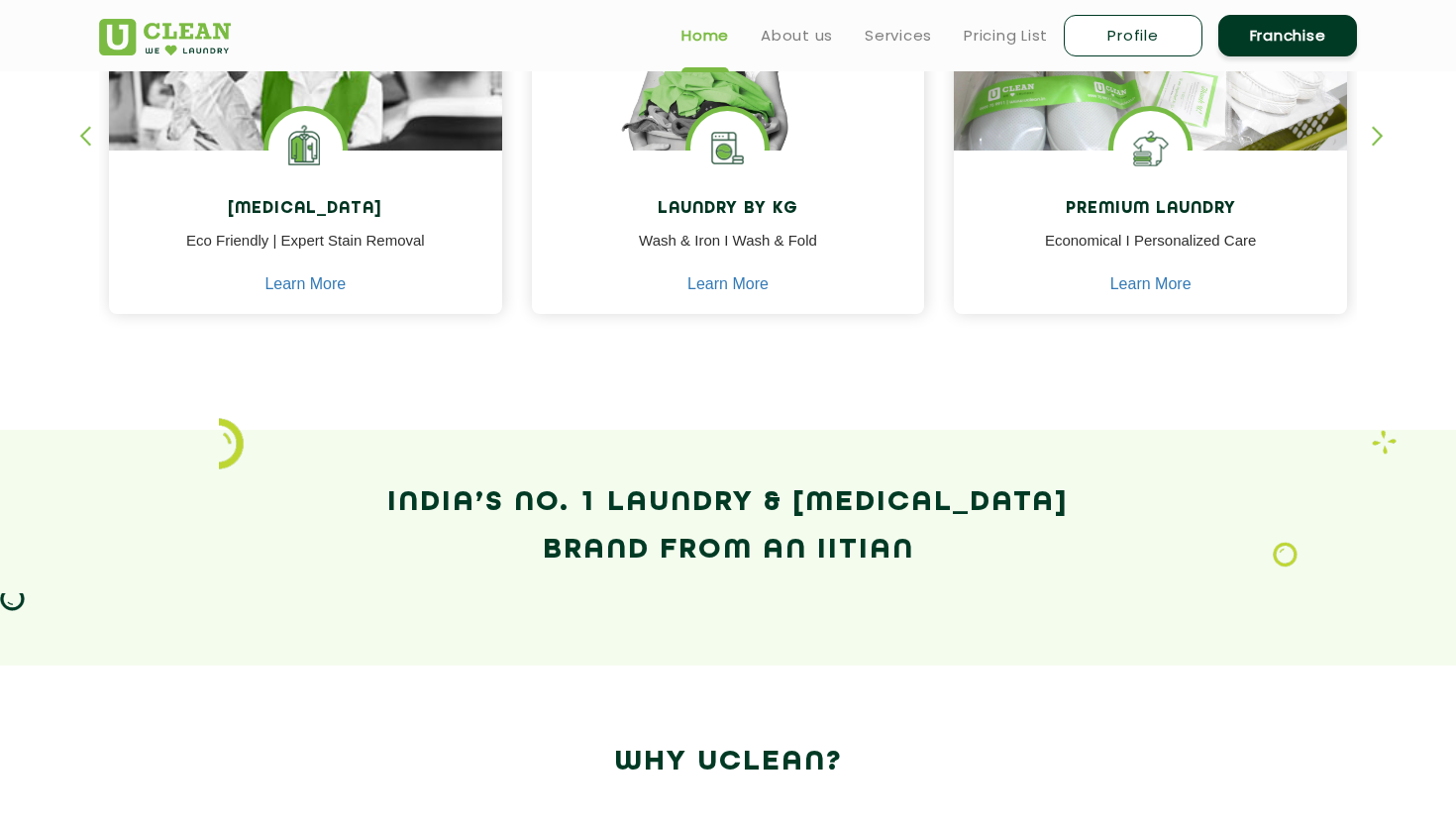 scroll, scrollTop: 966, scrollLeft: 0, axis: vertical 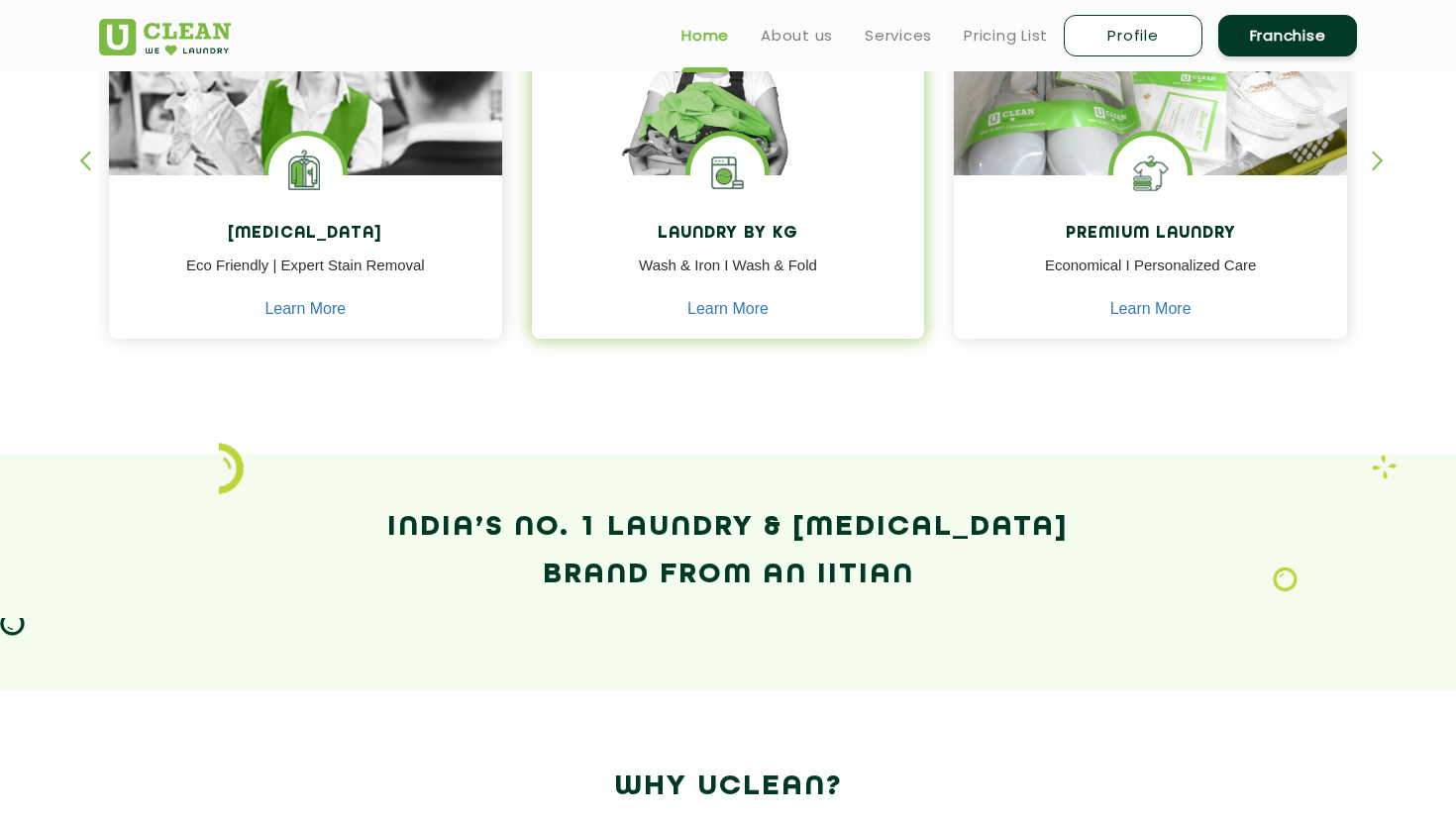 click on "Laundry by Kg Wash & Iron I Wash & Fold Learn More" at bounding box center [728, 258] 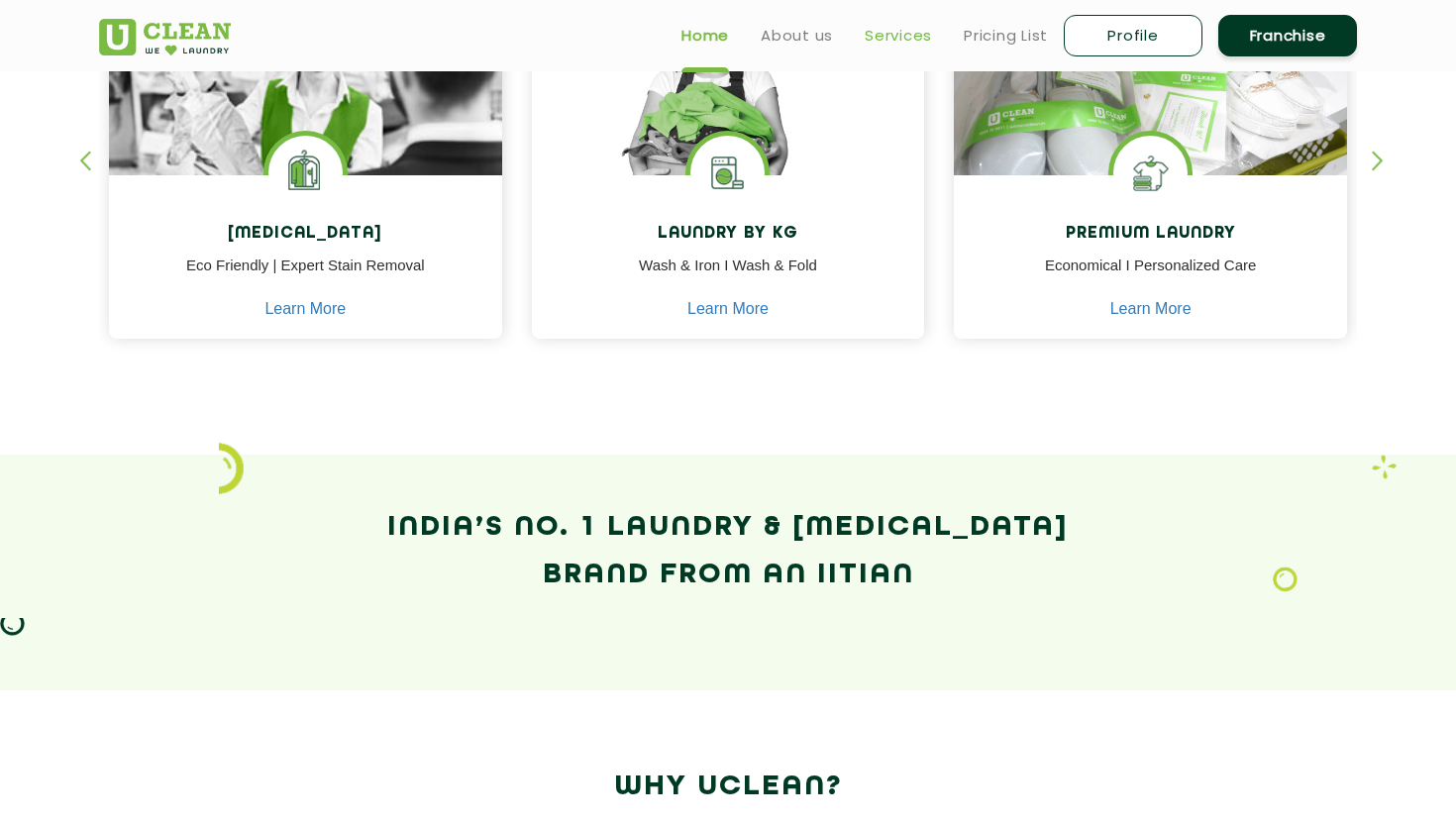 click on "Services" at bounding box center (898, 36) 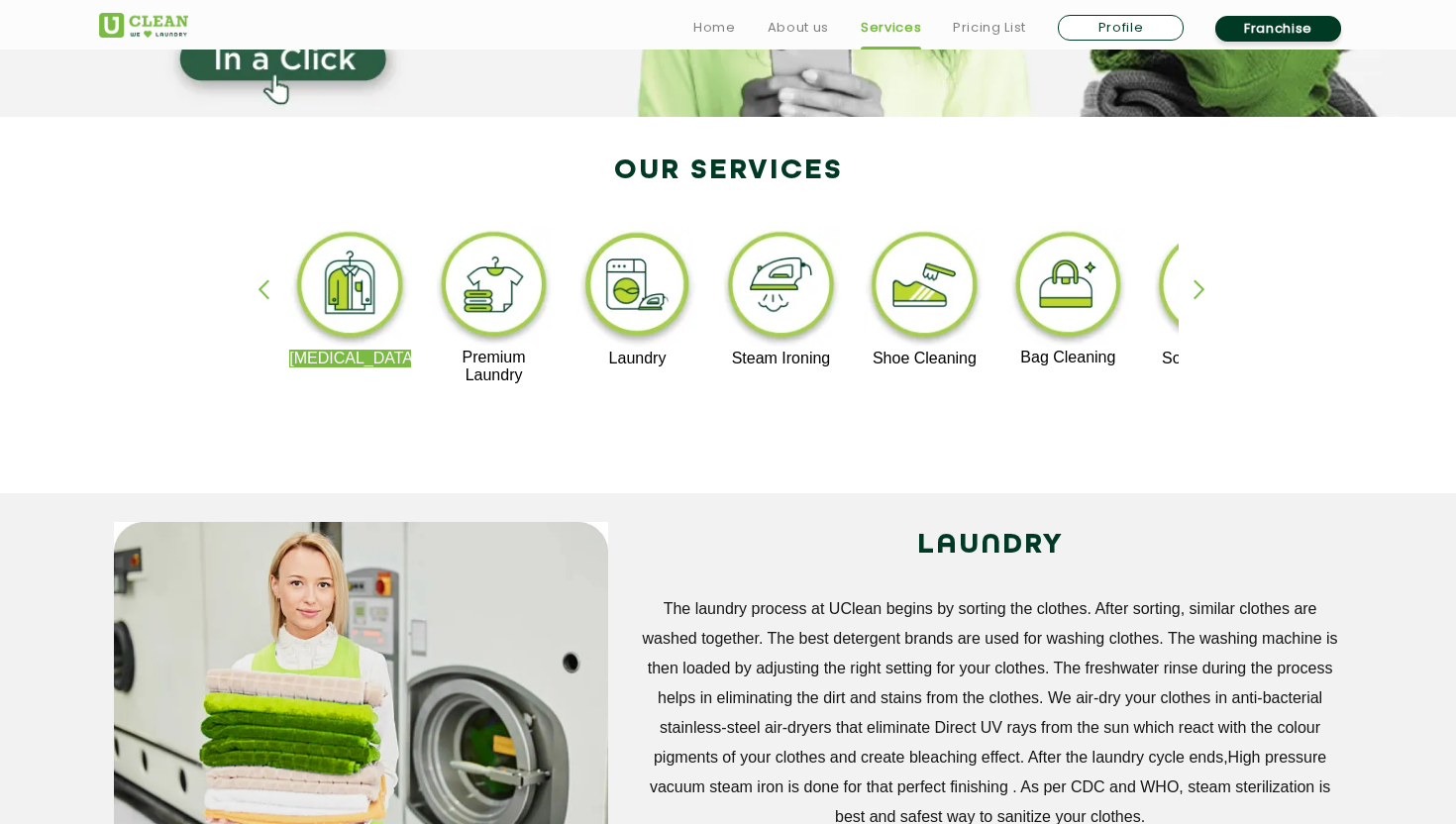scroll, scrollTop: 738, scrollLeft: 0, axis: vertical 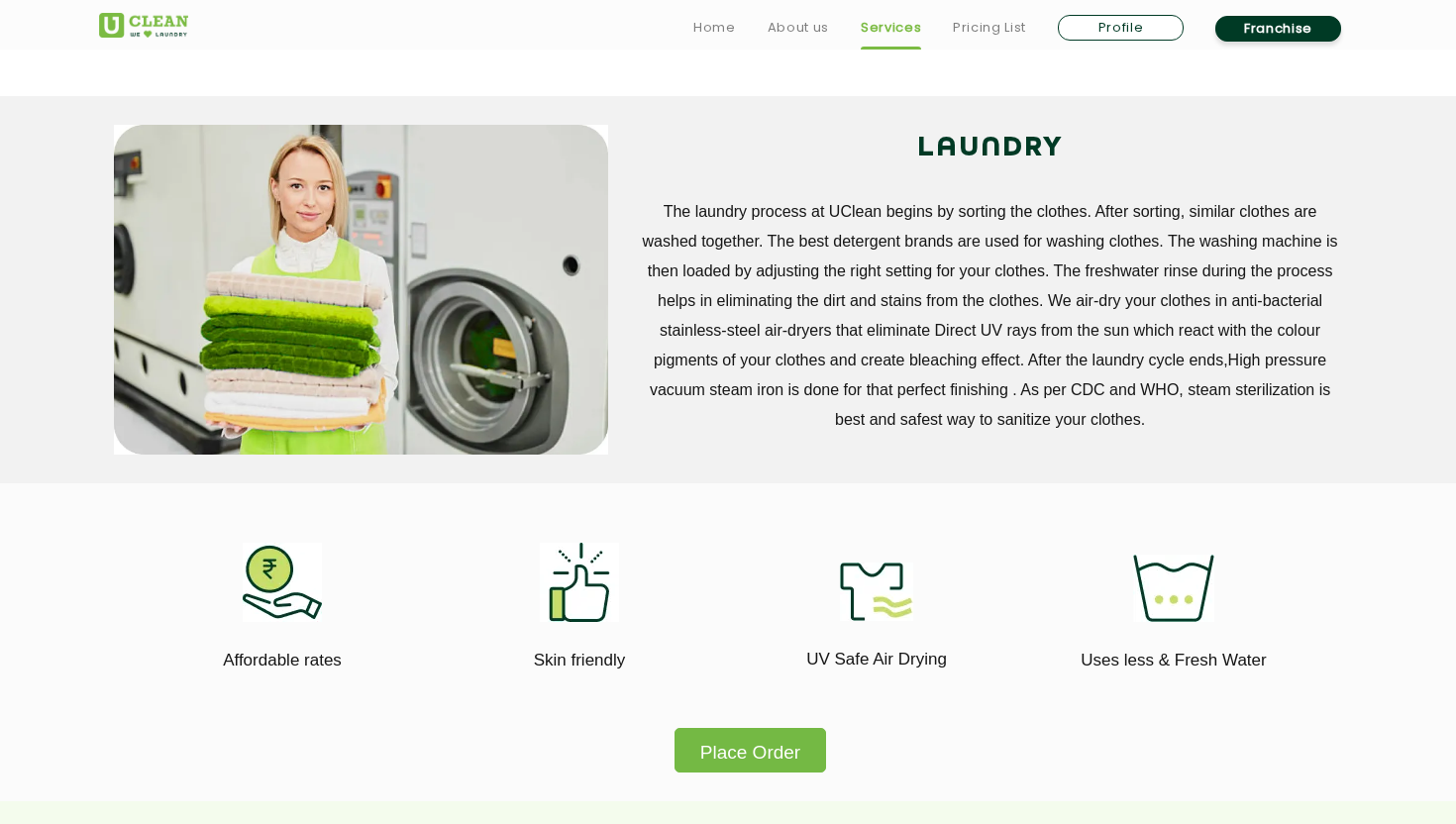 click on "Place Order" 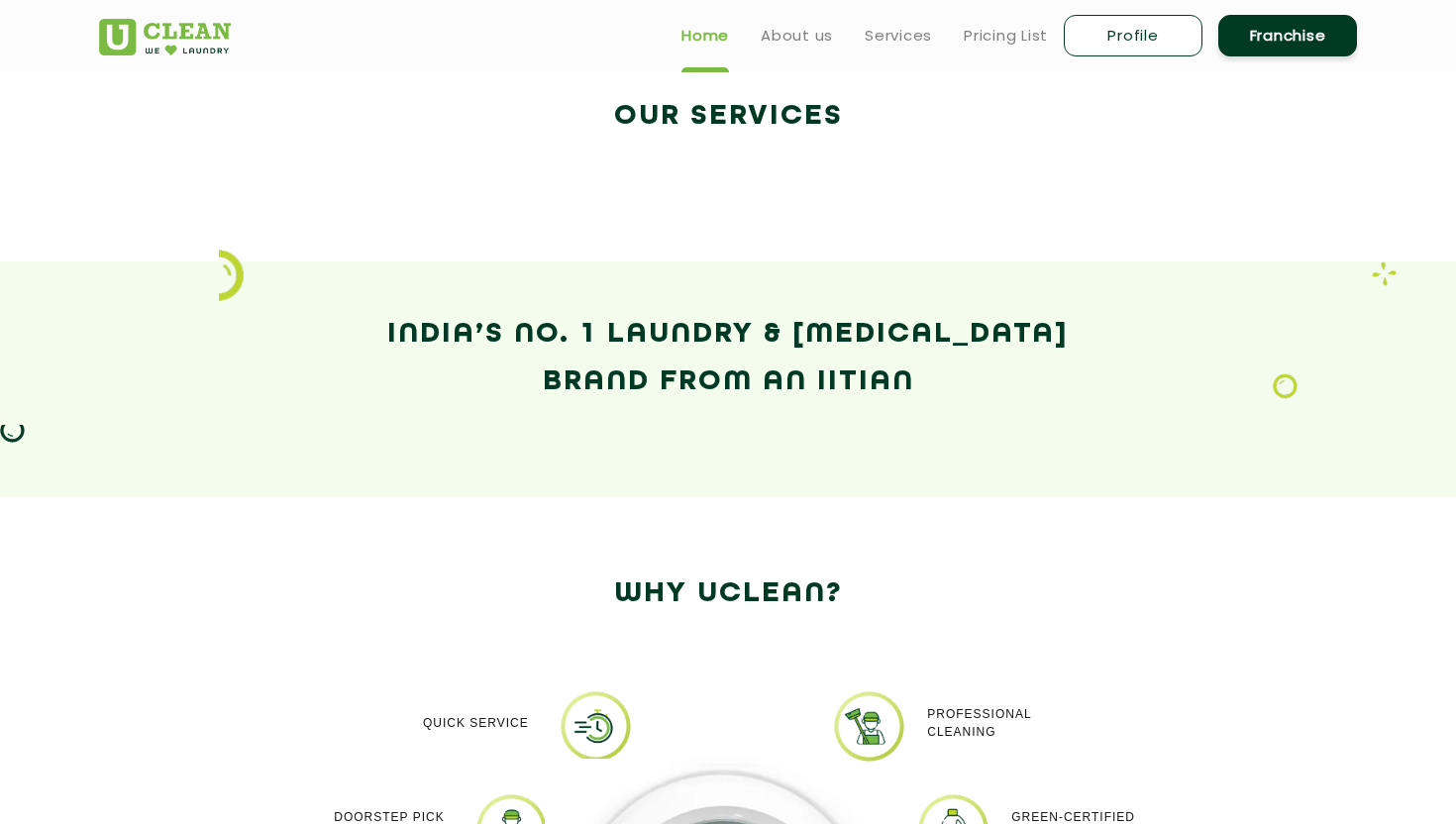 scroll, scrollTop: 0, scrollLeft: 0, axis: both 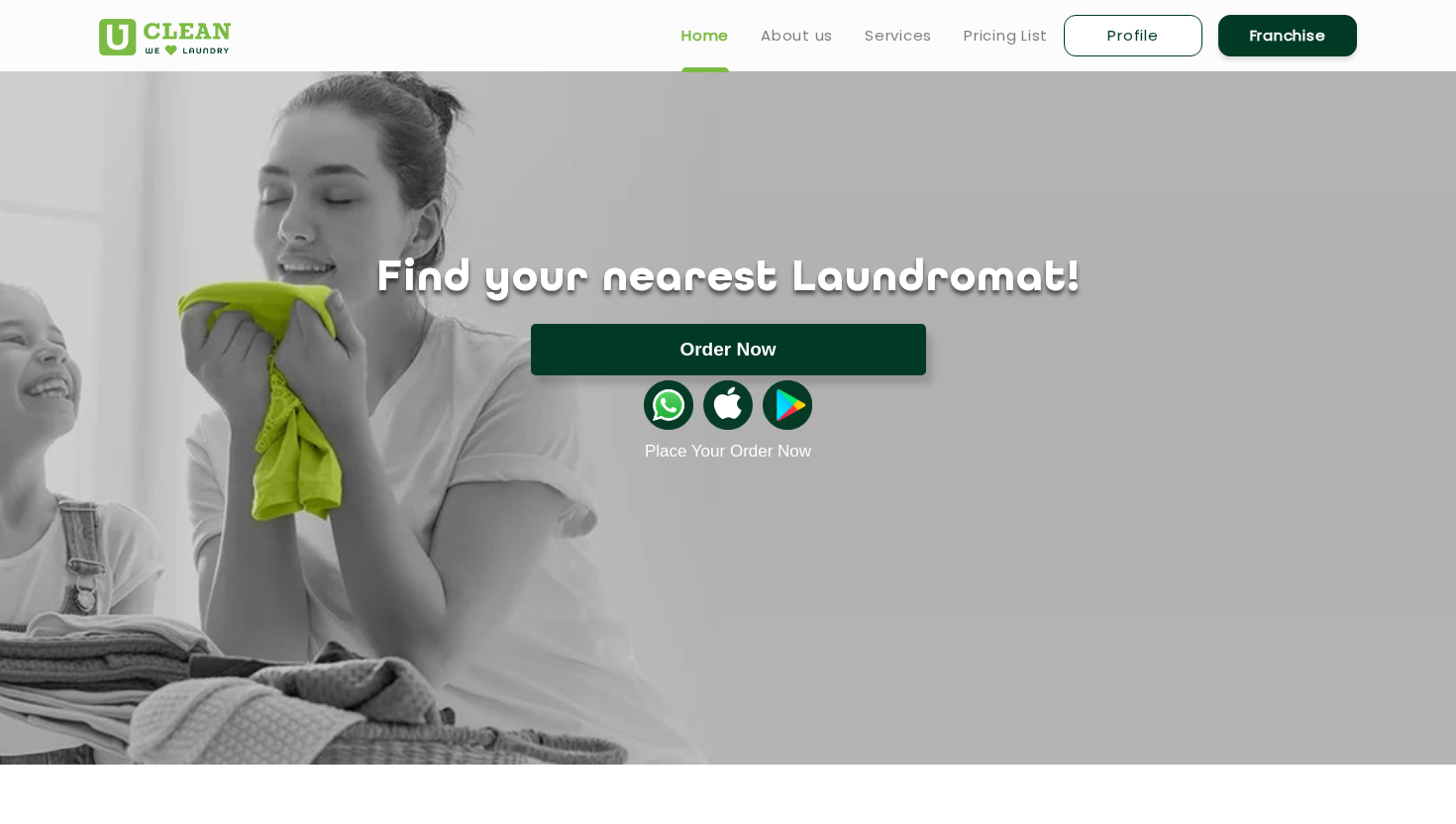 click on "Order Now" 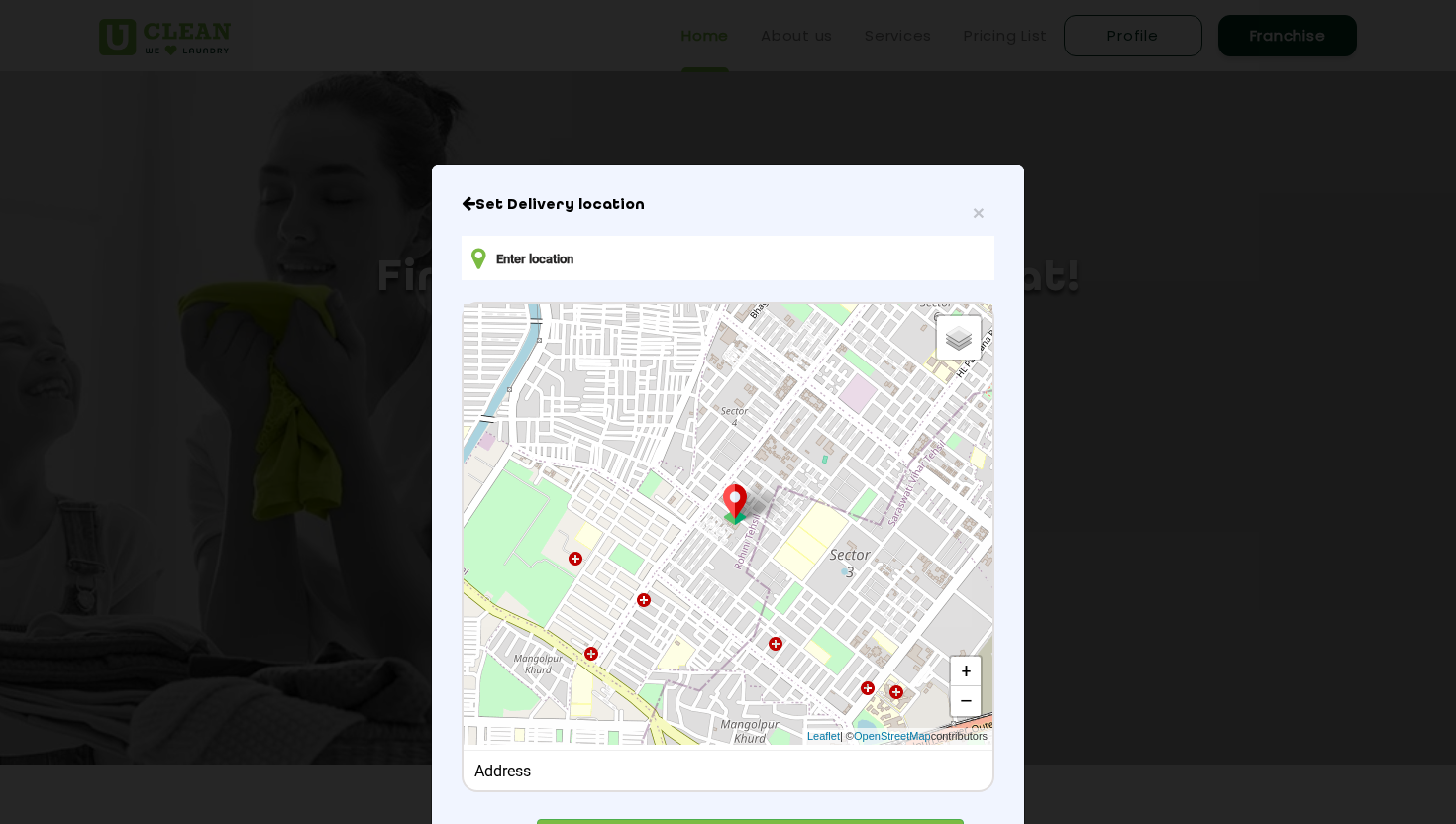 click at bounding box center [728, 258] 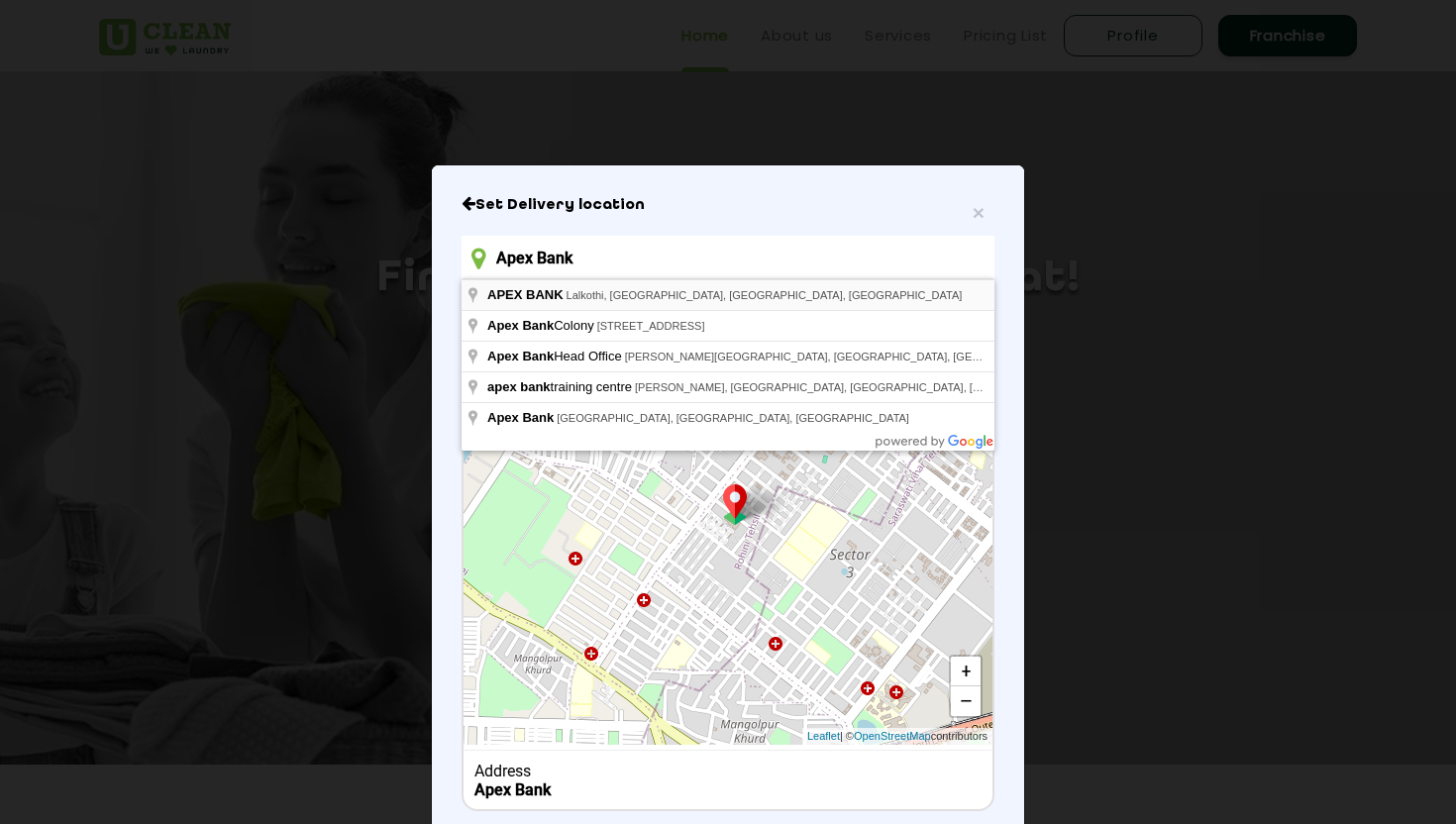 type on "APEX BANK, Lalkothi, Jaipur, Rajasthan, India" 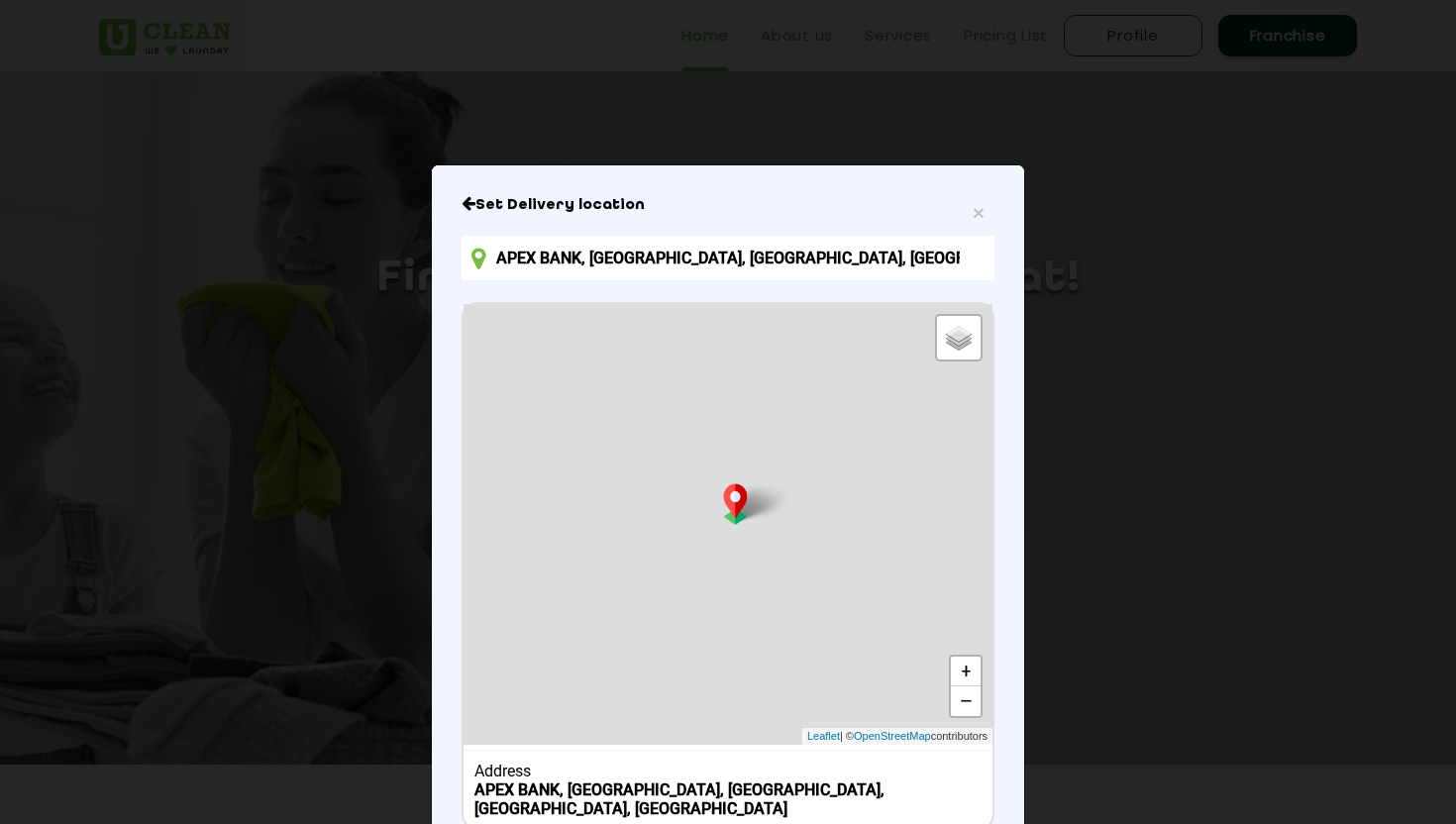 scroll, scrollTop: 117, scrollLeft: 0, axis: vertical 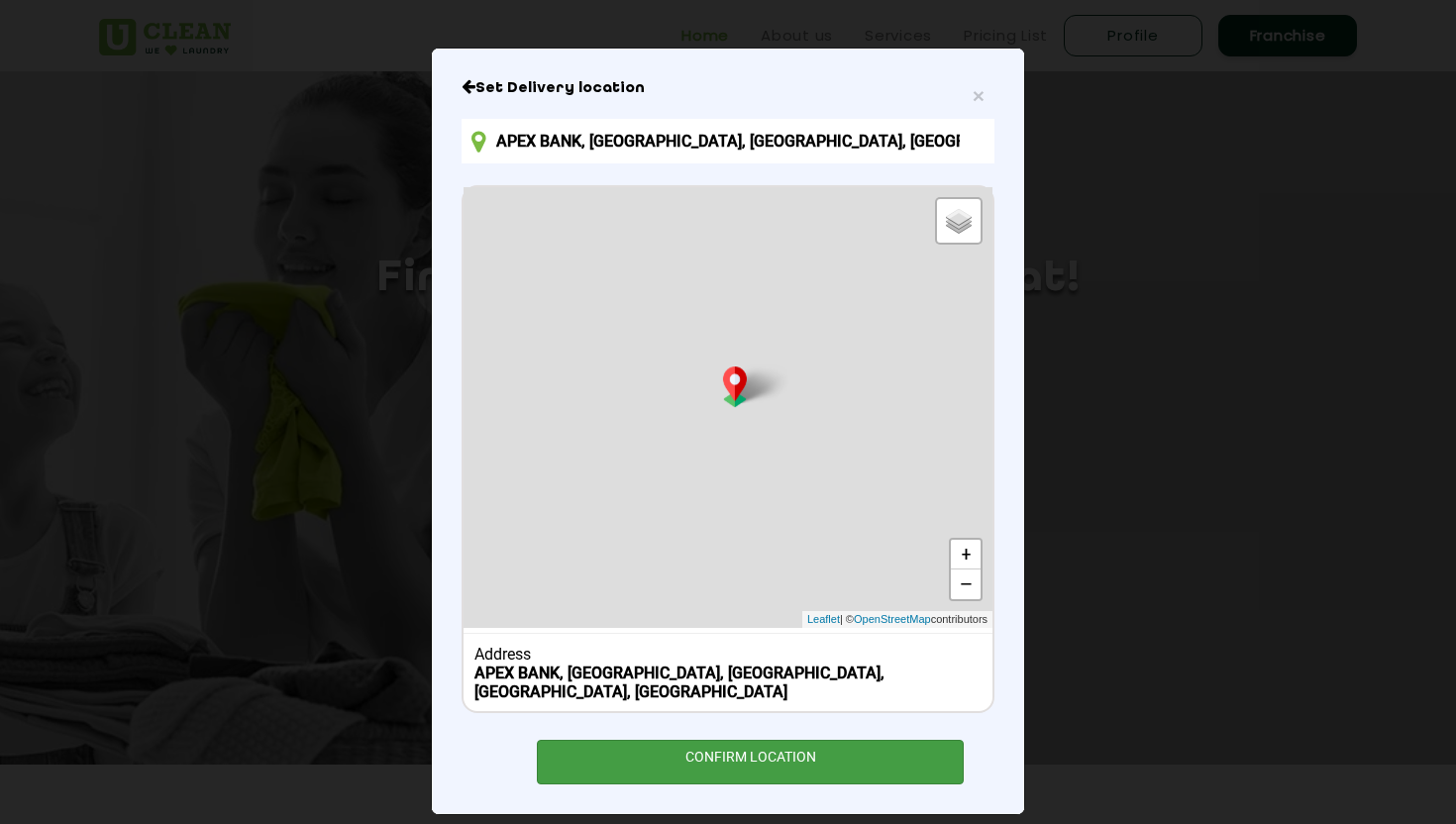 click on "CONFIRM LOCATION" at bounding box center [750, 762] 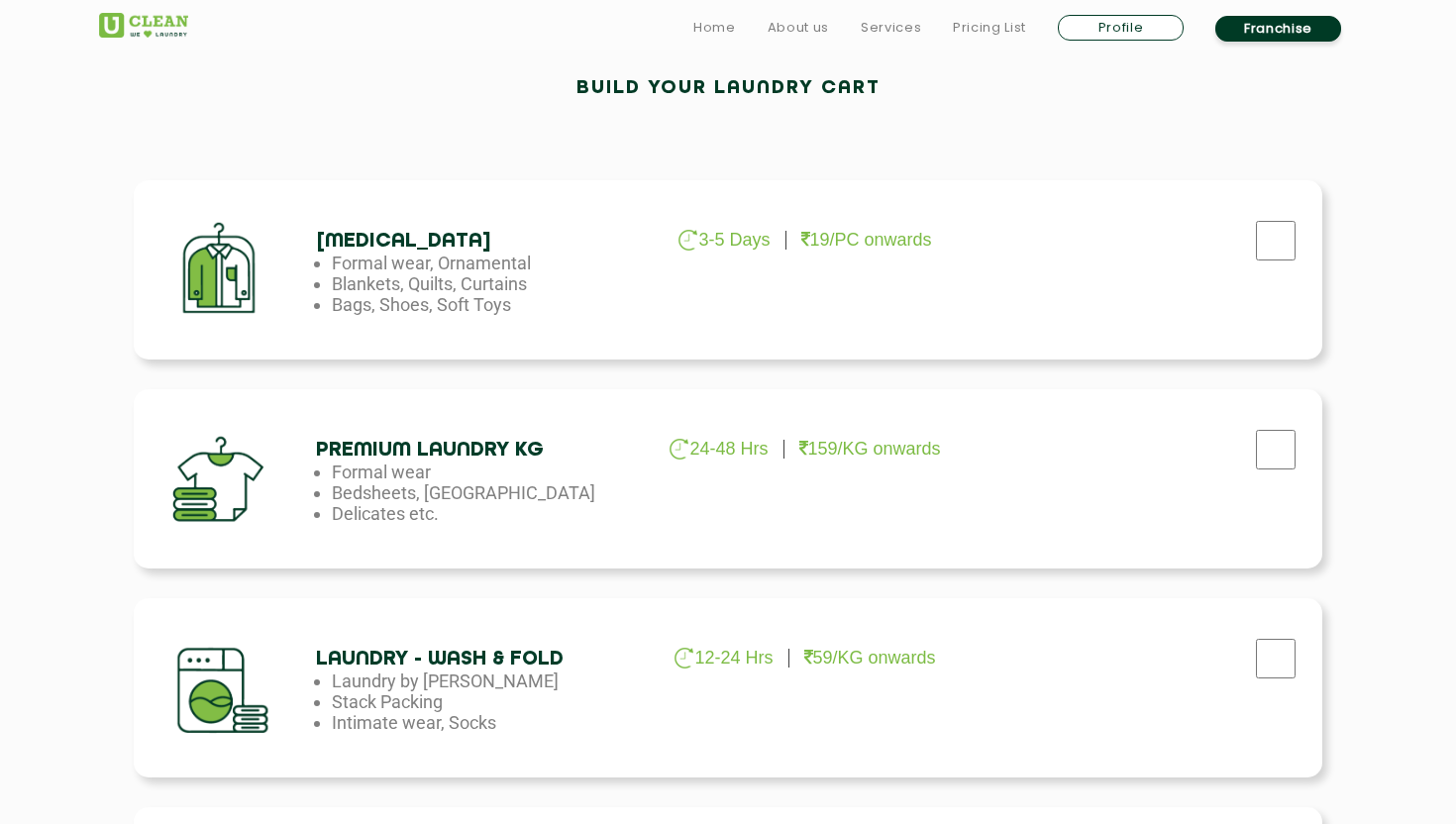 scroll, scrollTop: 597, scrollLeft: 0, axis: vertical 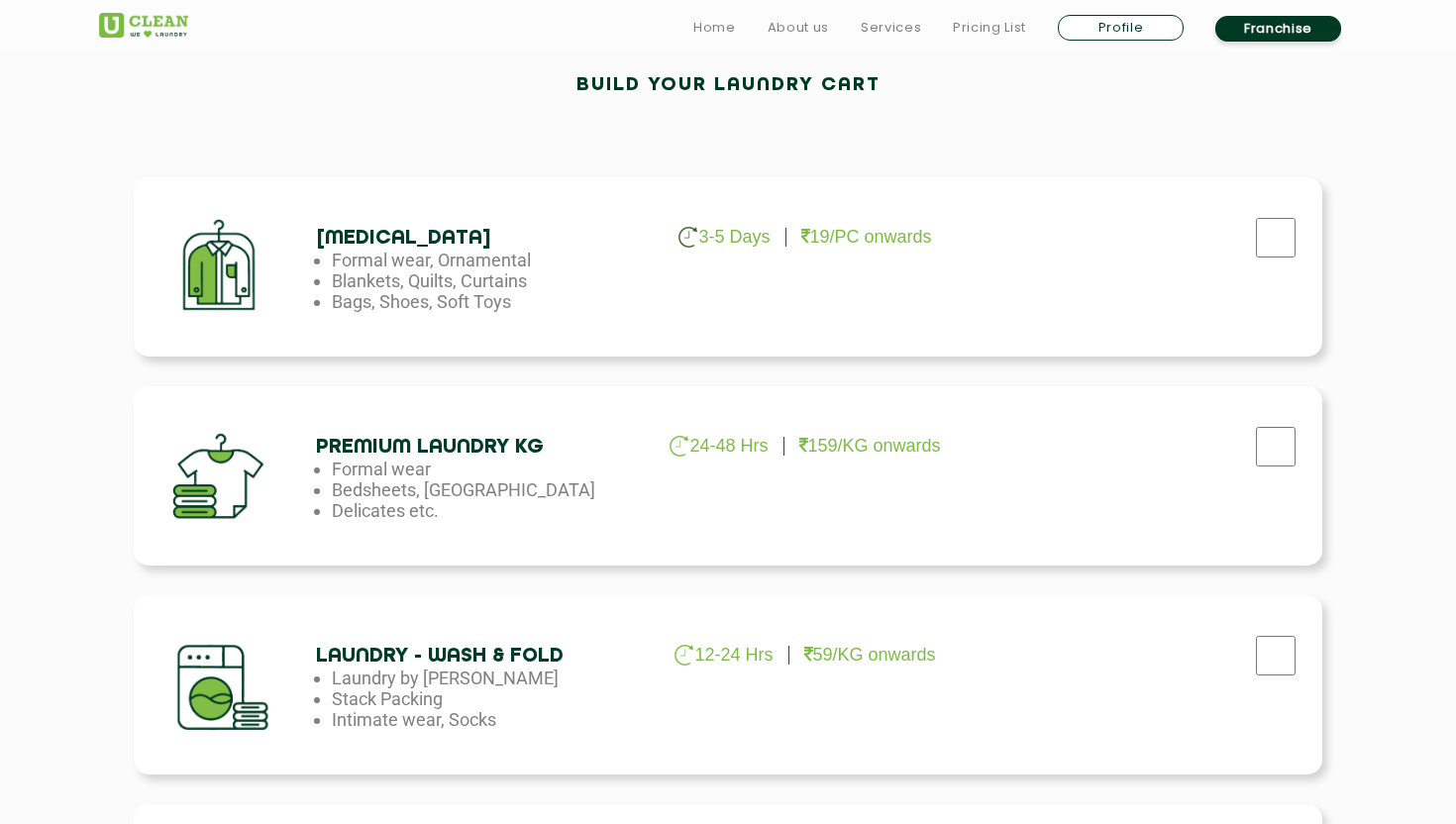 click at bounding box center [1140, 233] 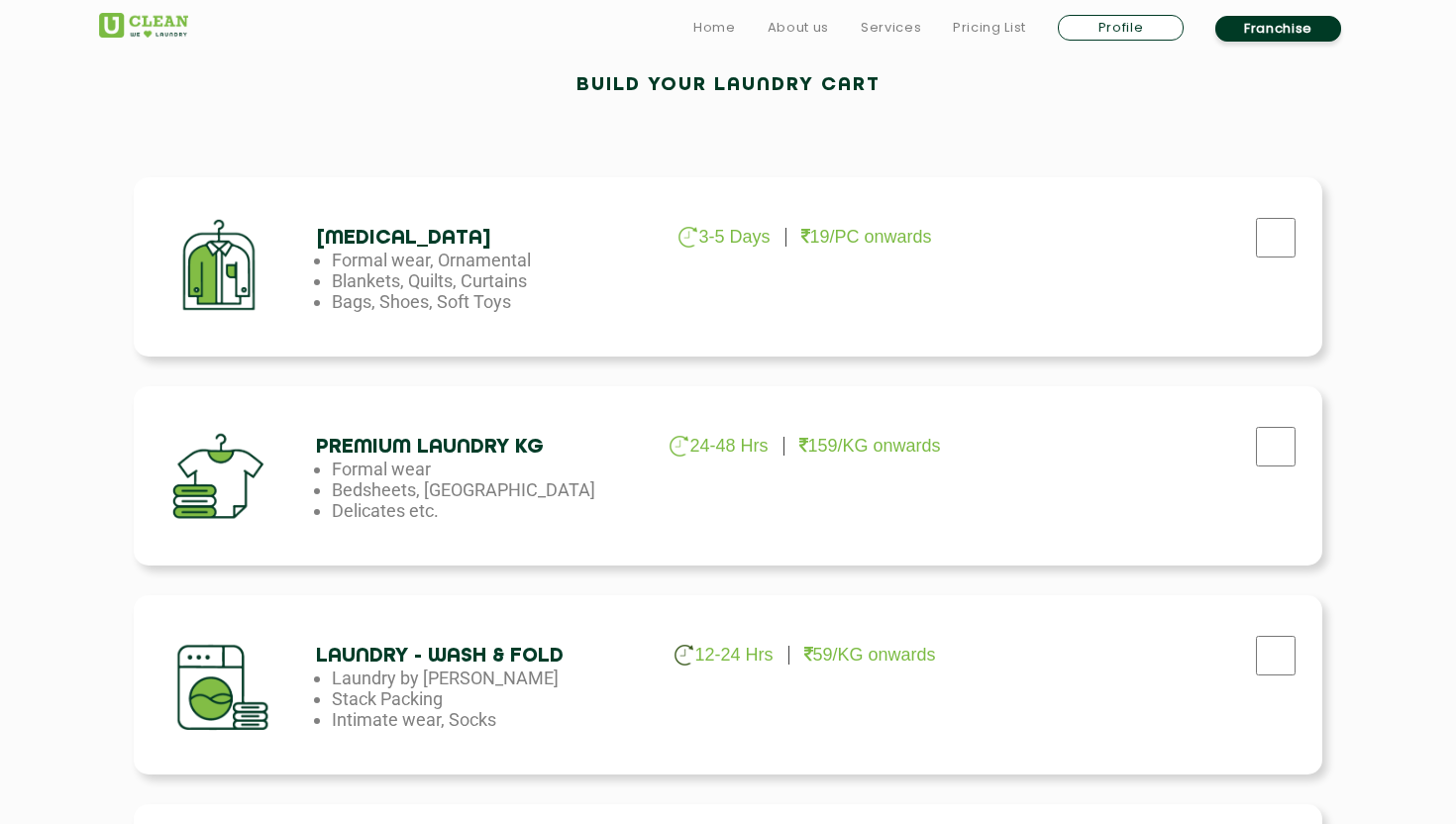 click at bounding box center (1140, 233) 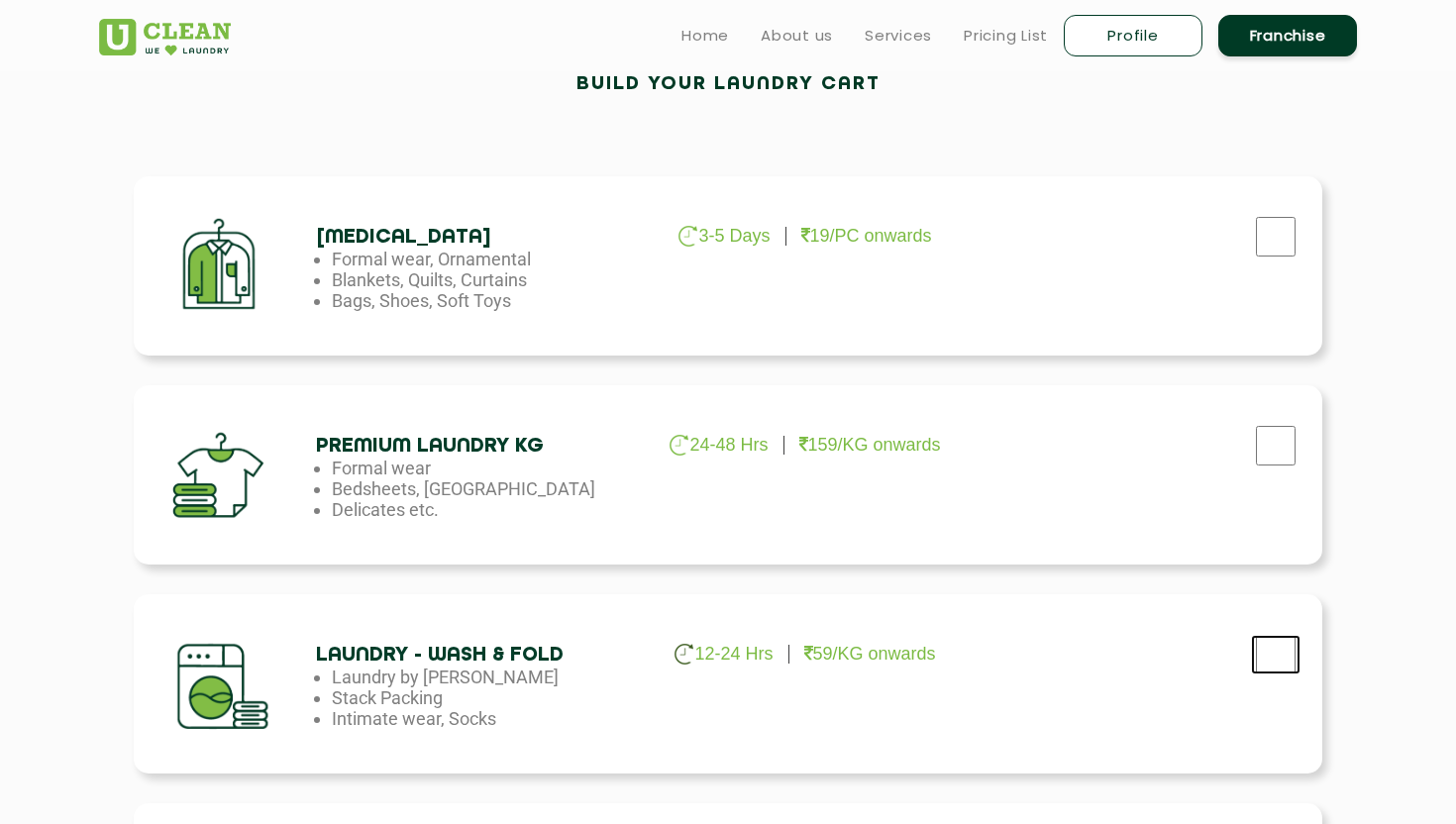 click at bounding box center [1276, 237] 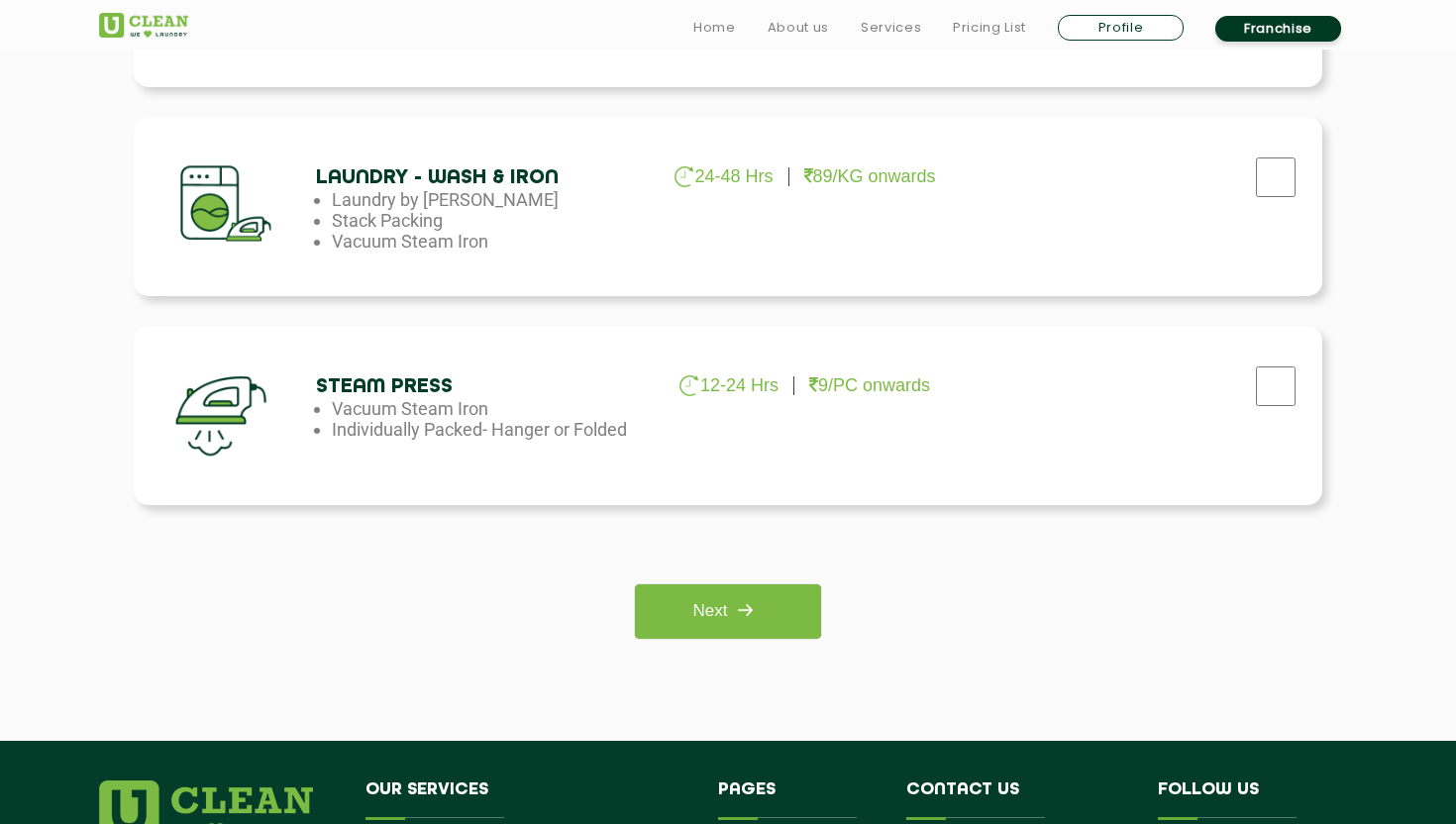 scroll, scrollTop: 1421, scrollLeft: 0, axis: vertical 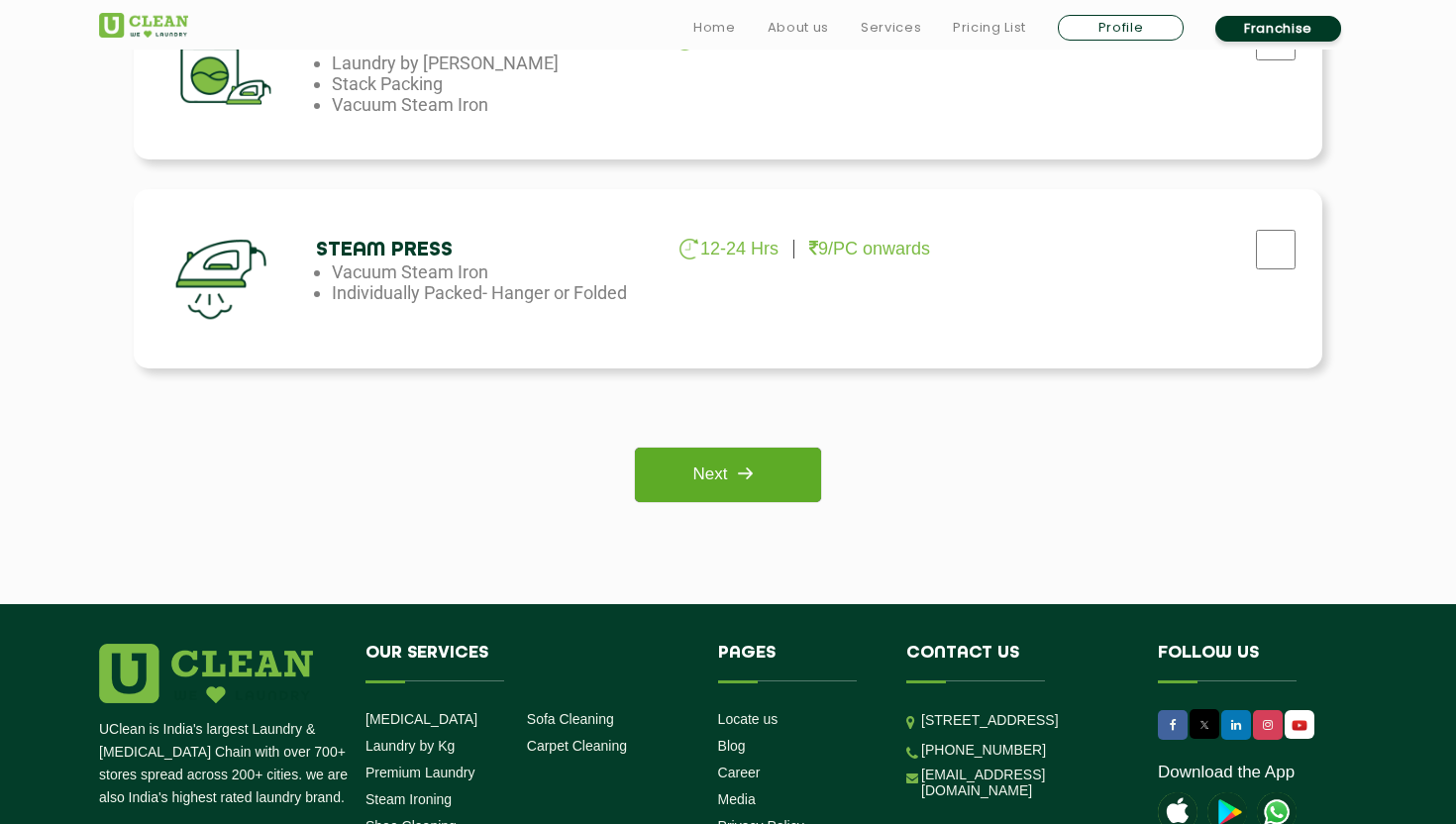 click at bounding box center [745, 473] 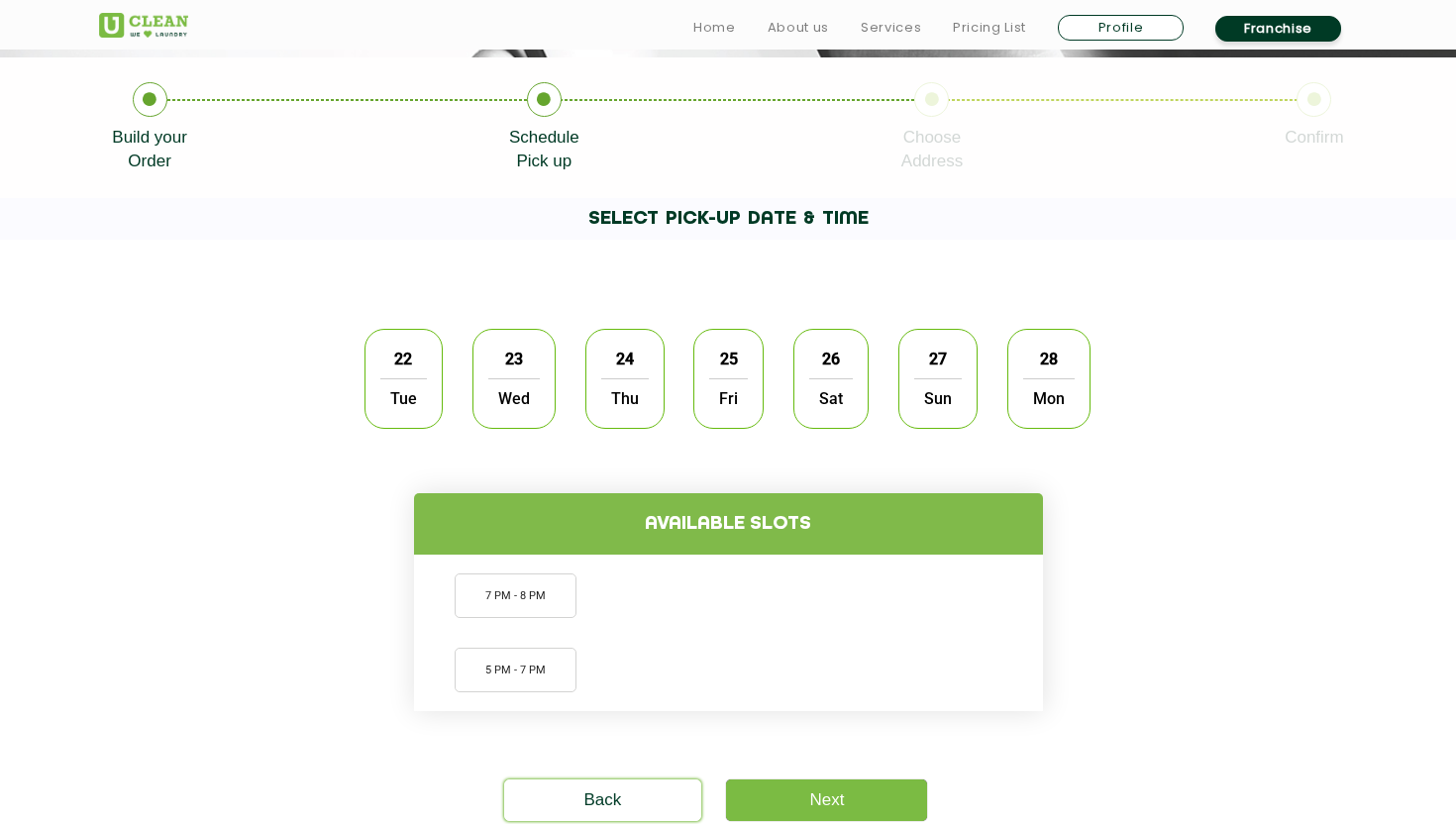 scroll, scrollTop: 446, scrollLeft: 0, axis: vertical 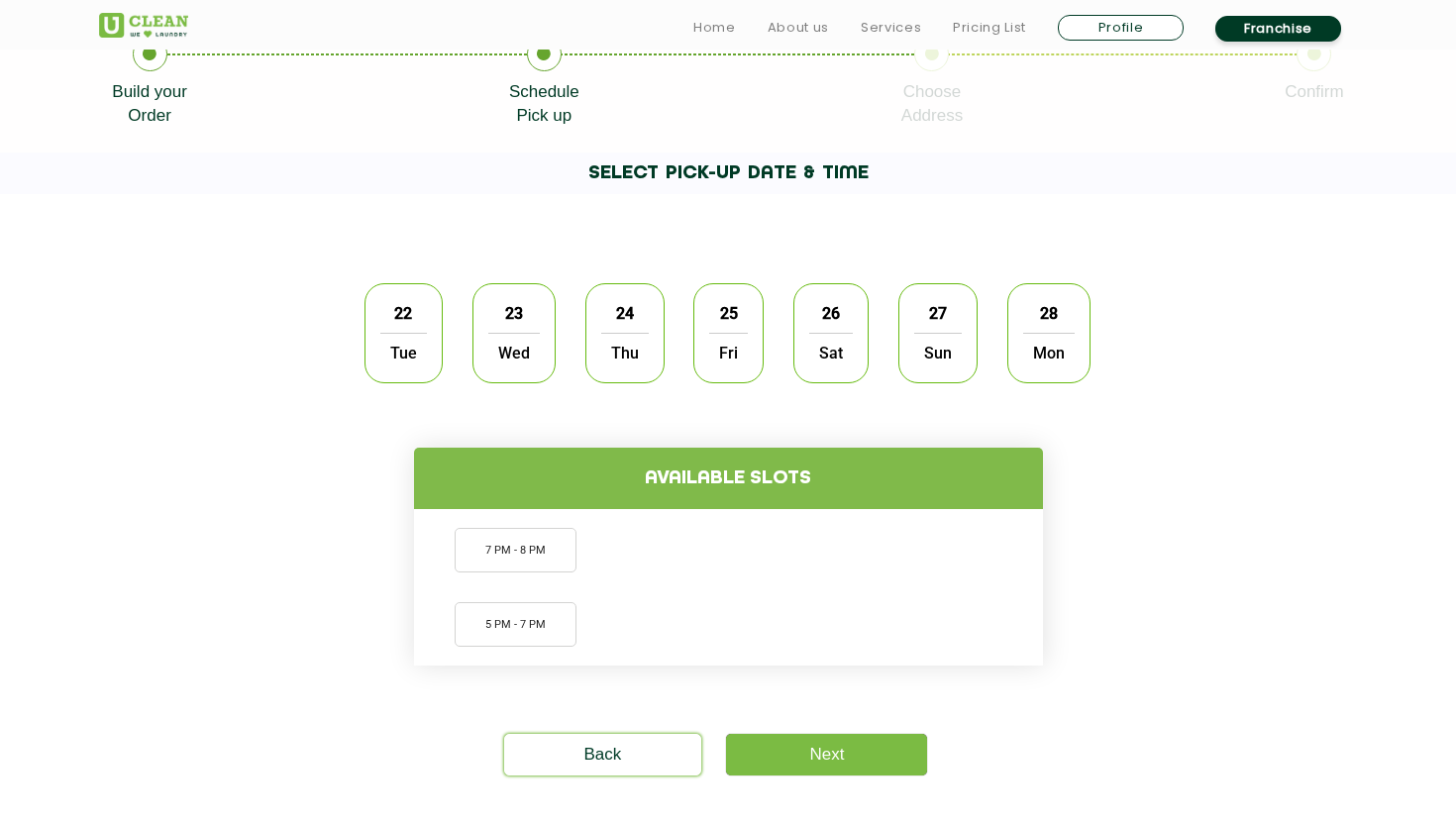 click on "Wed" 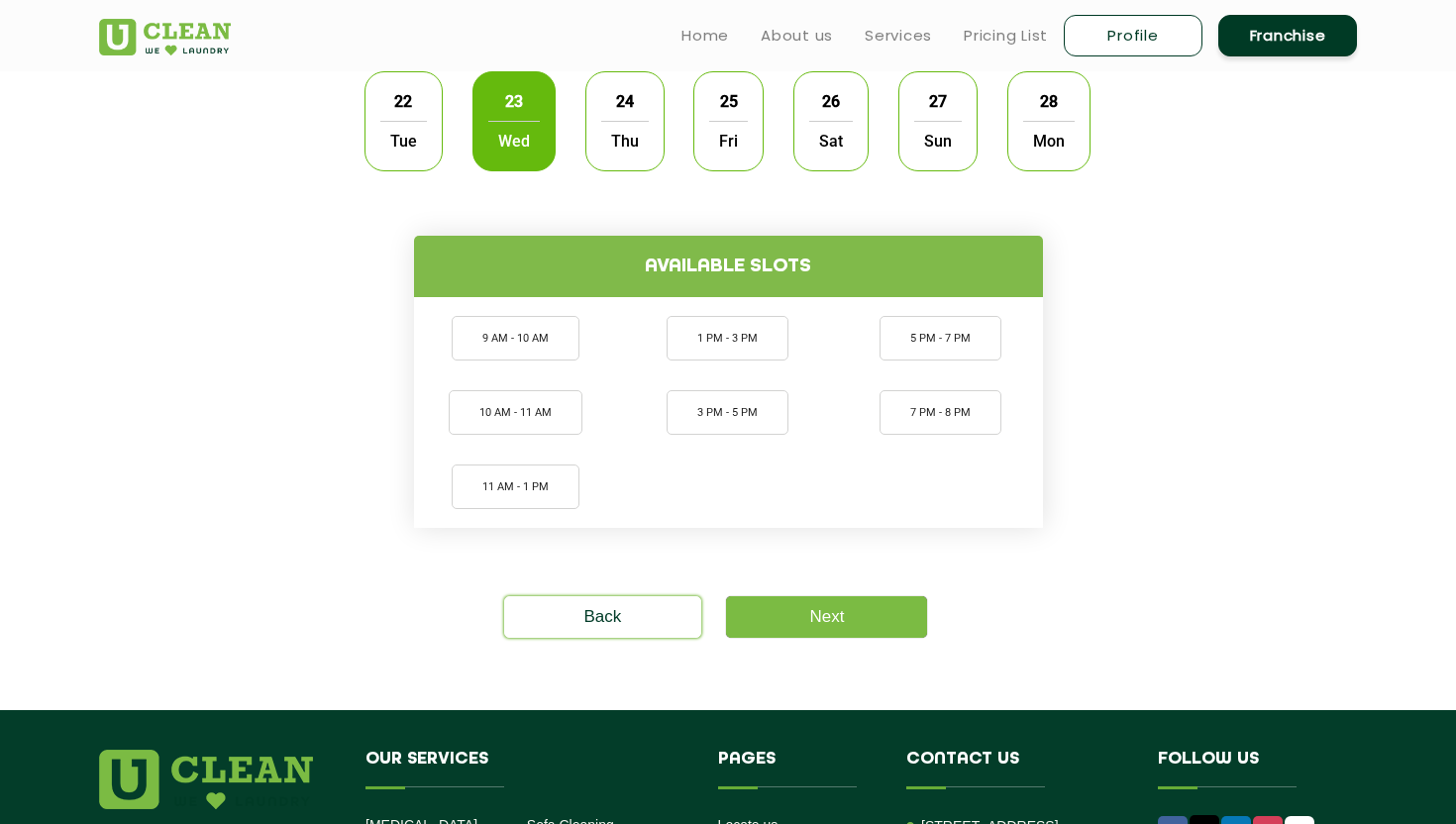 scroll, scrollTop: 661, scrollLeft: 0, axis: vertical 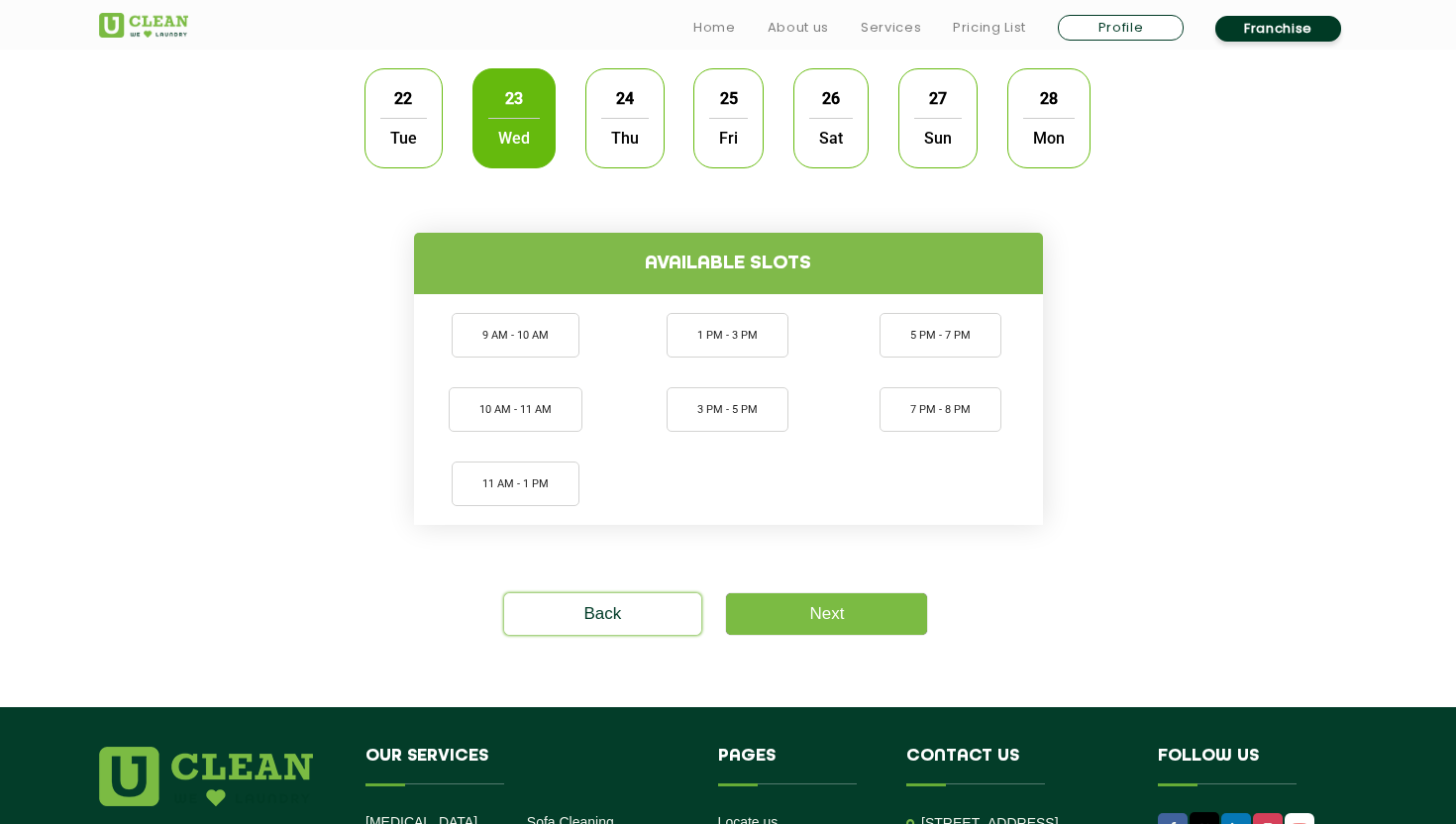 click on "Thu" 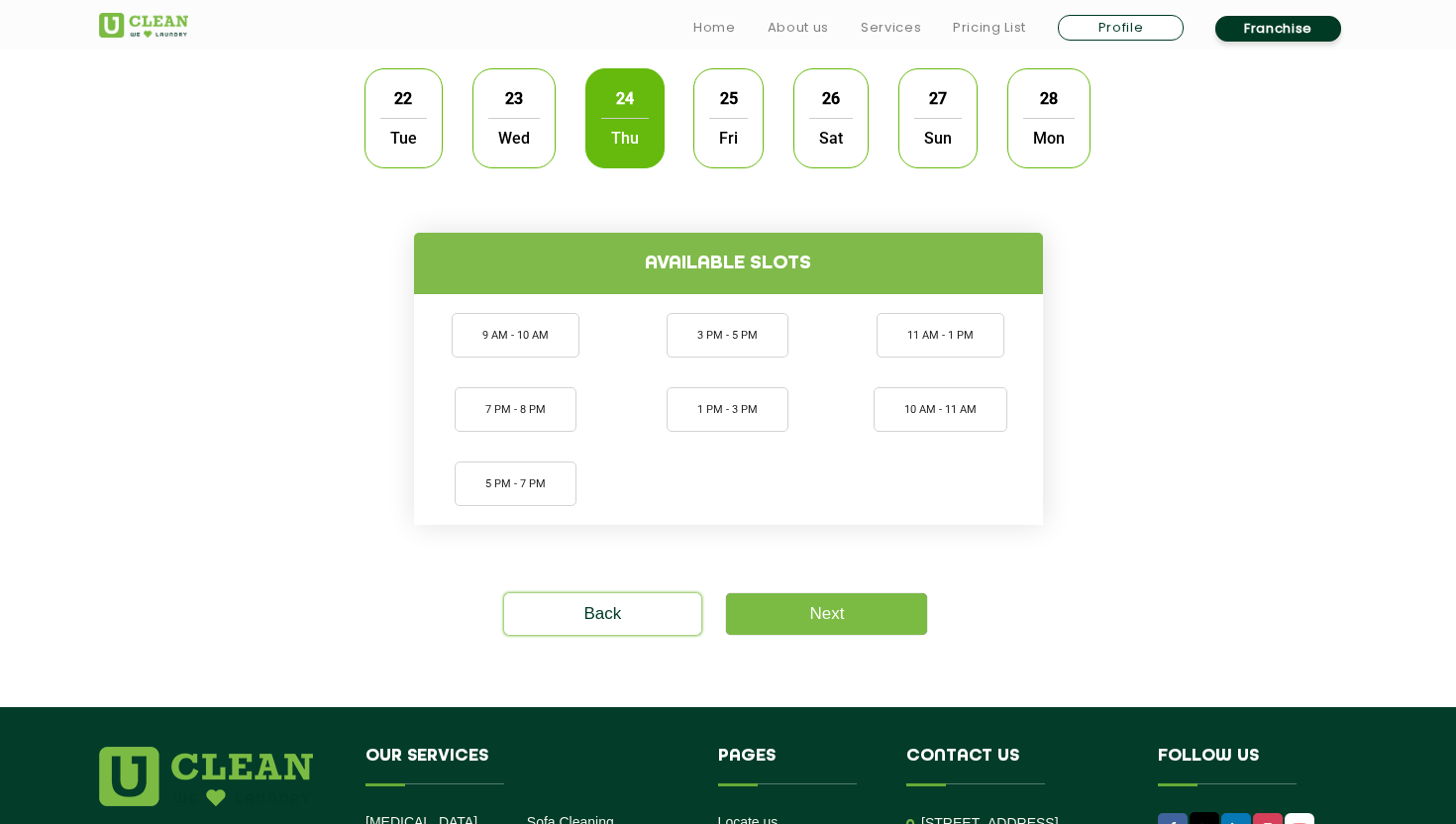 click on "Fri" 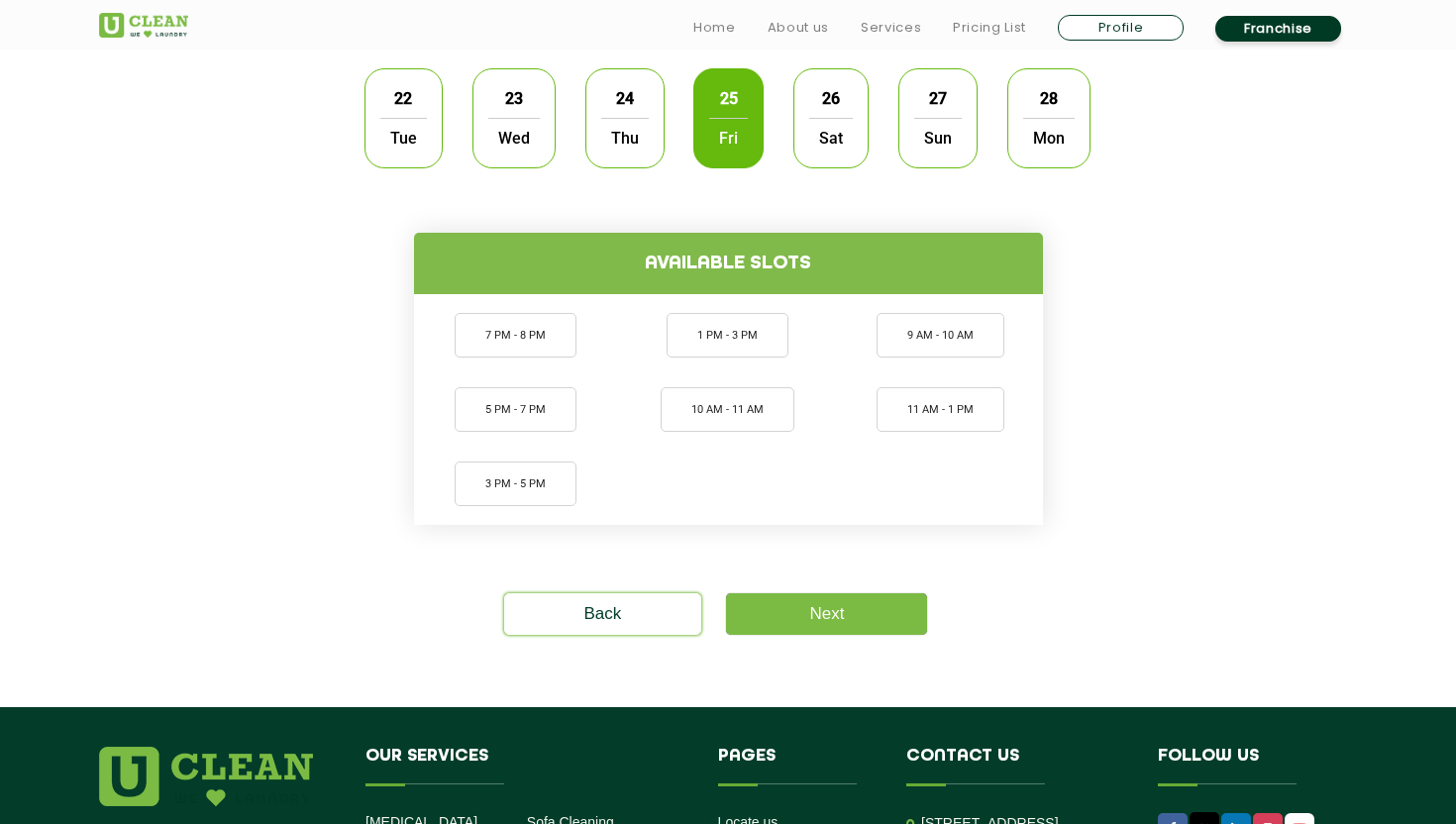click on "22  Tue" 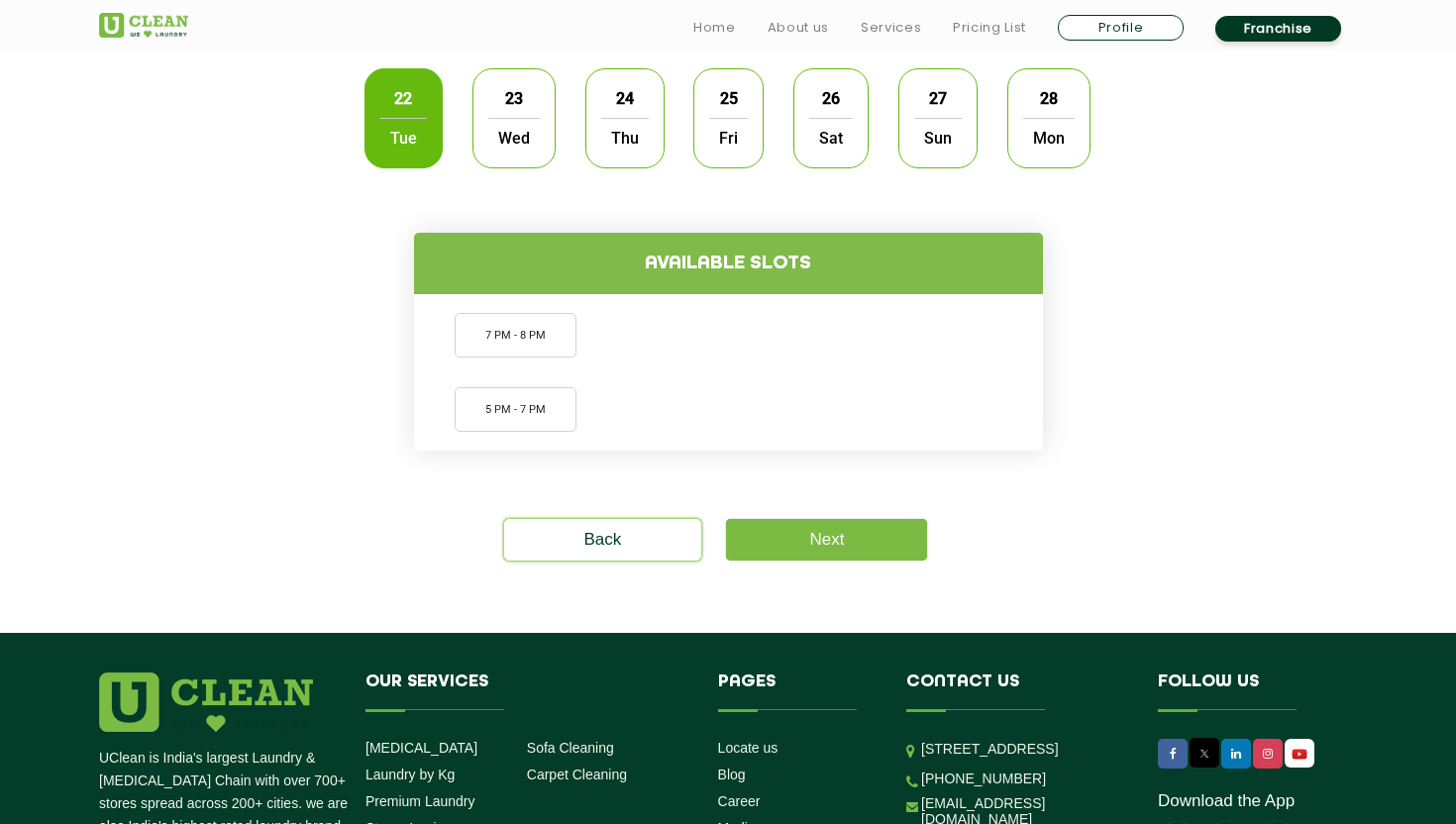 click on "26" 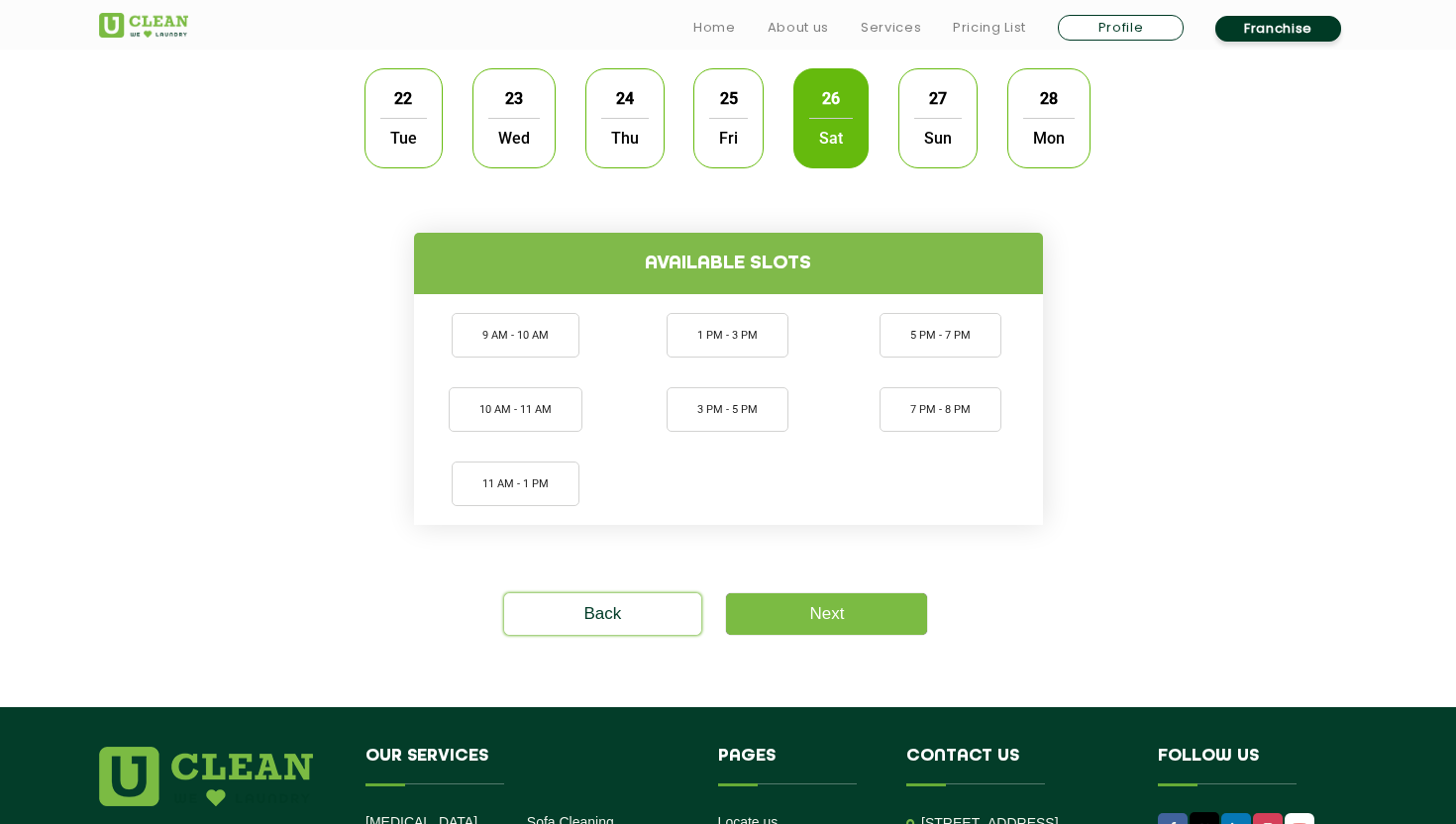click on "22  Tue" 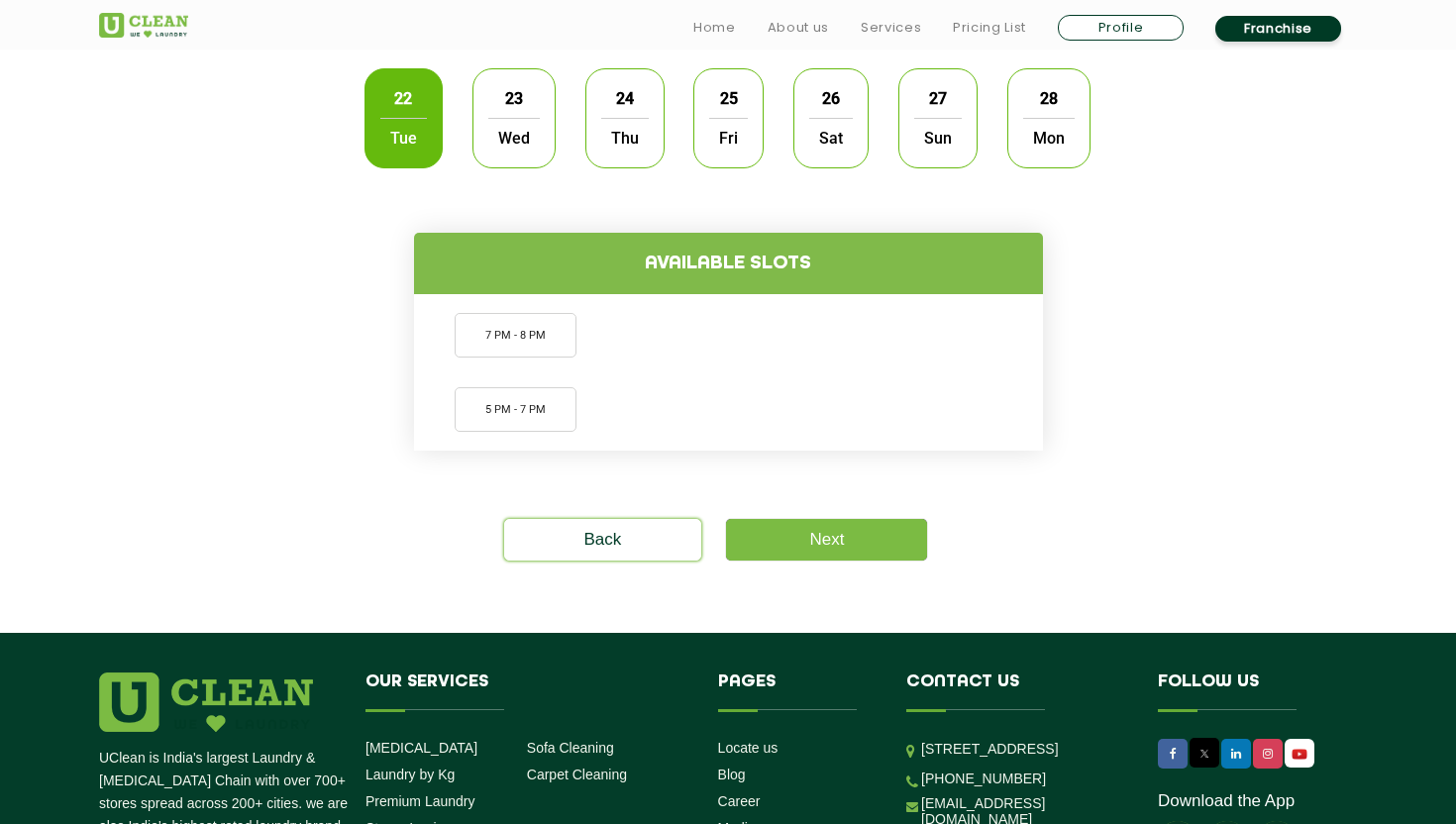click on "23" 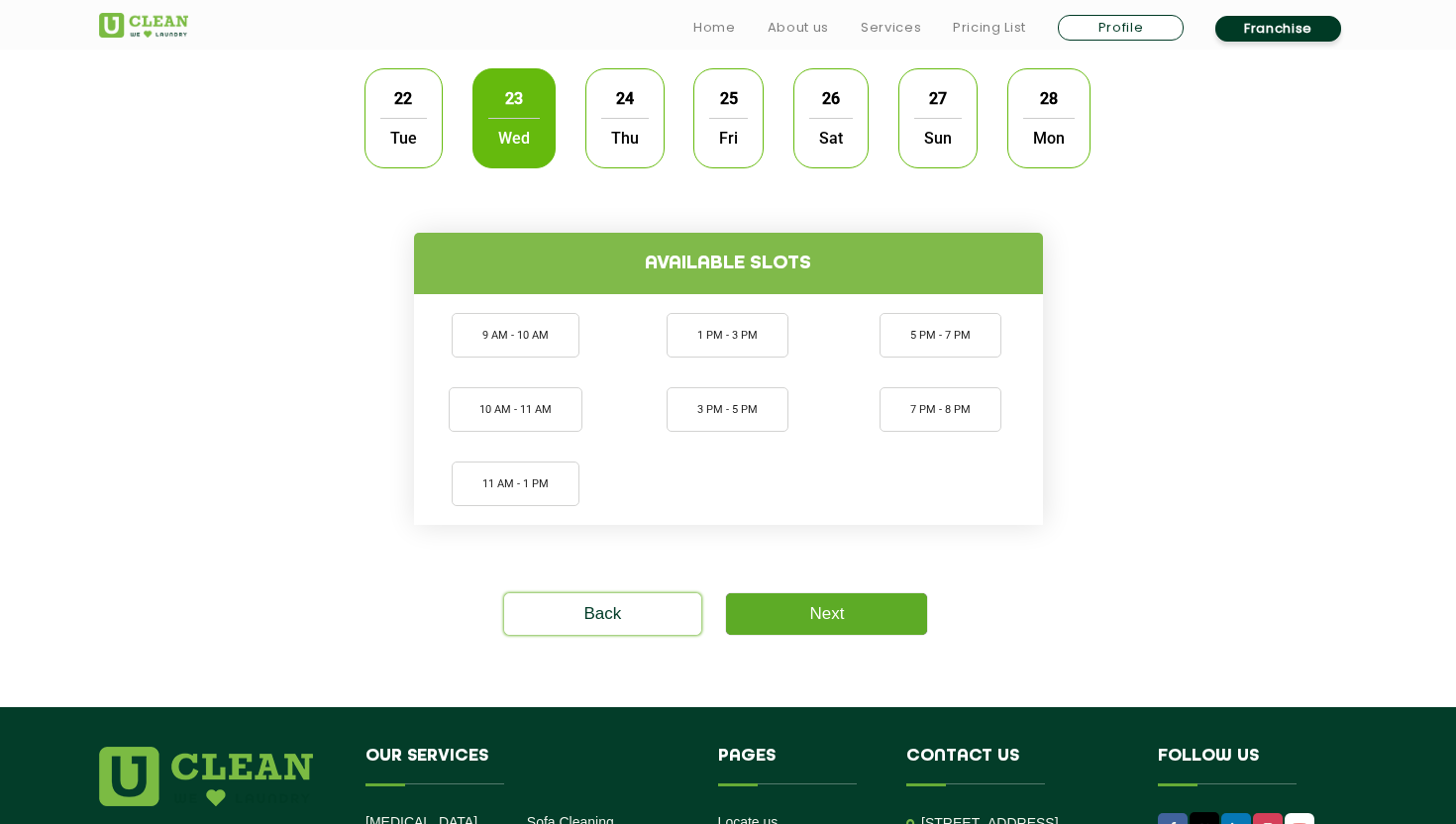 click on "Next" 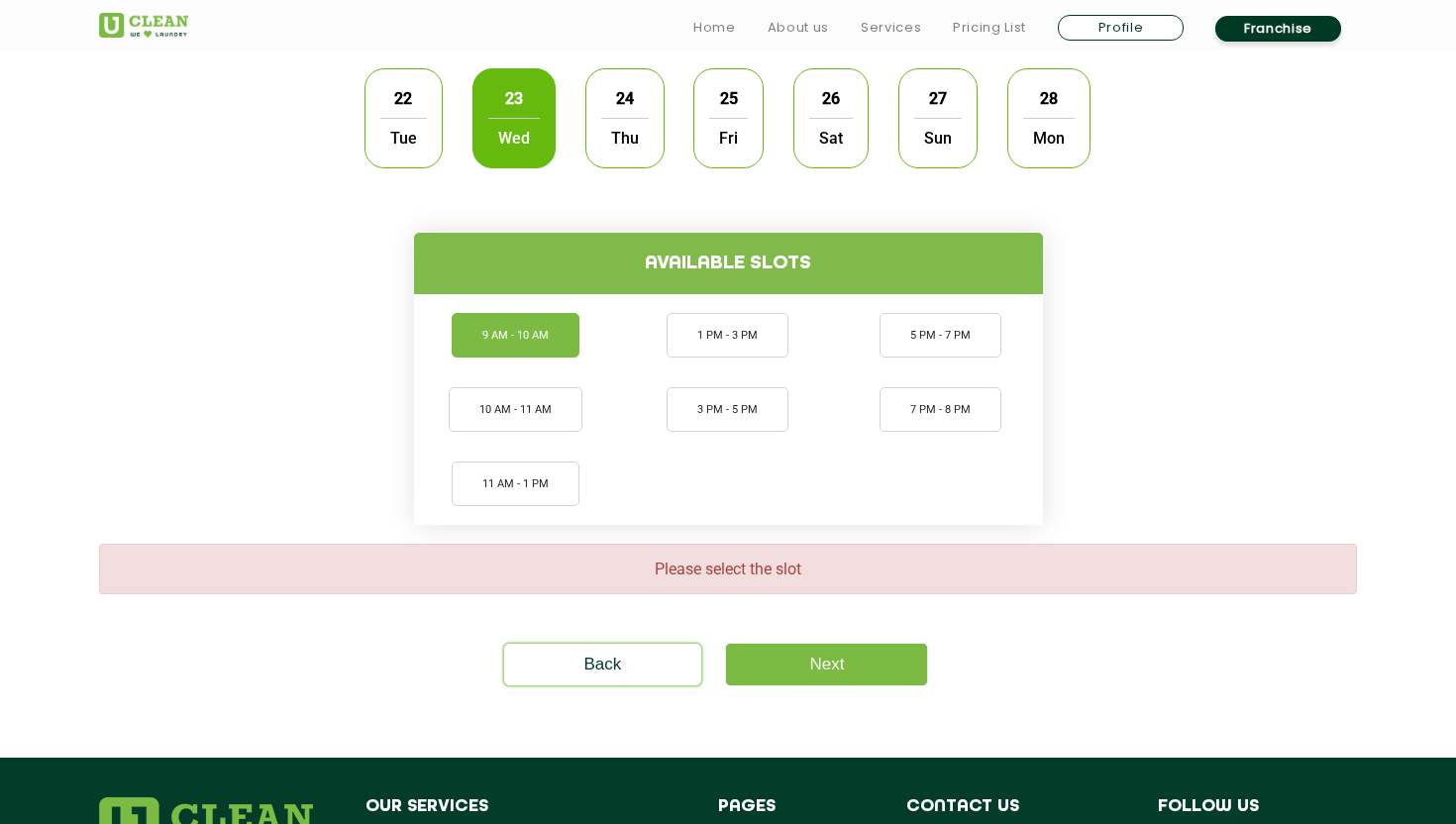 click on "9 AM - 10 AM" 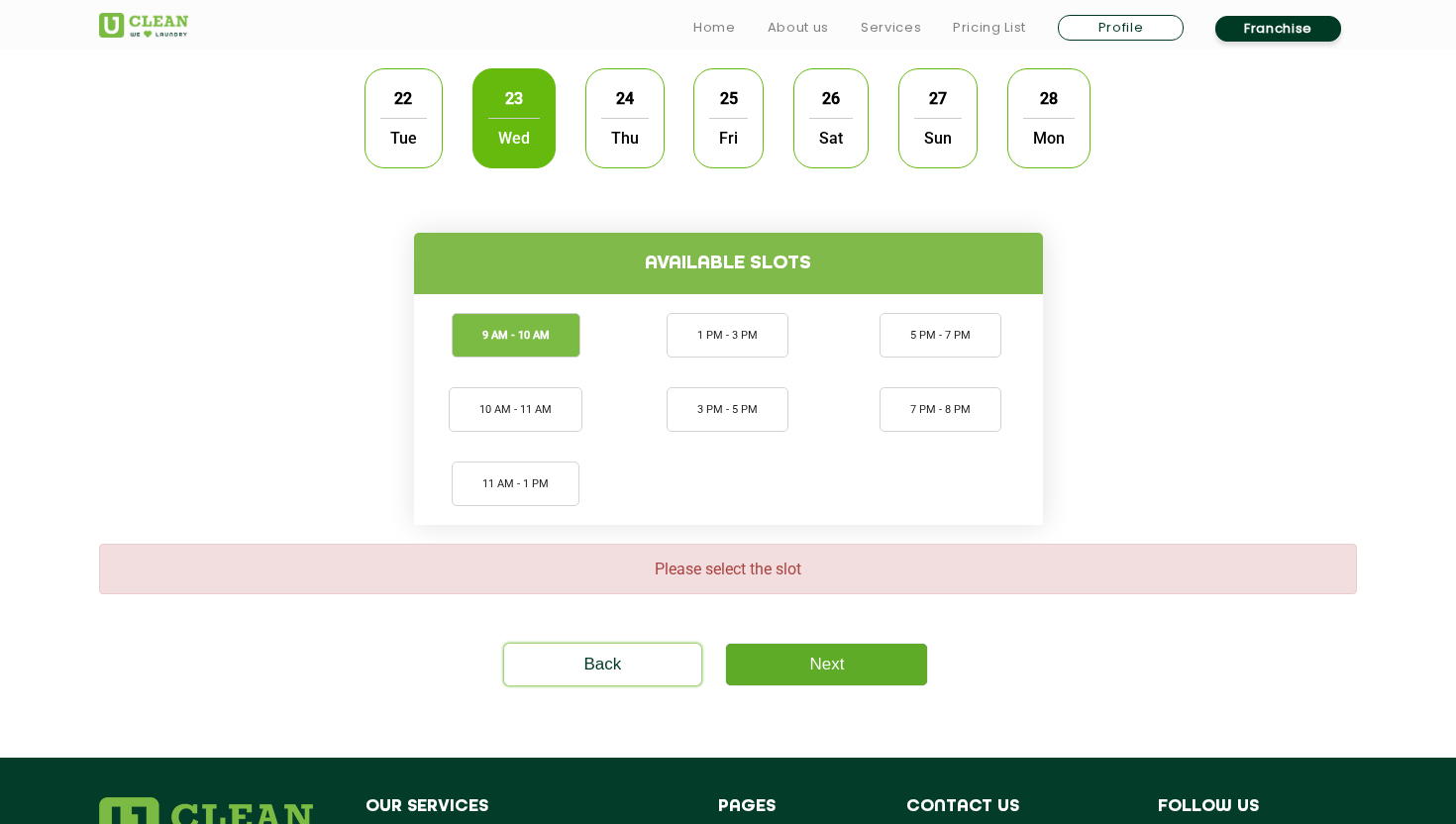 click on "Next" 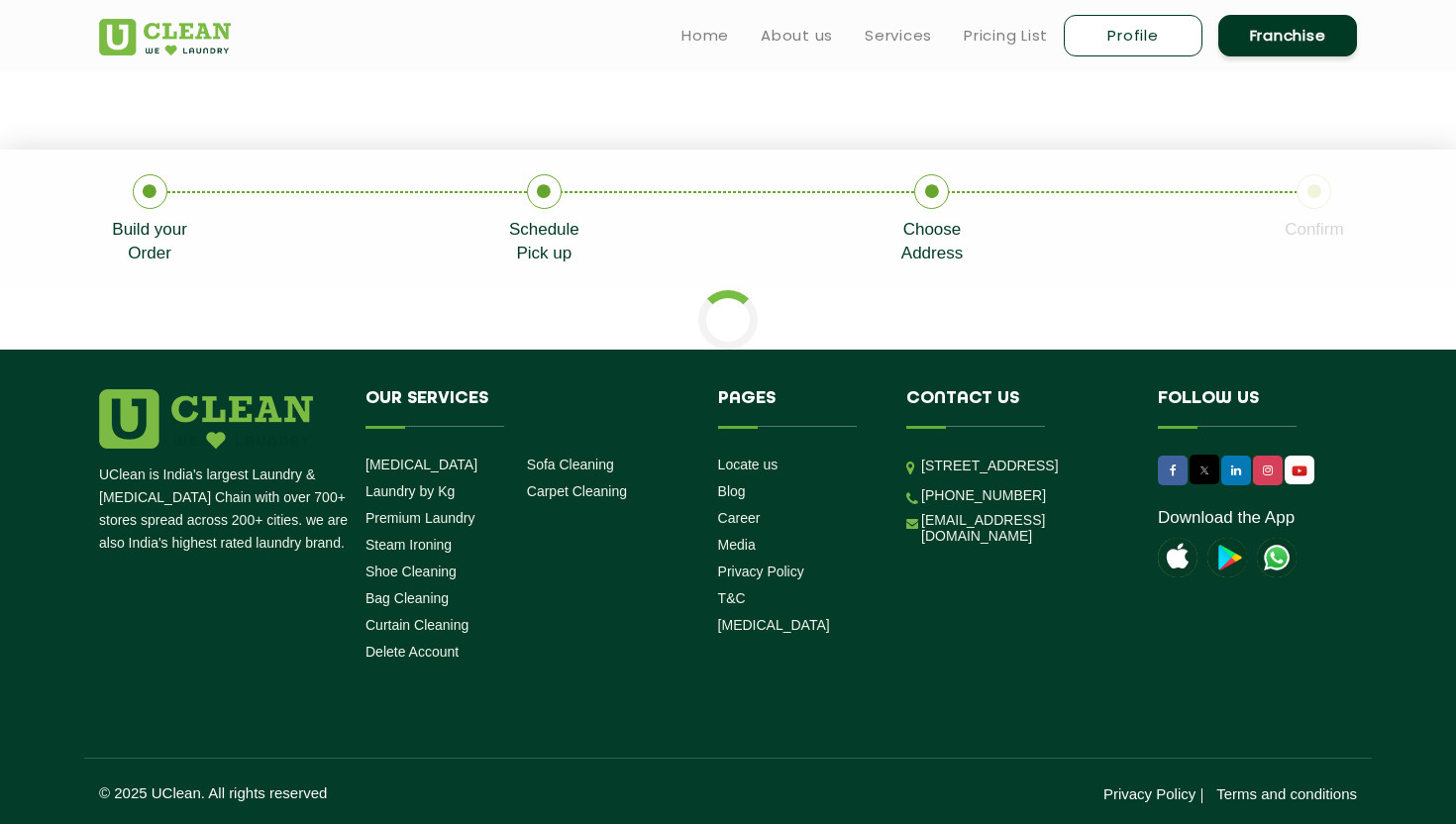 scroll, scrollTop: 0, scrollLeft: 0, axis: both 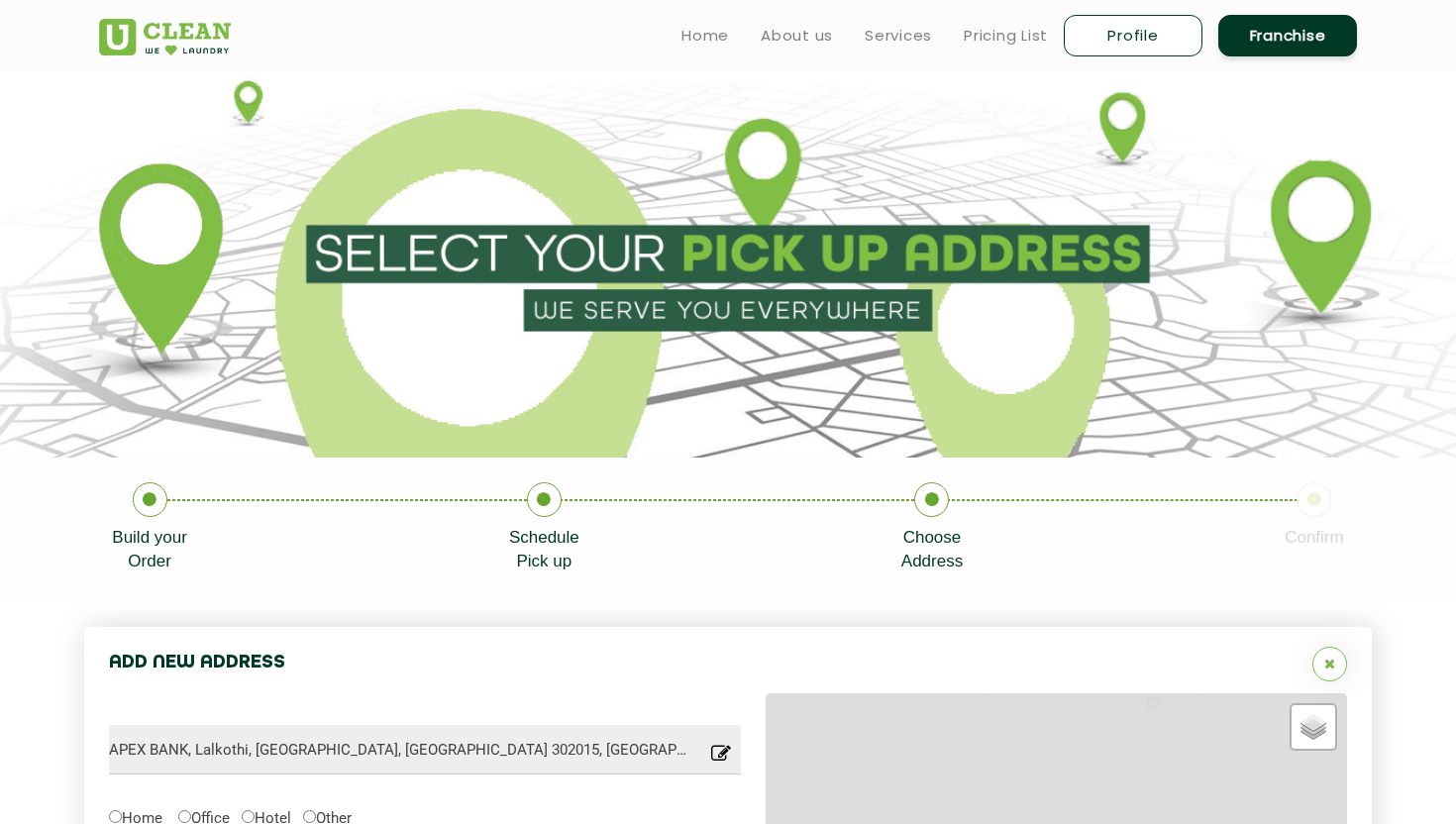 type on "Save" 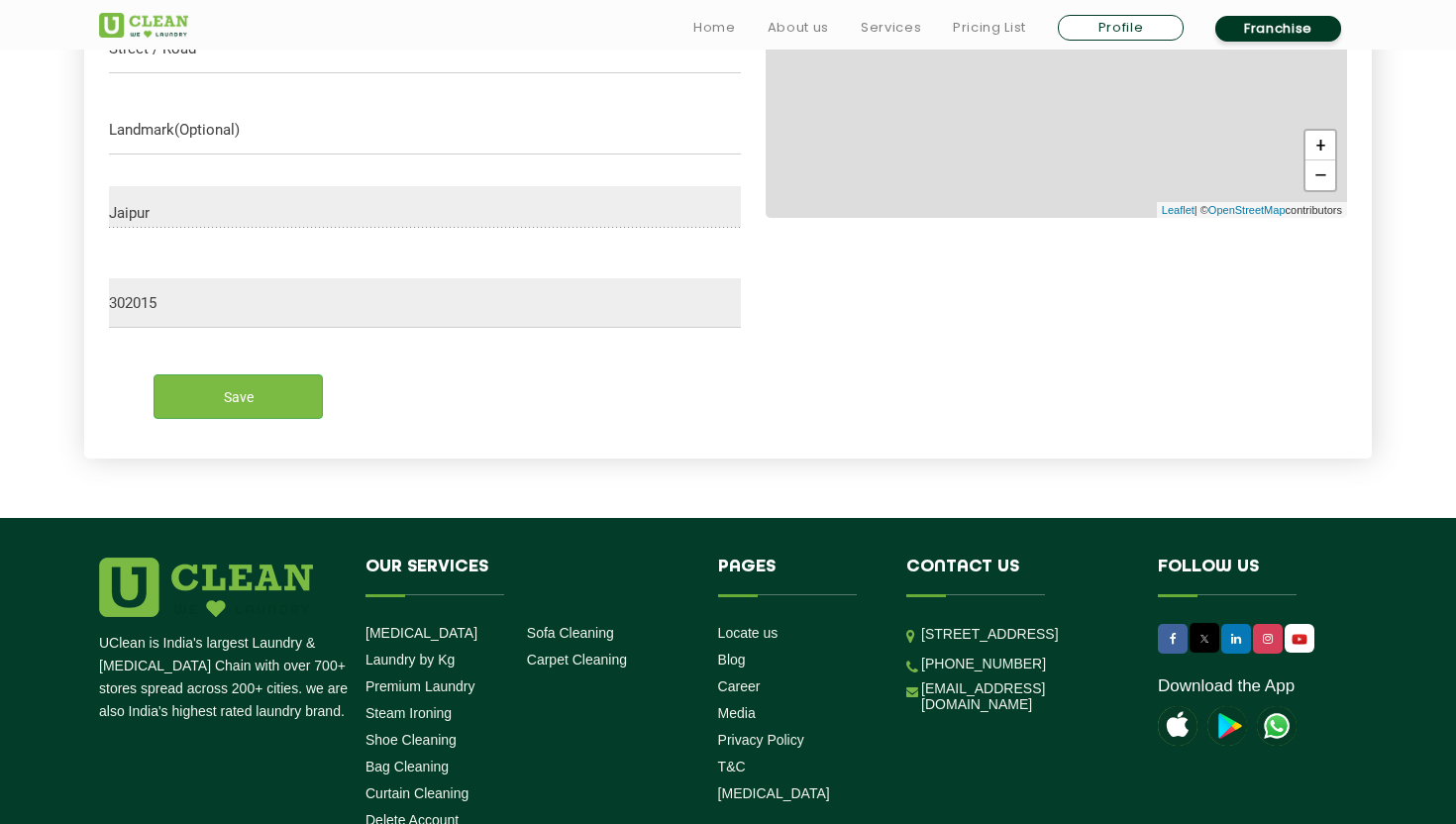 scroll, scrollTop: 922, scrollLeft: 0, axis: vertical 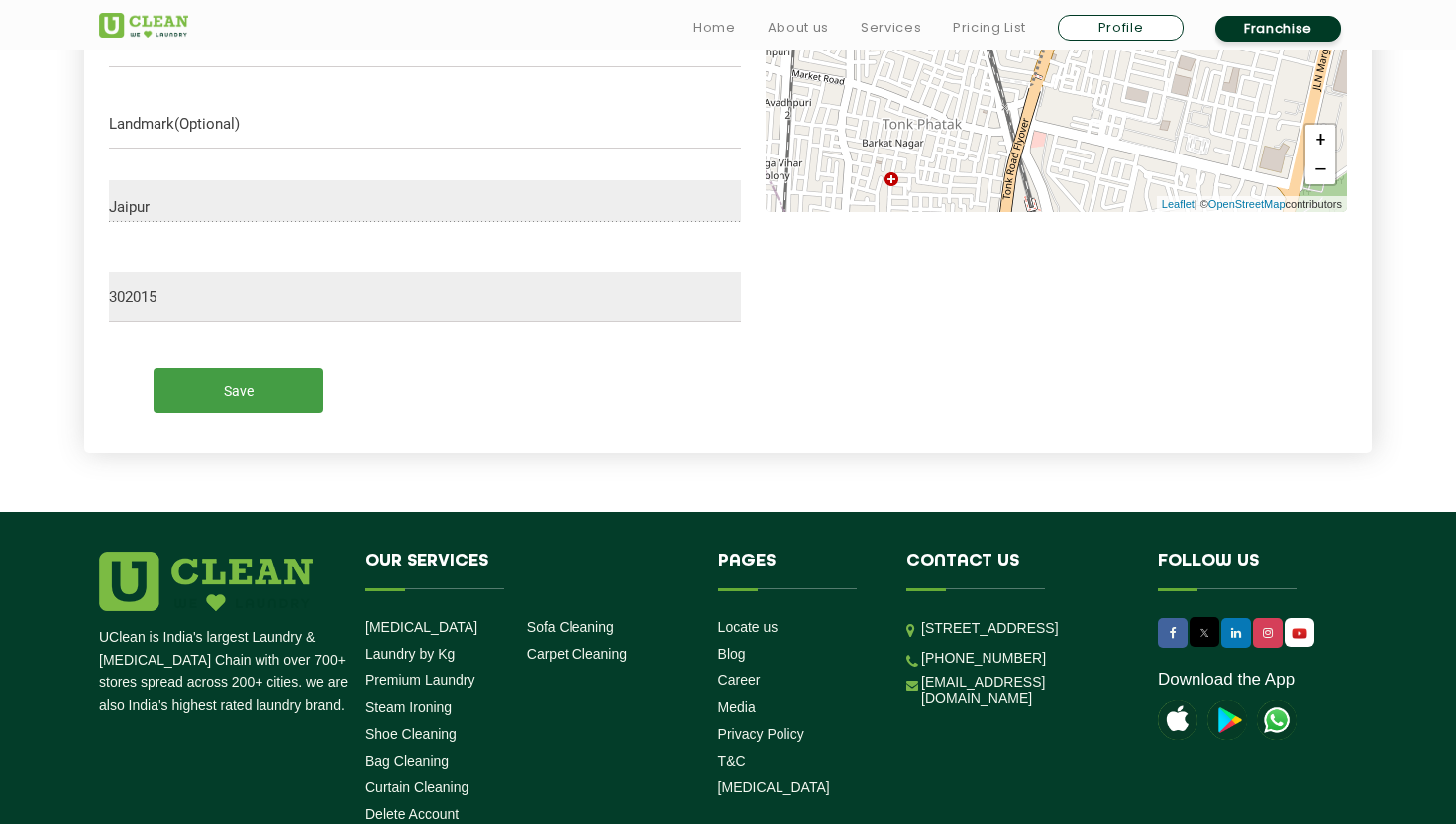 click on "Save" at bounding box center (238, 390) 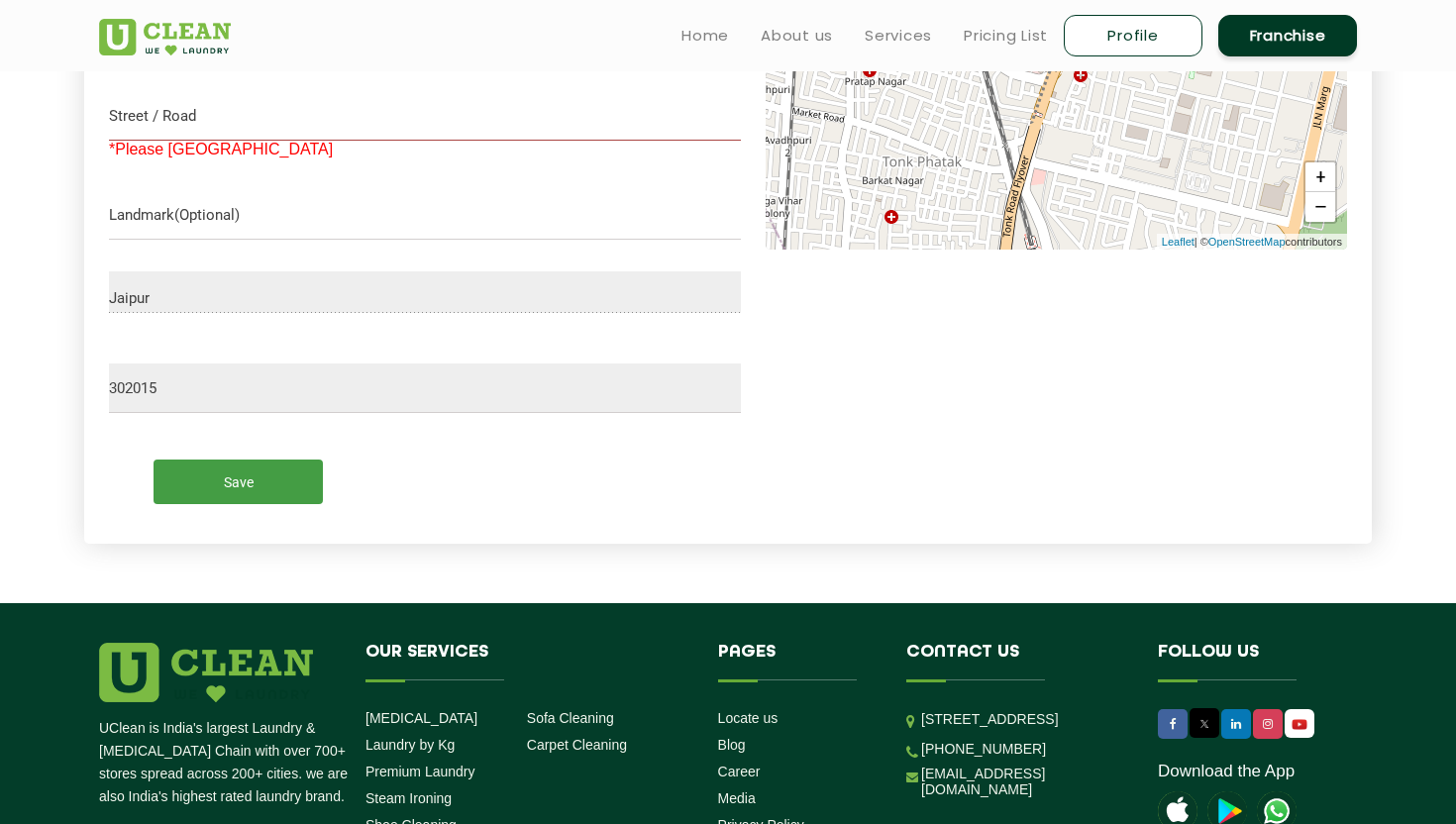 scroll, scrollTop: 858, scrollLeft: 0, axis: vertical 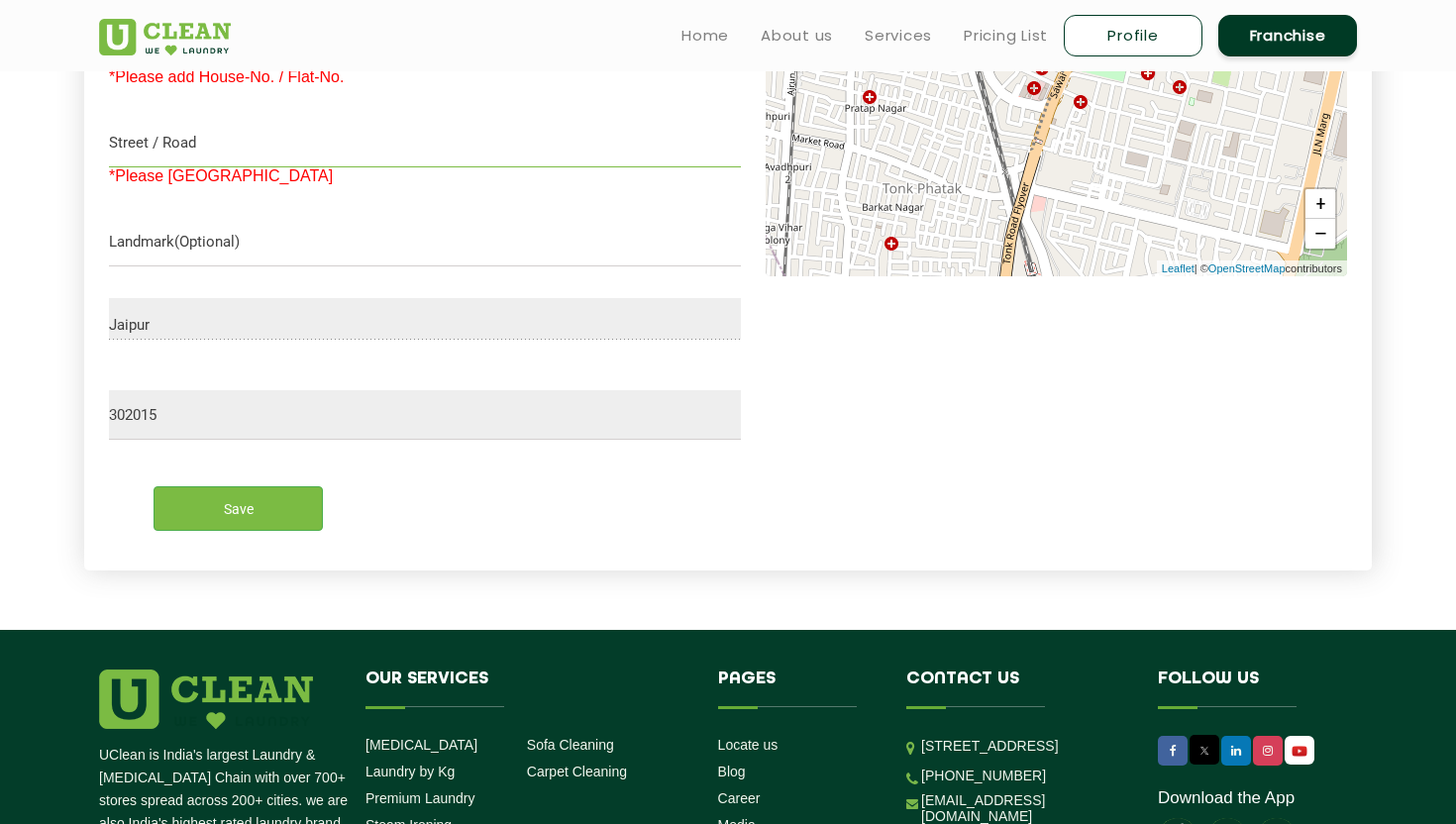 click at bounding box center [425, 143] 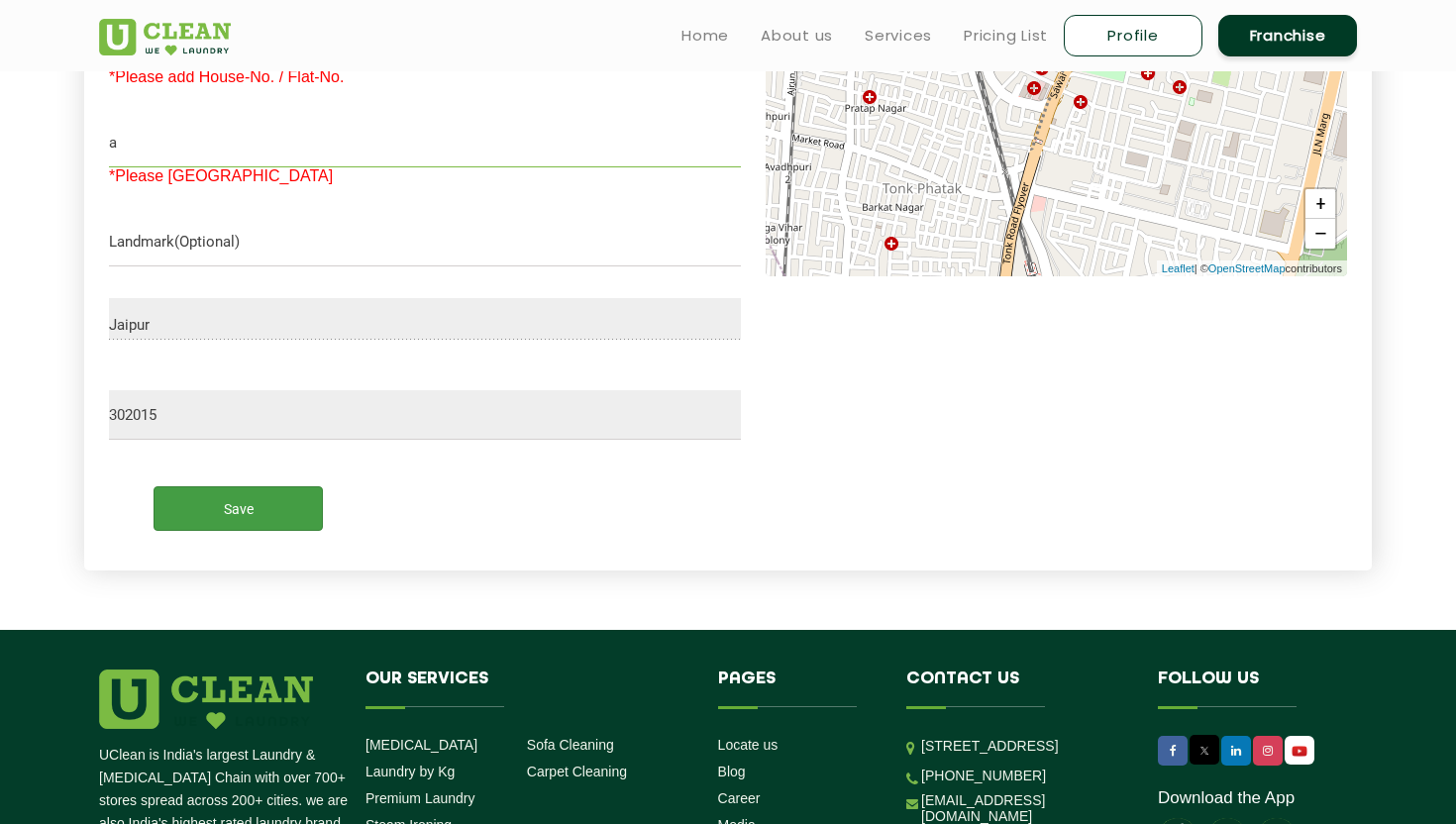 type on "a" 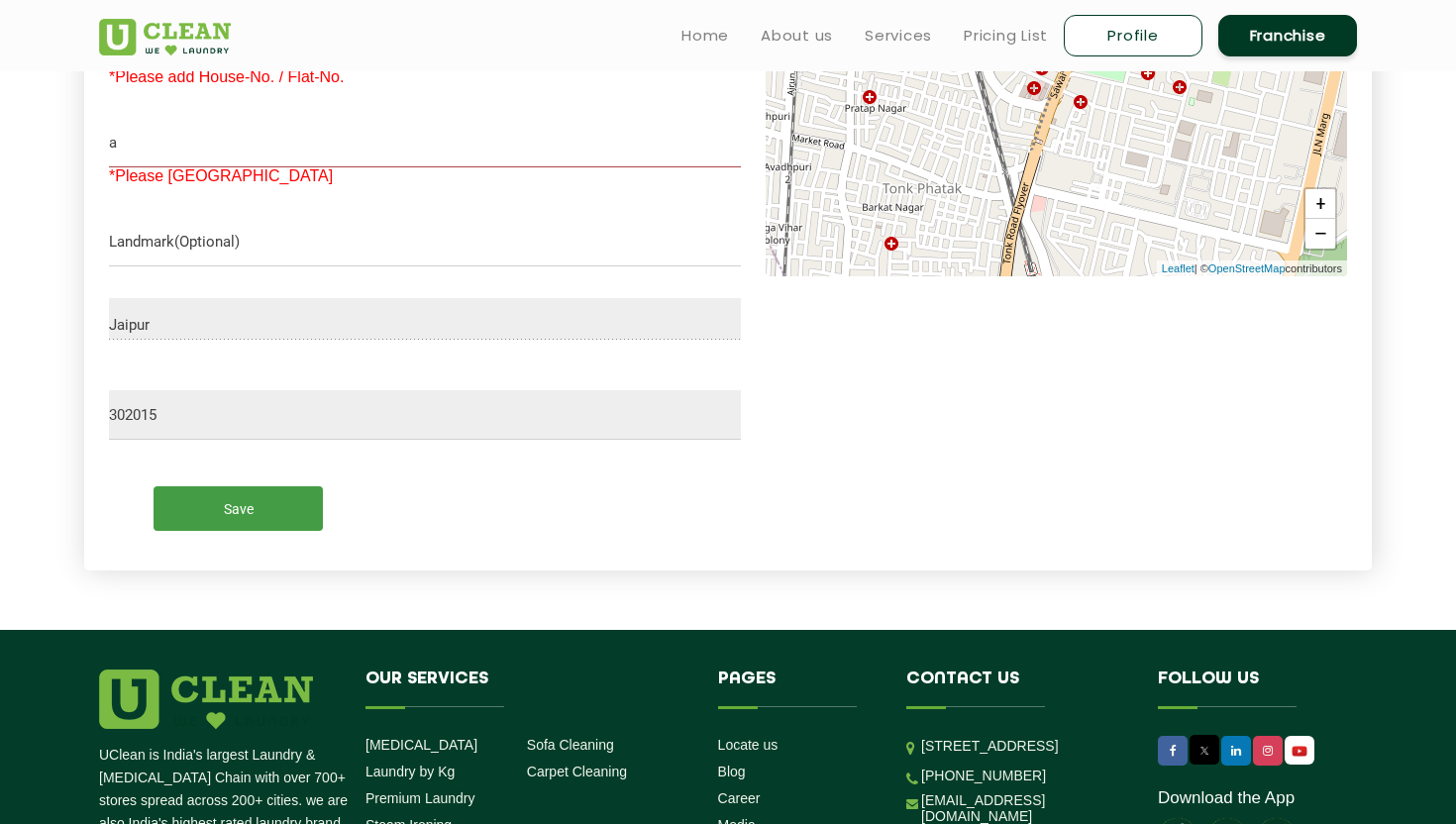 click on "Save" at bounding box center (238, 508) 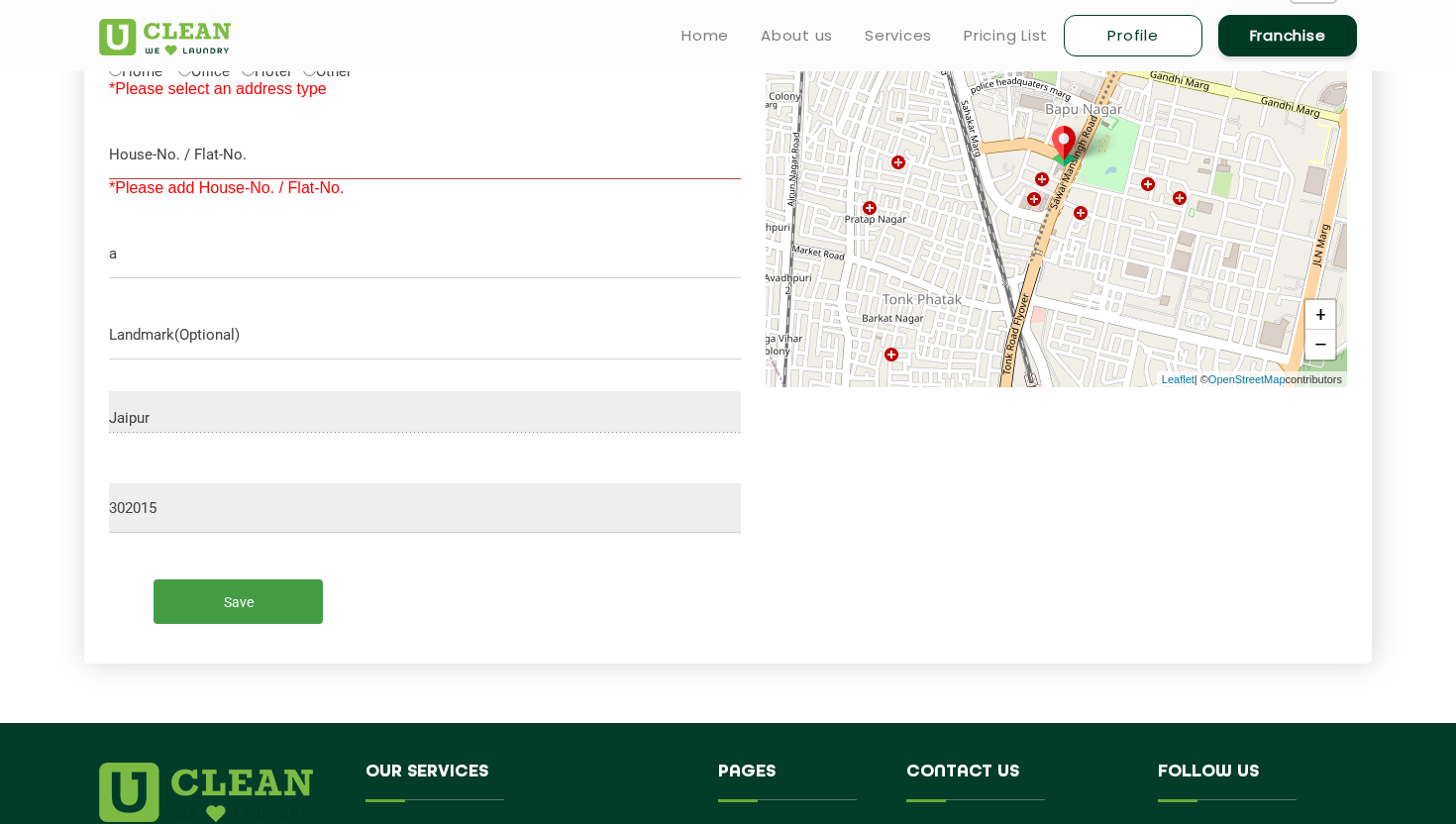 scroll, scrollTop: 686, scrollLeft: 0, axis: vertical 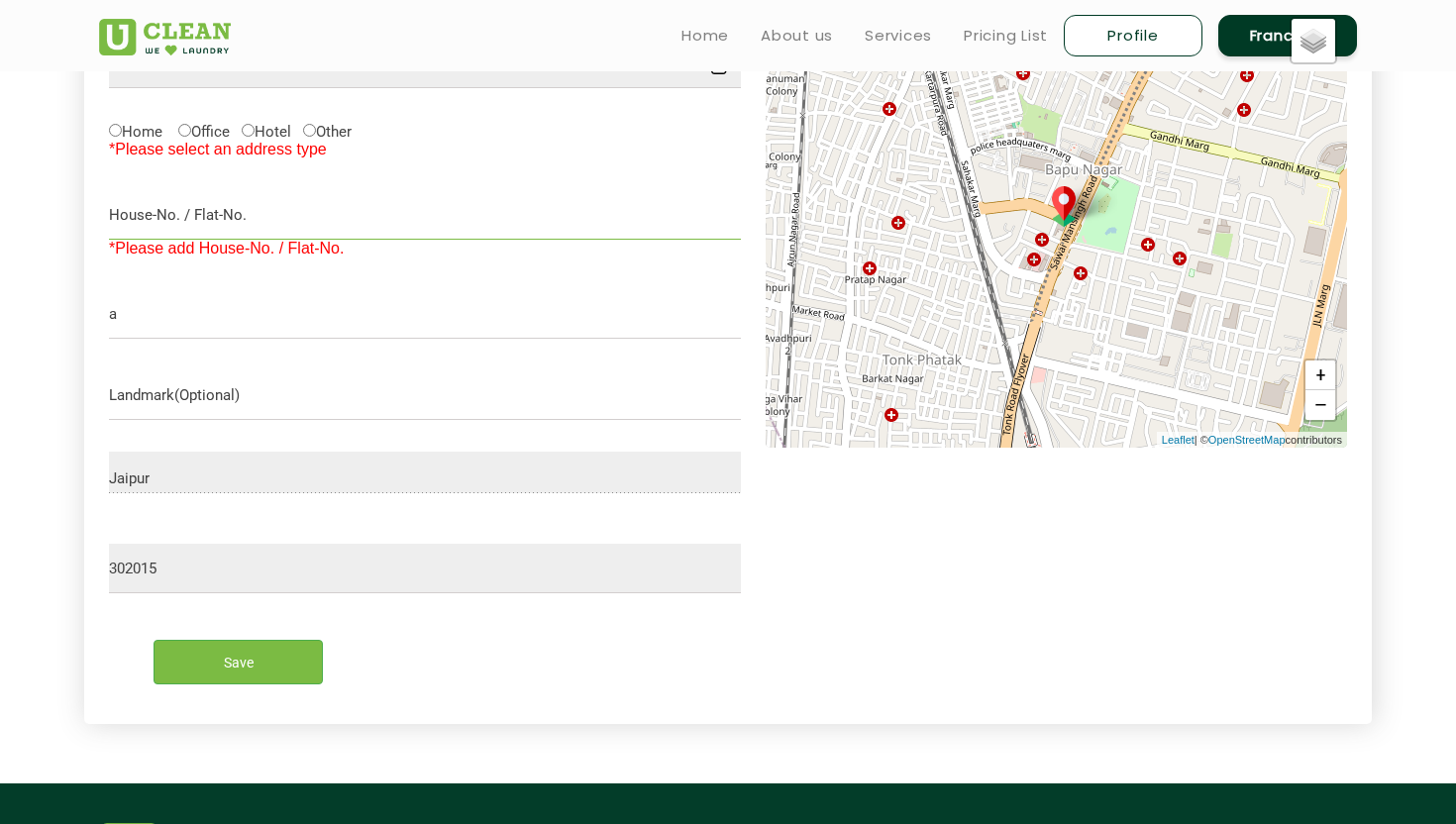 click at bounding box center (425, 215) 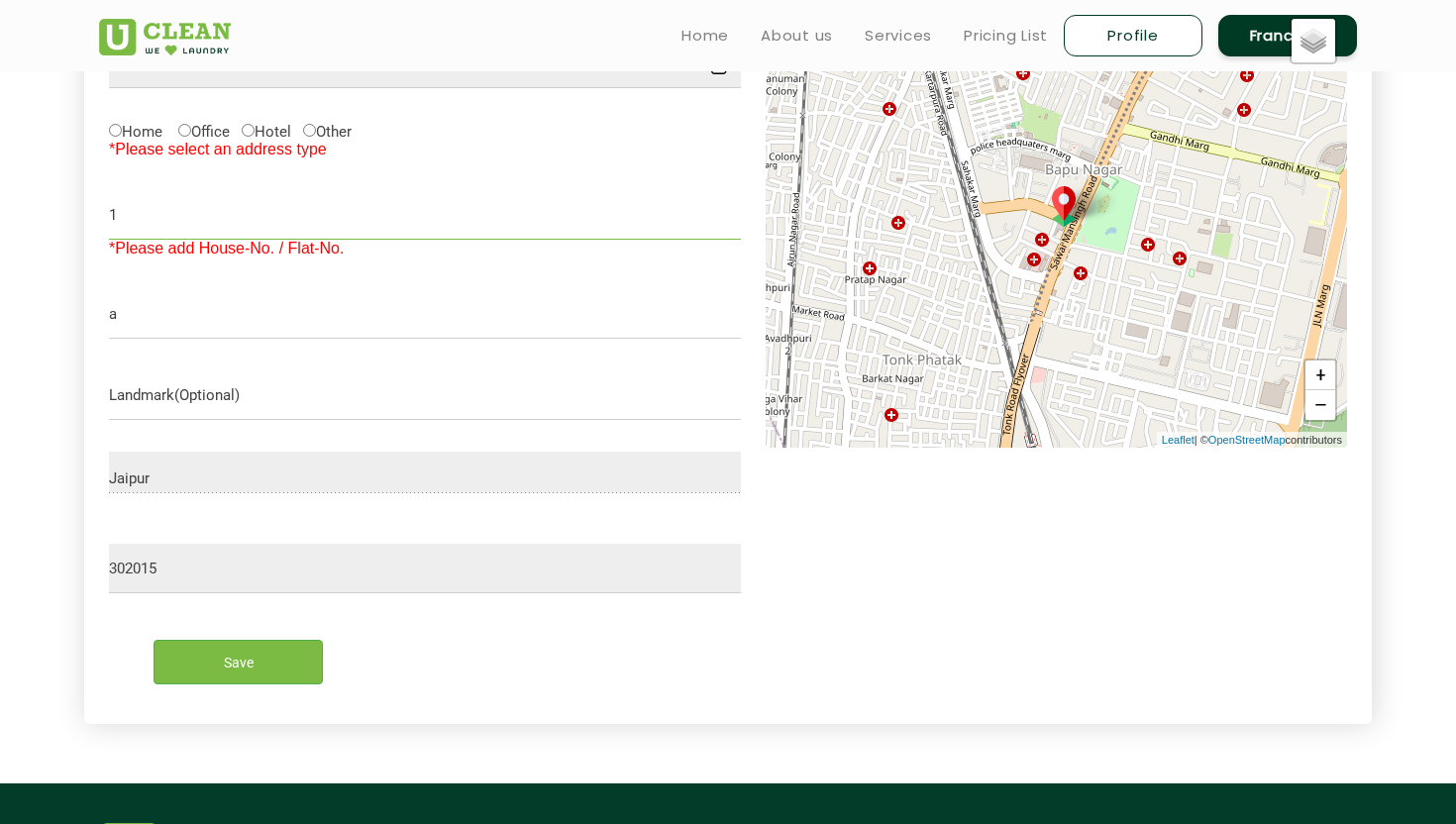 type on "1" 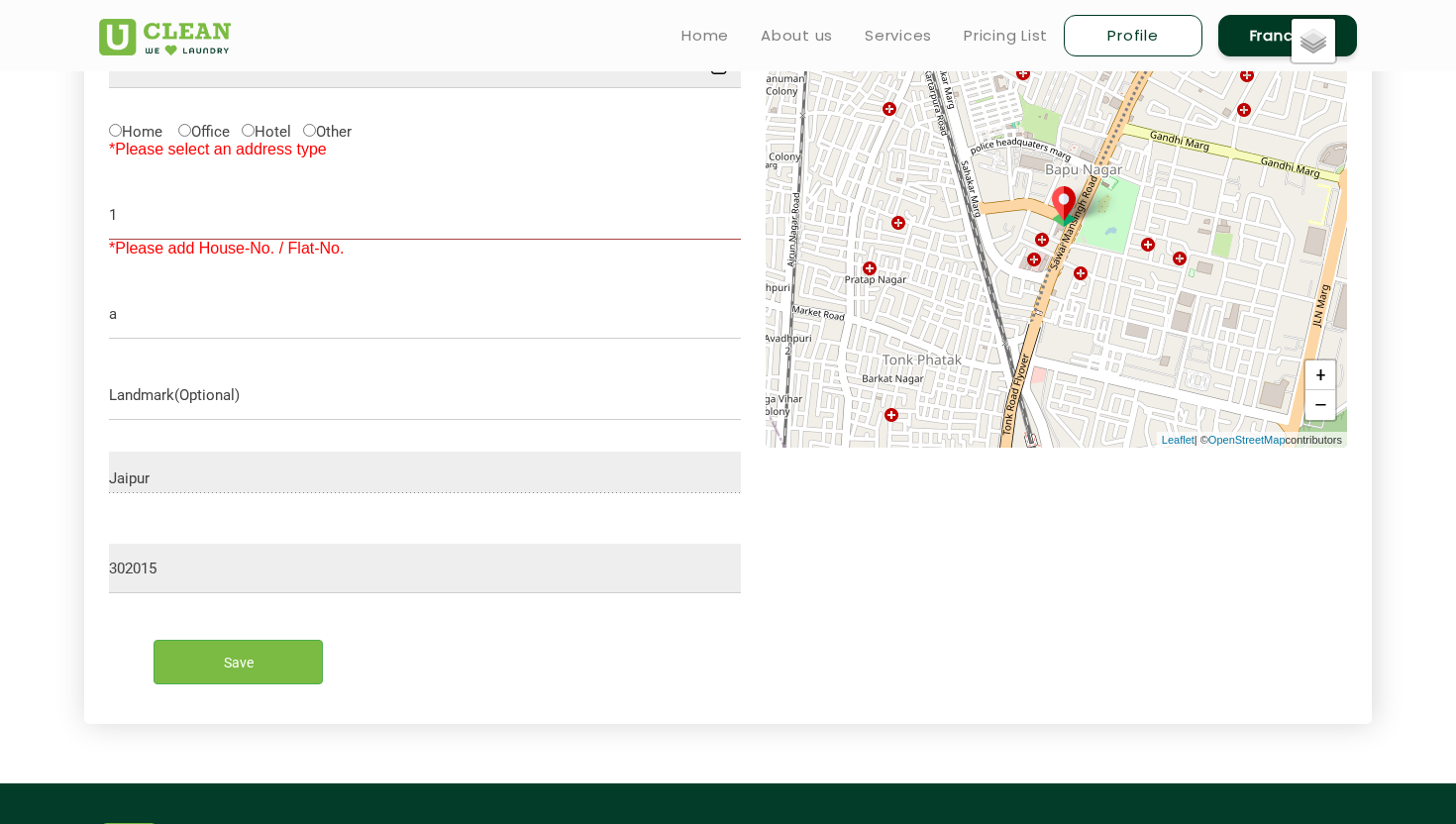 click on "*Please select an address type" at bounding box center [218, 150] 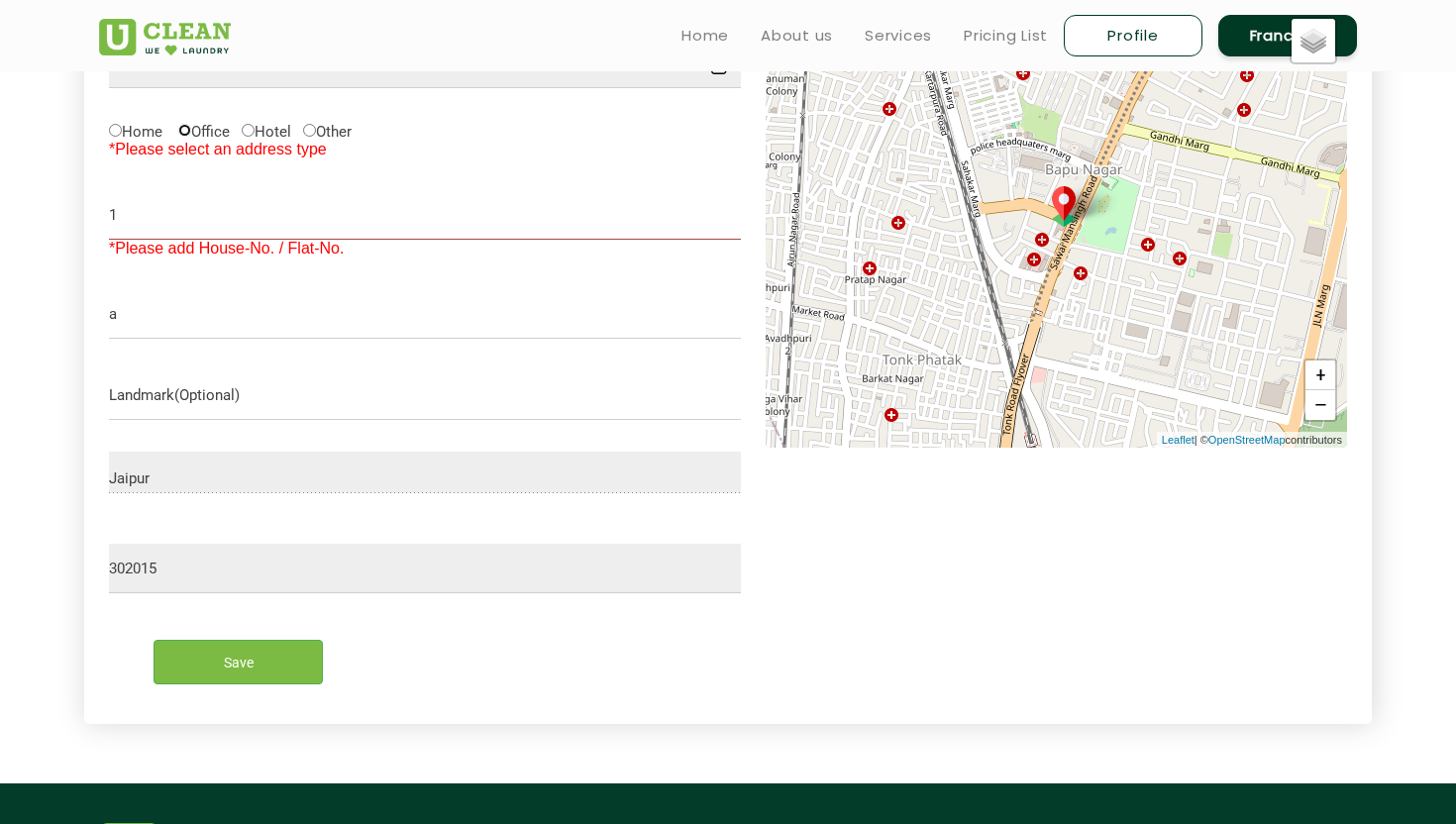 click on "Office" at bounding box center [184, 130] 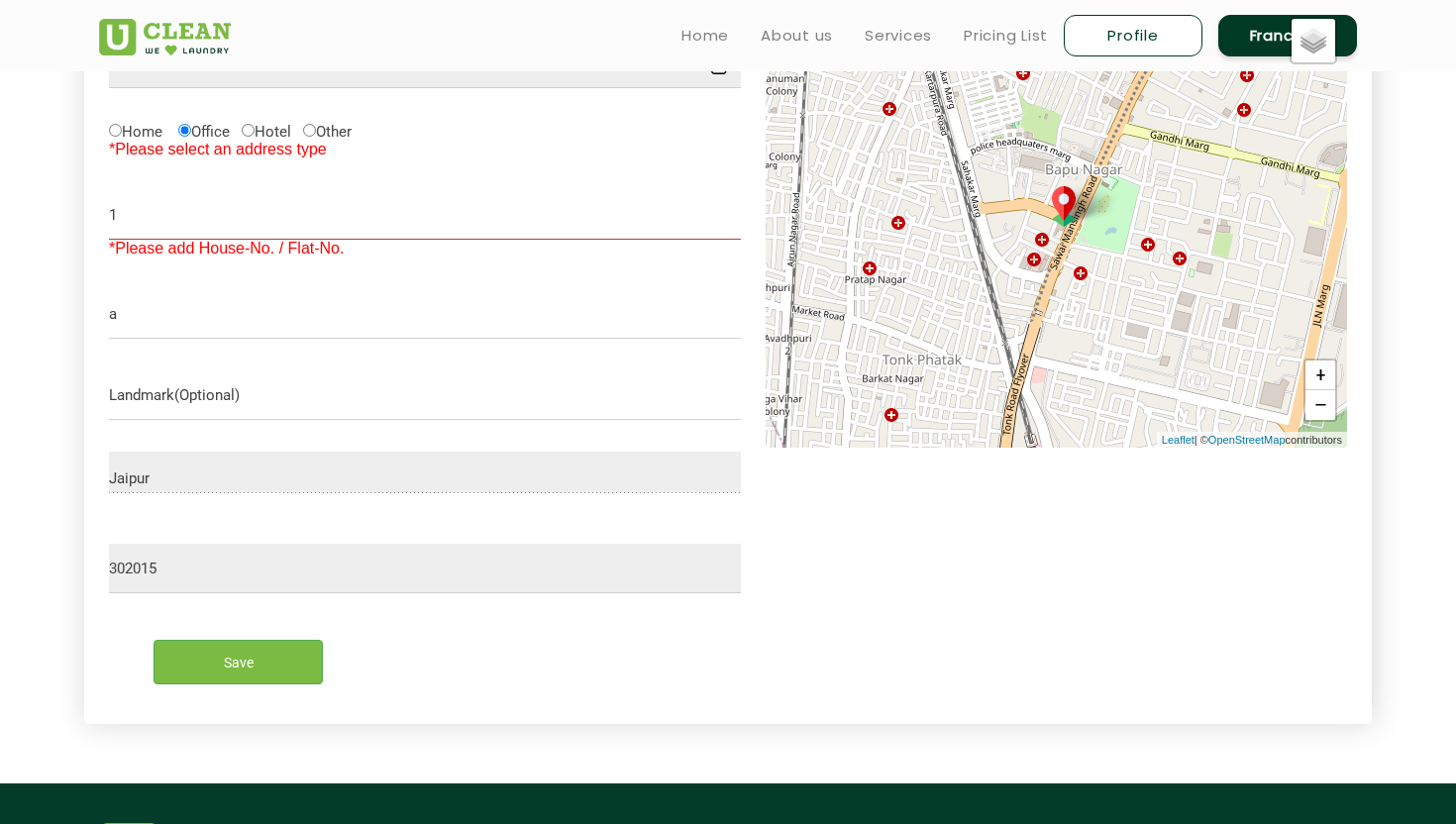 click on "Save" at bounding box center [425, 654] 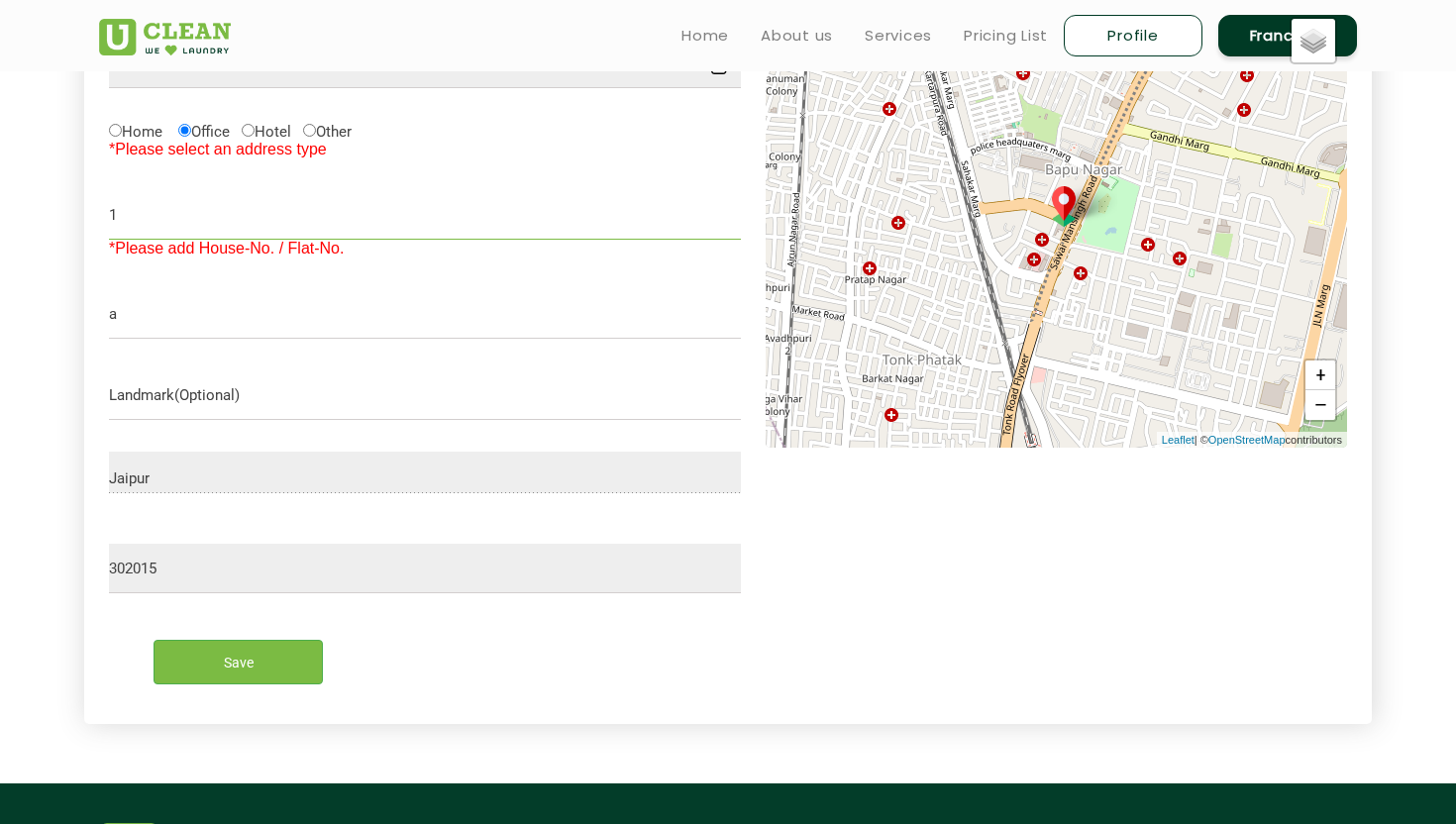click on "1" at bounding box center (425, 215) 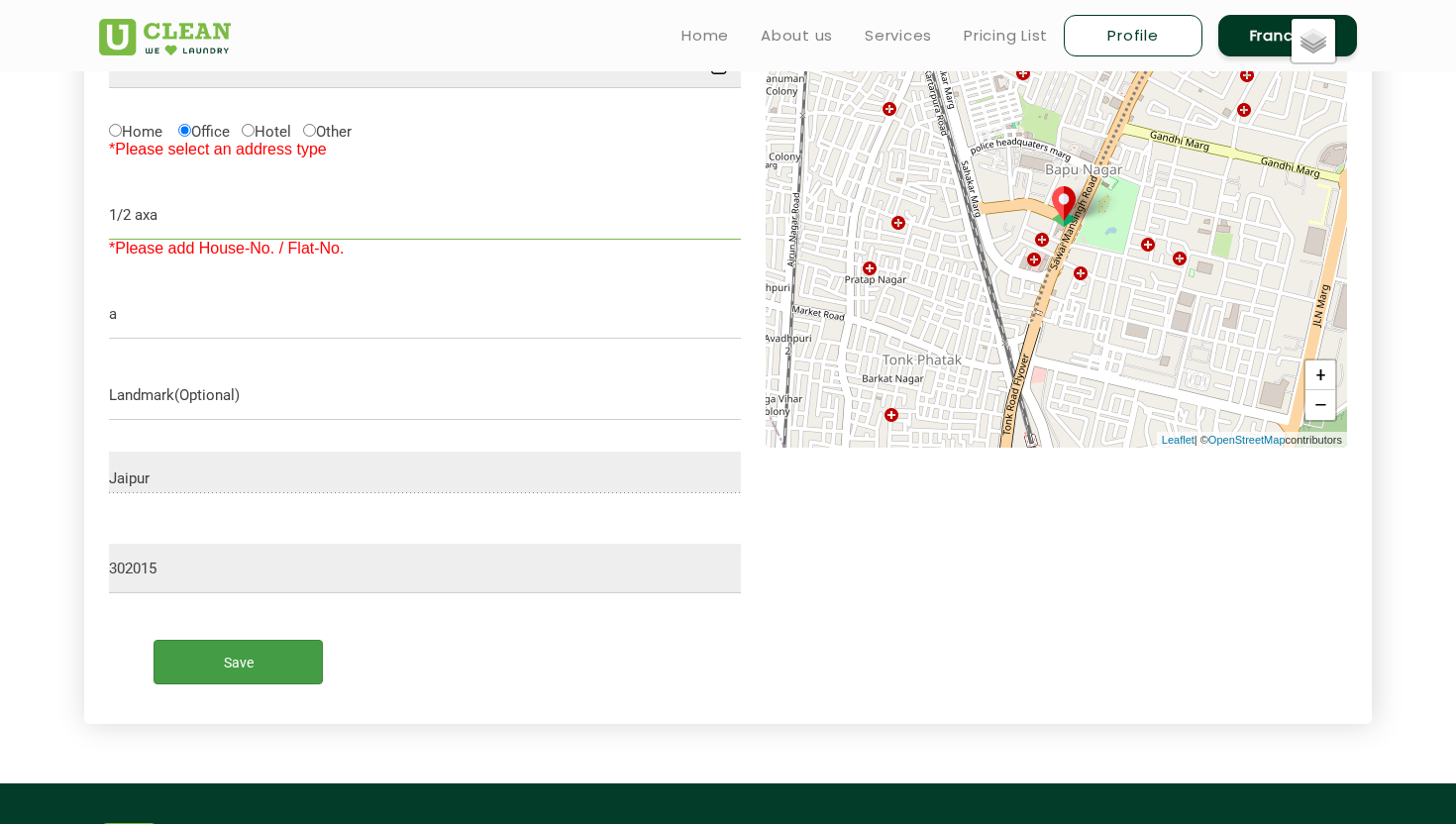 type on "1/2 axa" 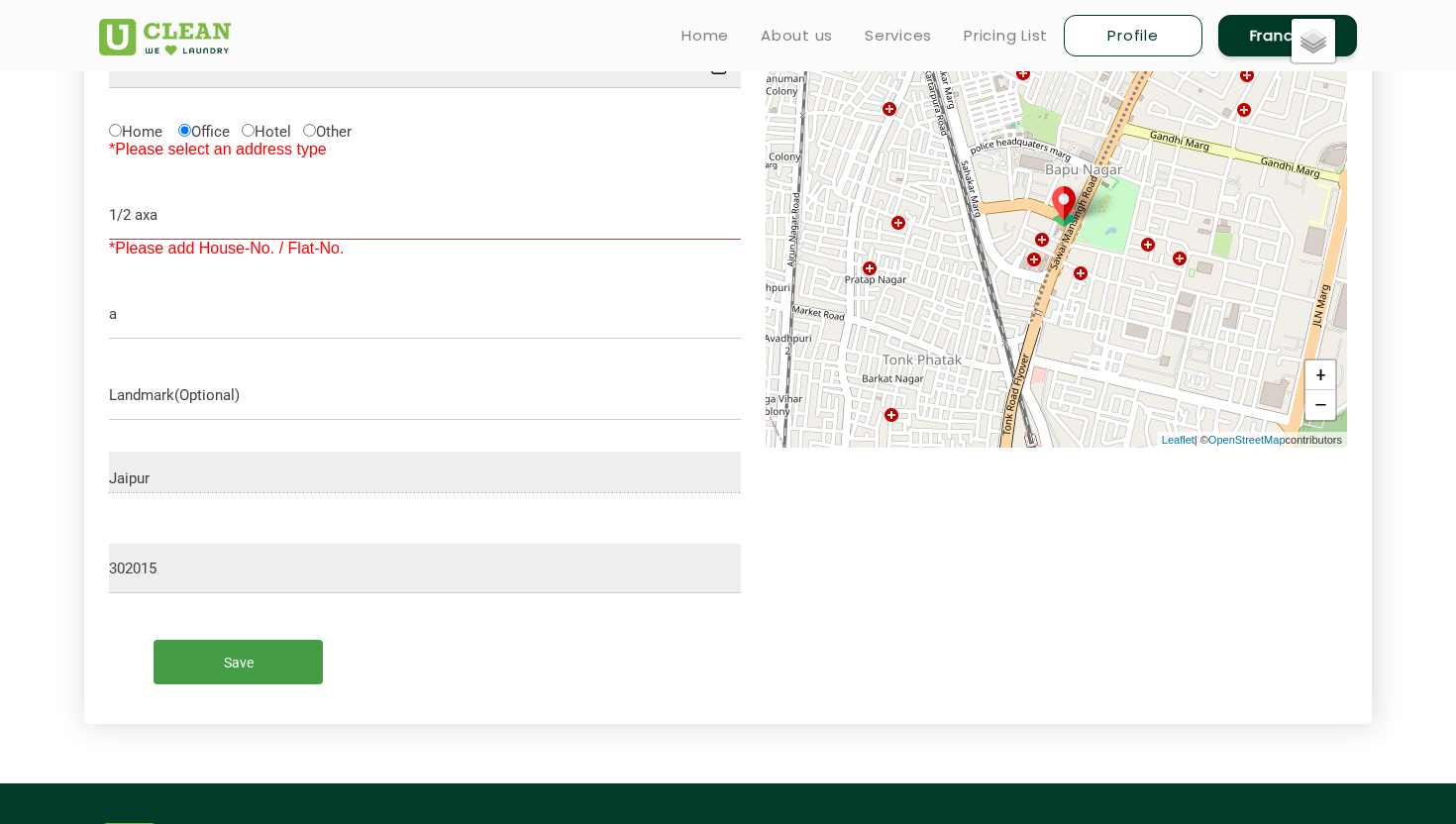 click on "Save" at bounding box center [238, 662] 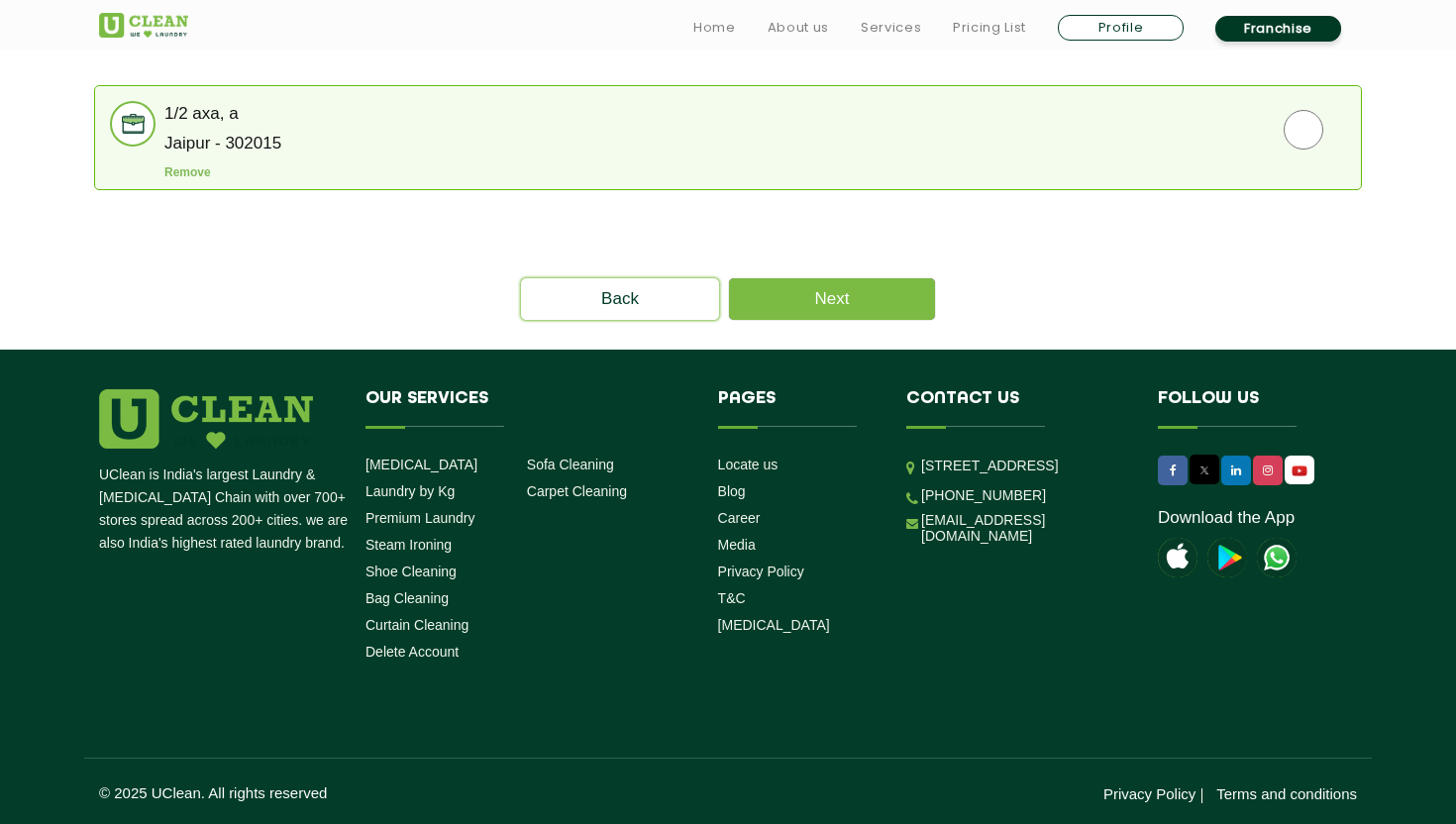 drag, startPoint x: 278, startPoint y: 618, endPoint x: 280, endPoint y: 644, distance: 26.07681 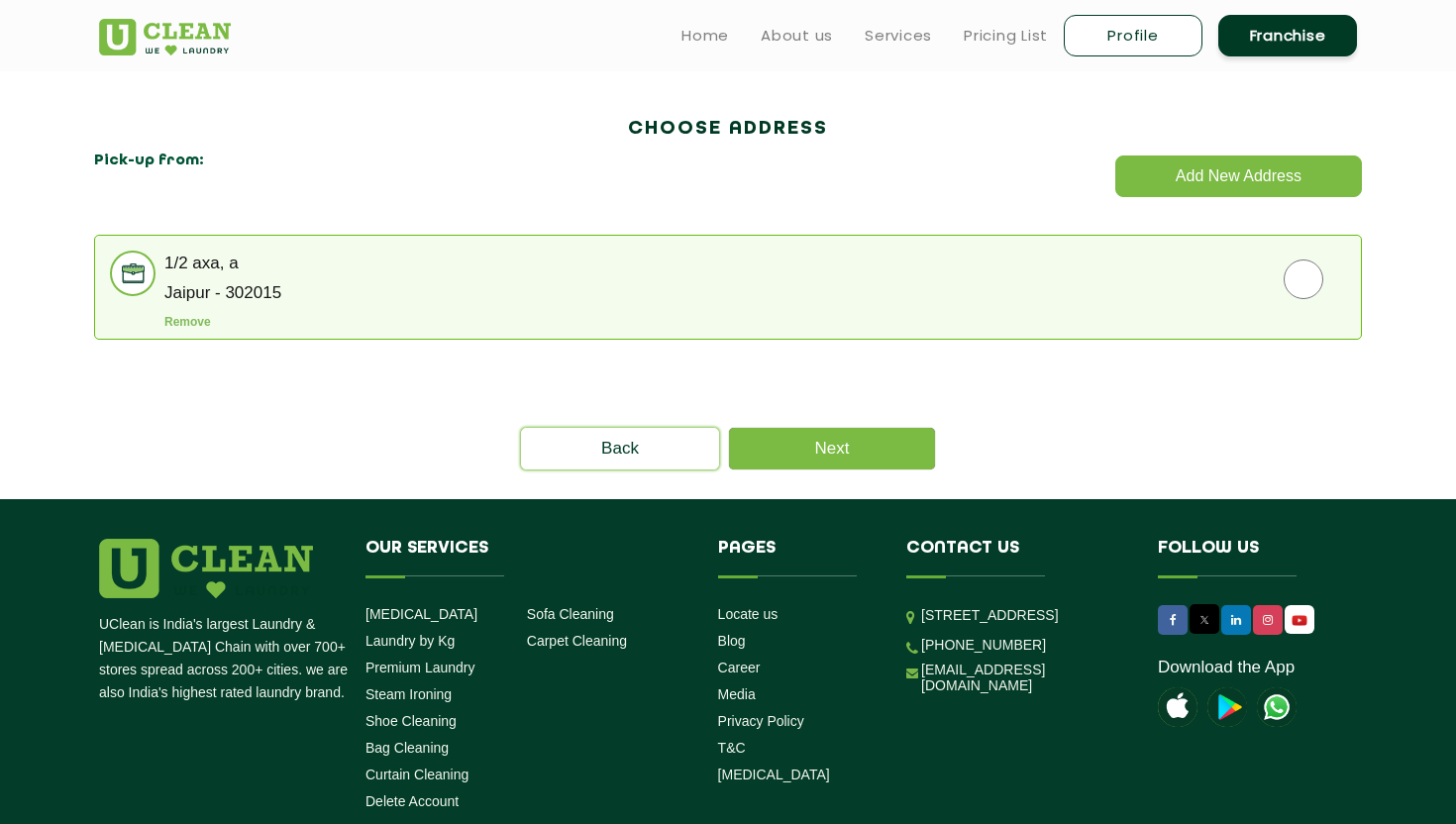 scroll, scrollTop: 523, scrollLeft: 0, axis: vertical 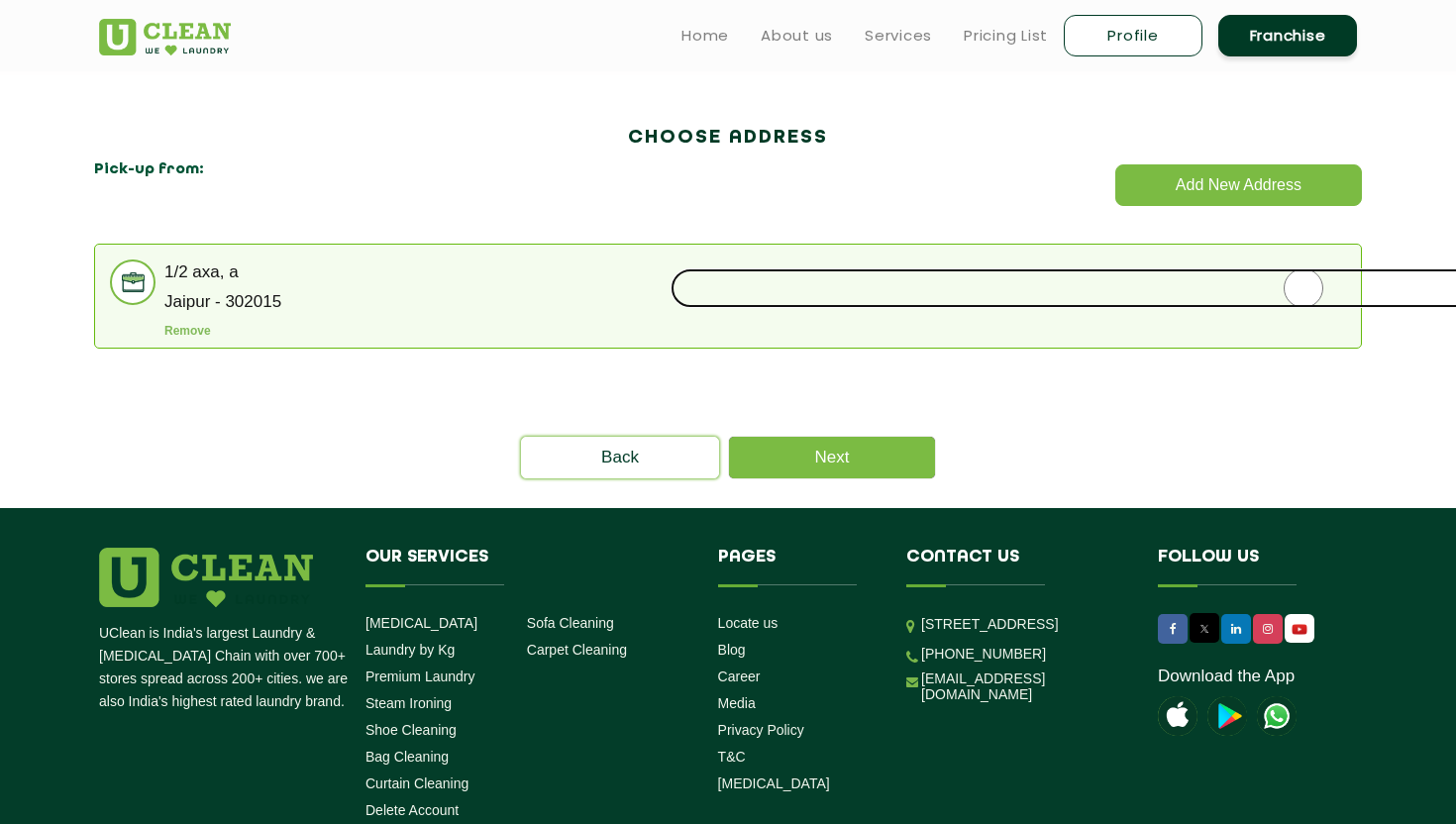click 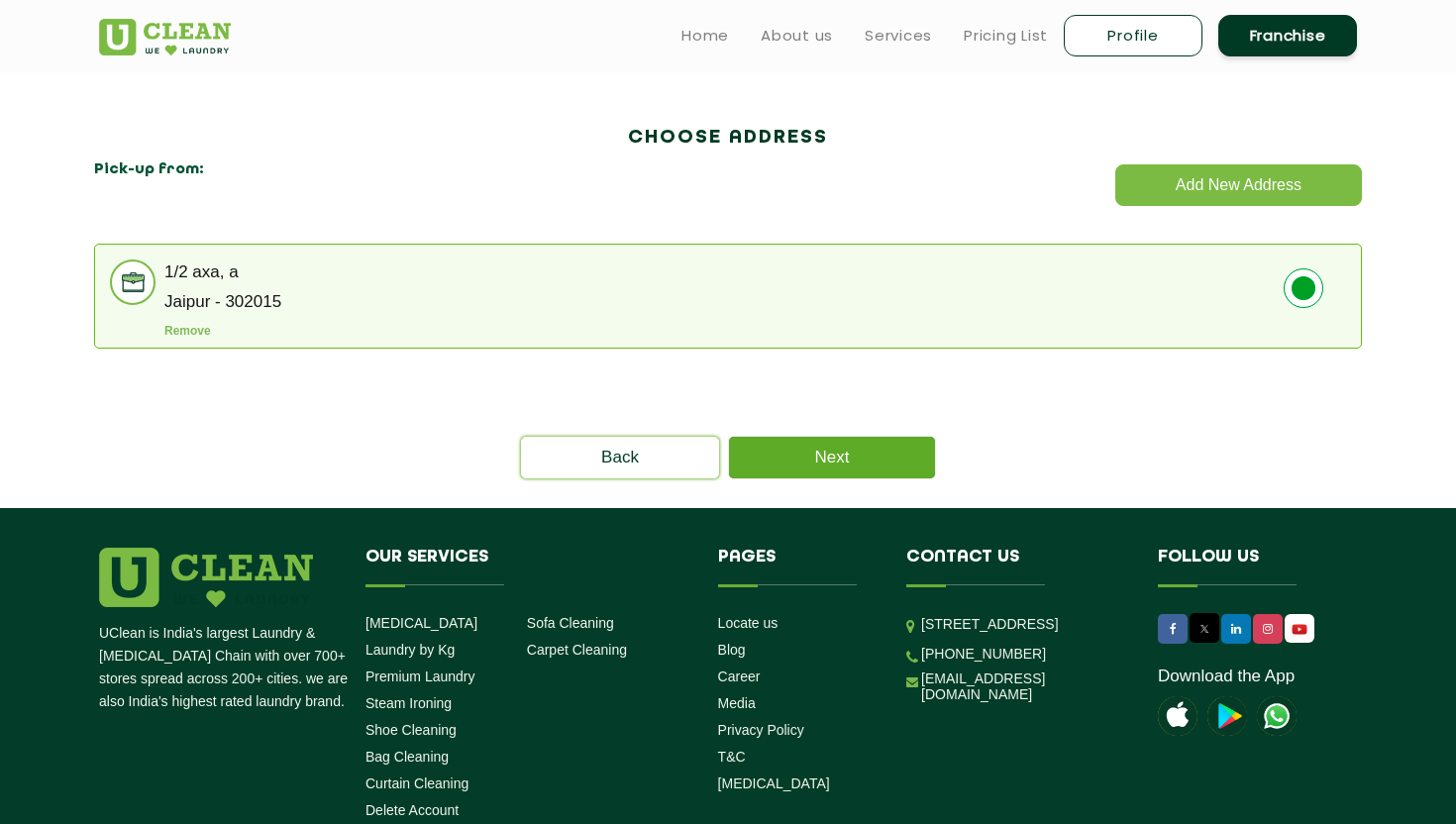 click on "Next" 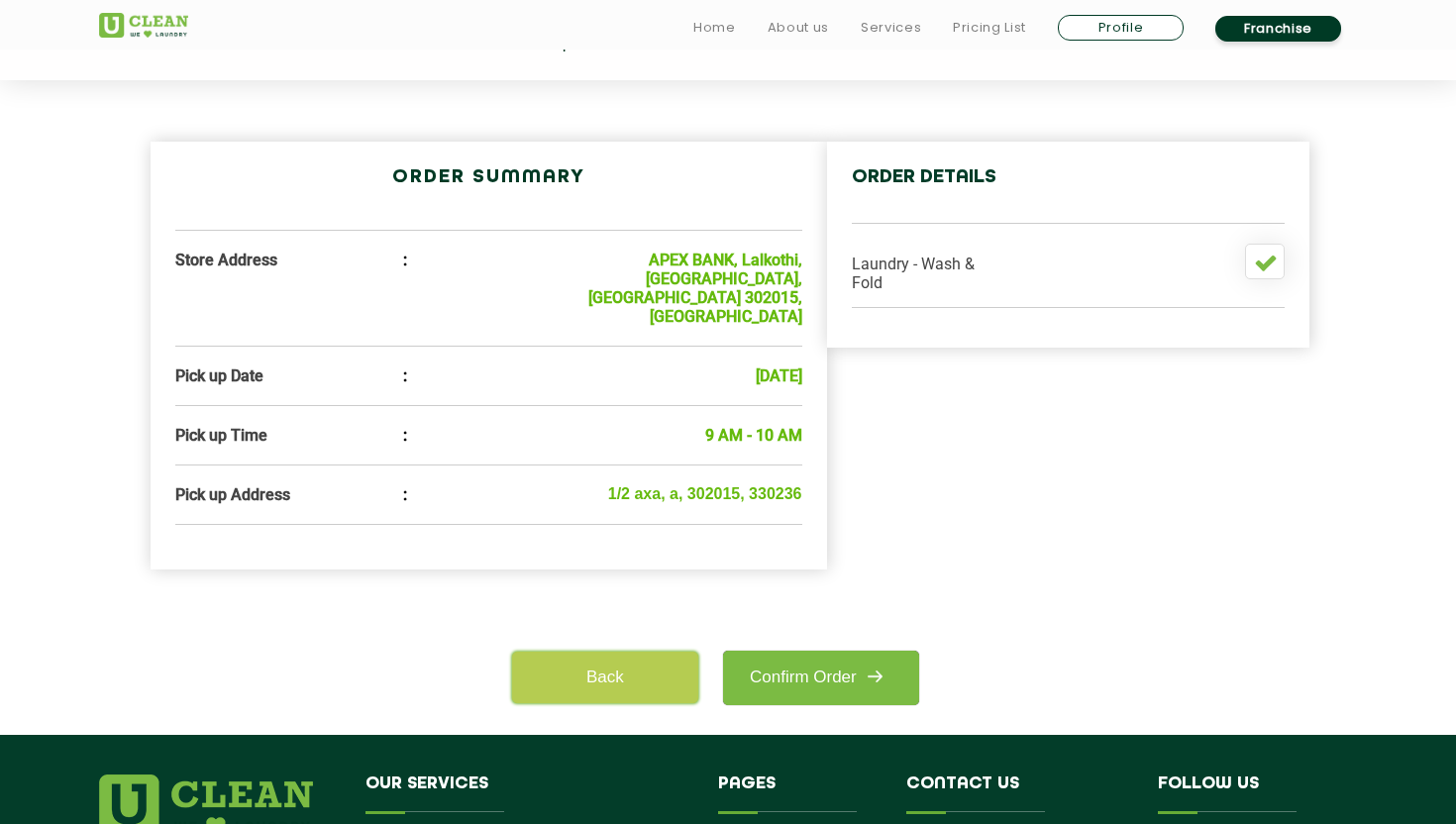 scroll, scrollTop: 559, scrollLeft: 0, axis: vertical 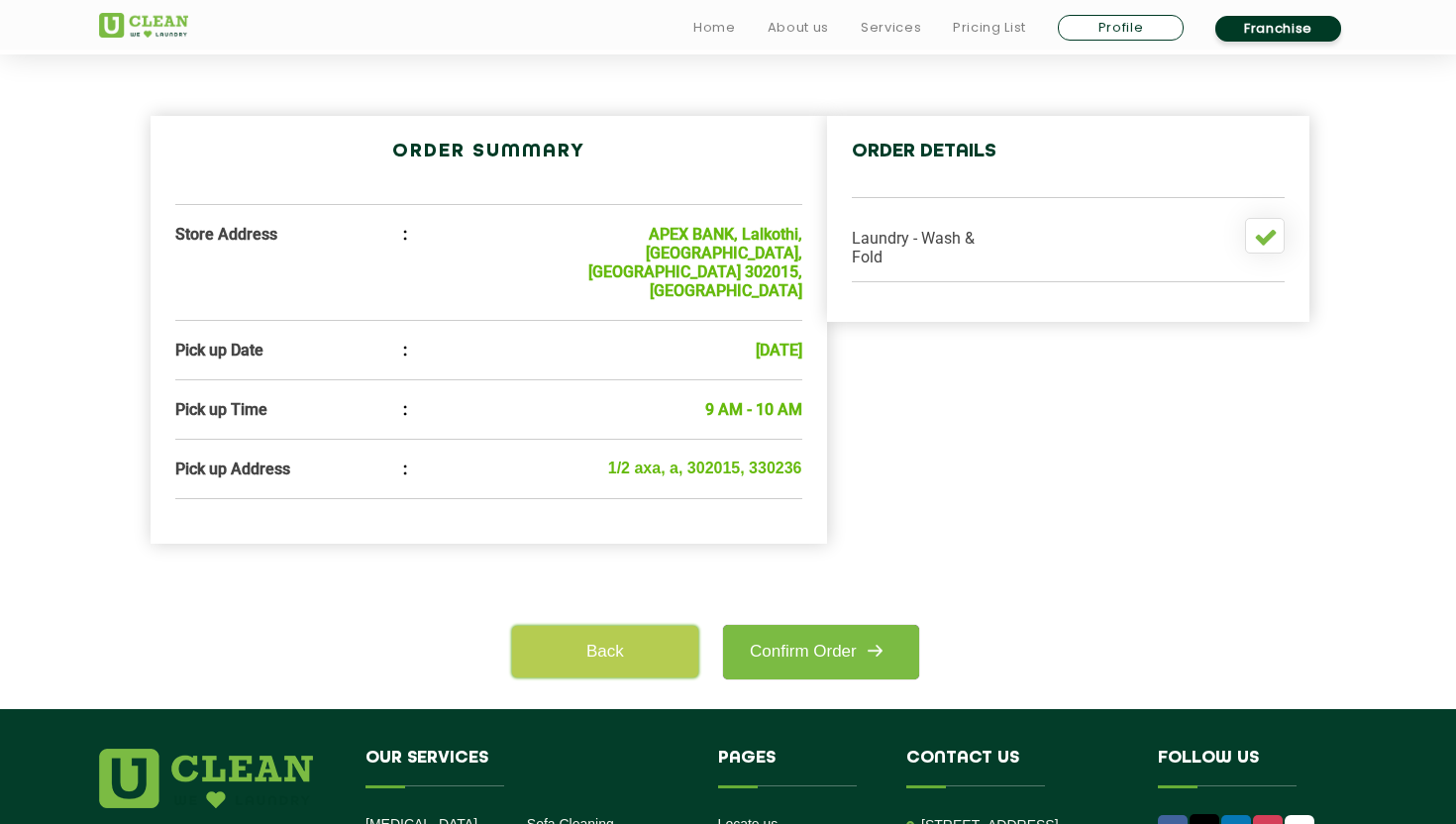 click on "Back" 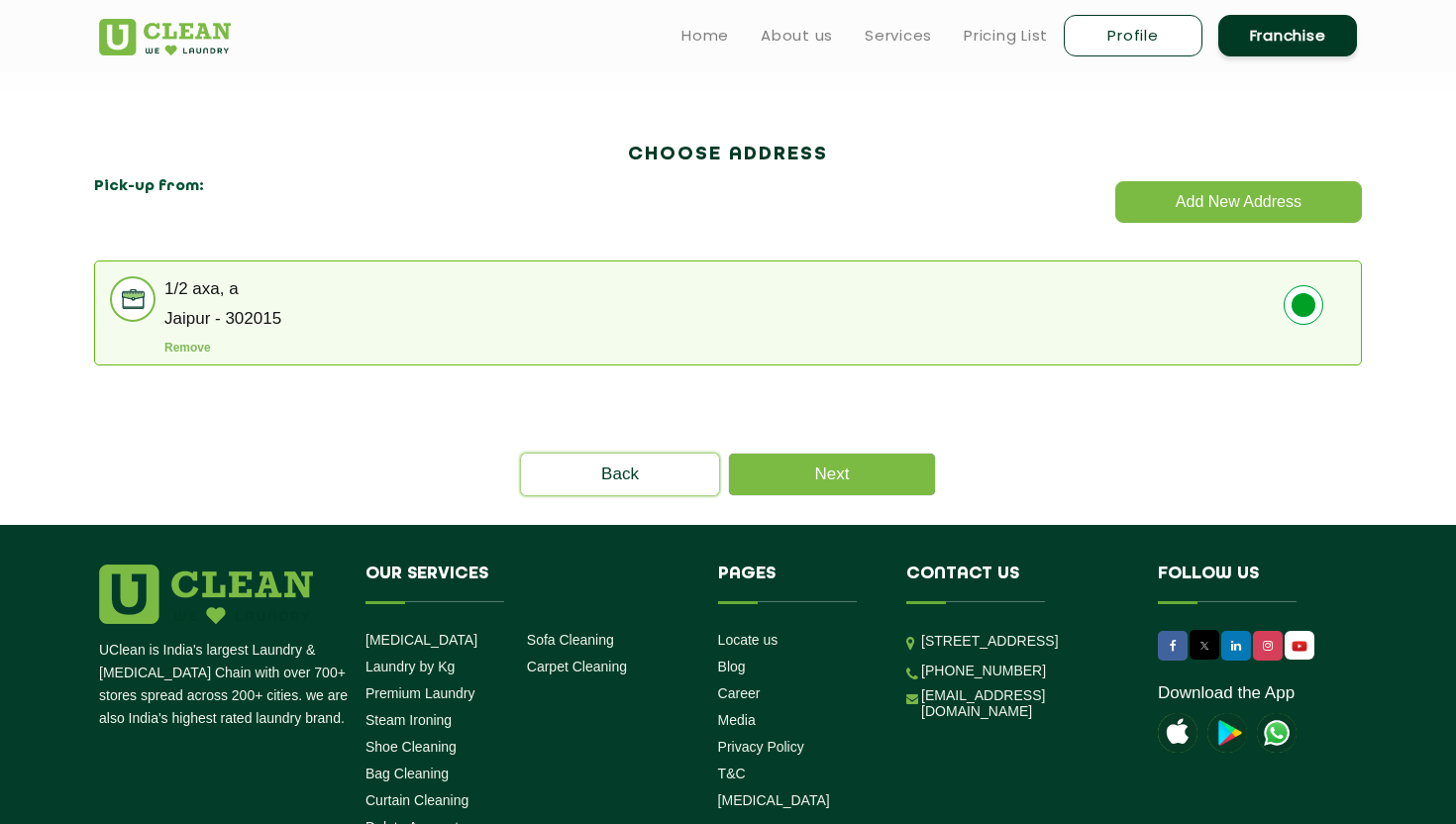 scroll, scrollTop: 494, scrollLeft: 0, axis: vertical 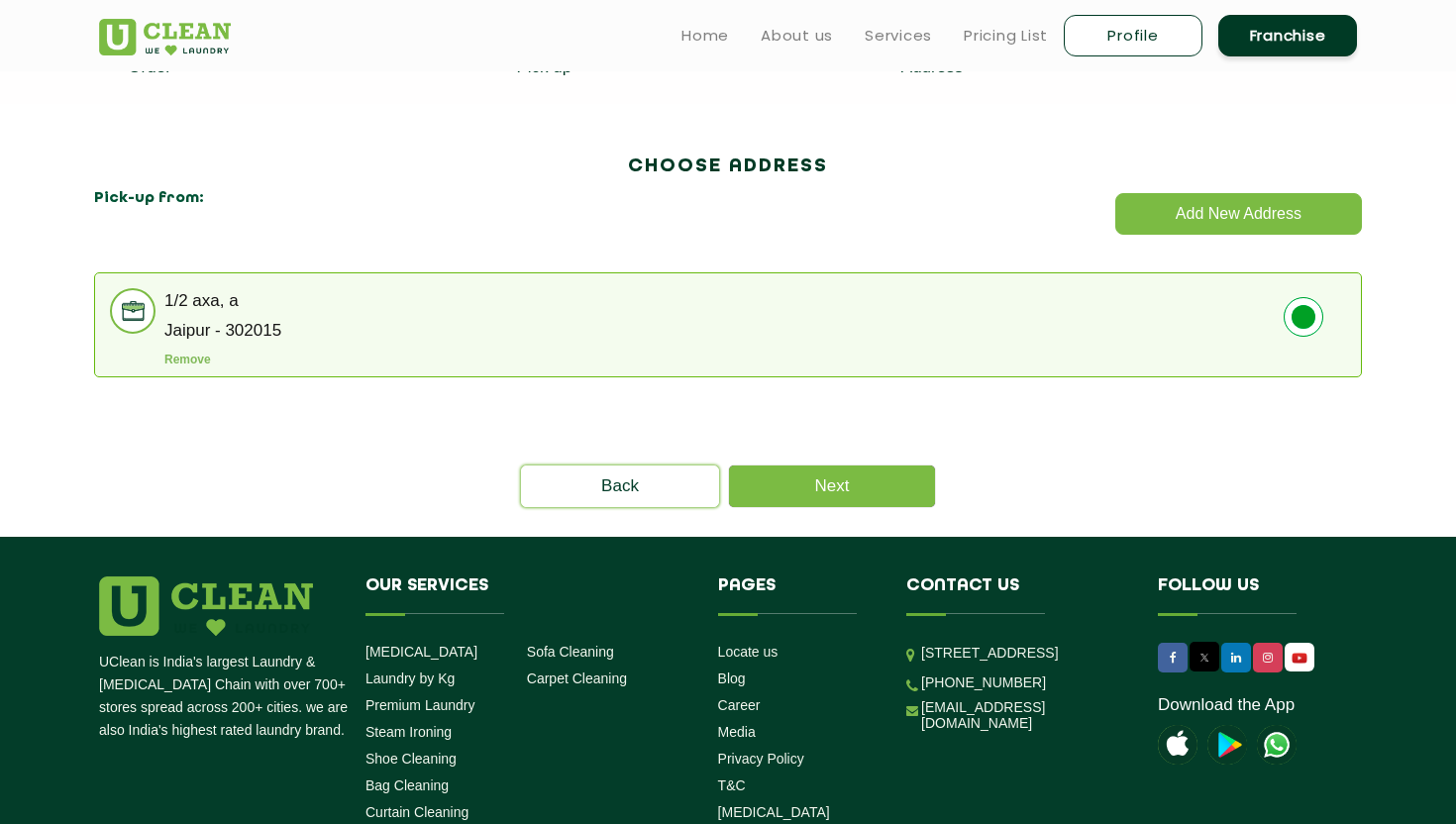click on "CHOOSE ADDRESS Add New Address Pick-up from: 1/2 axa, a Jaipur - 302015  Remove Please select the address Back Next" 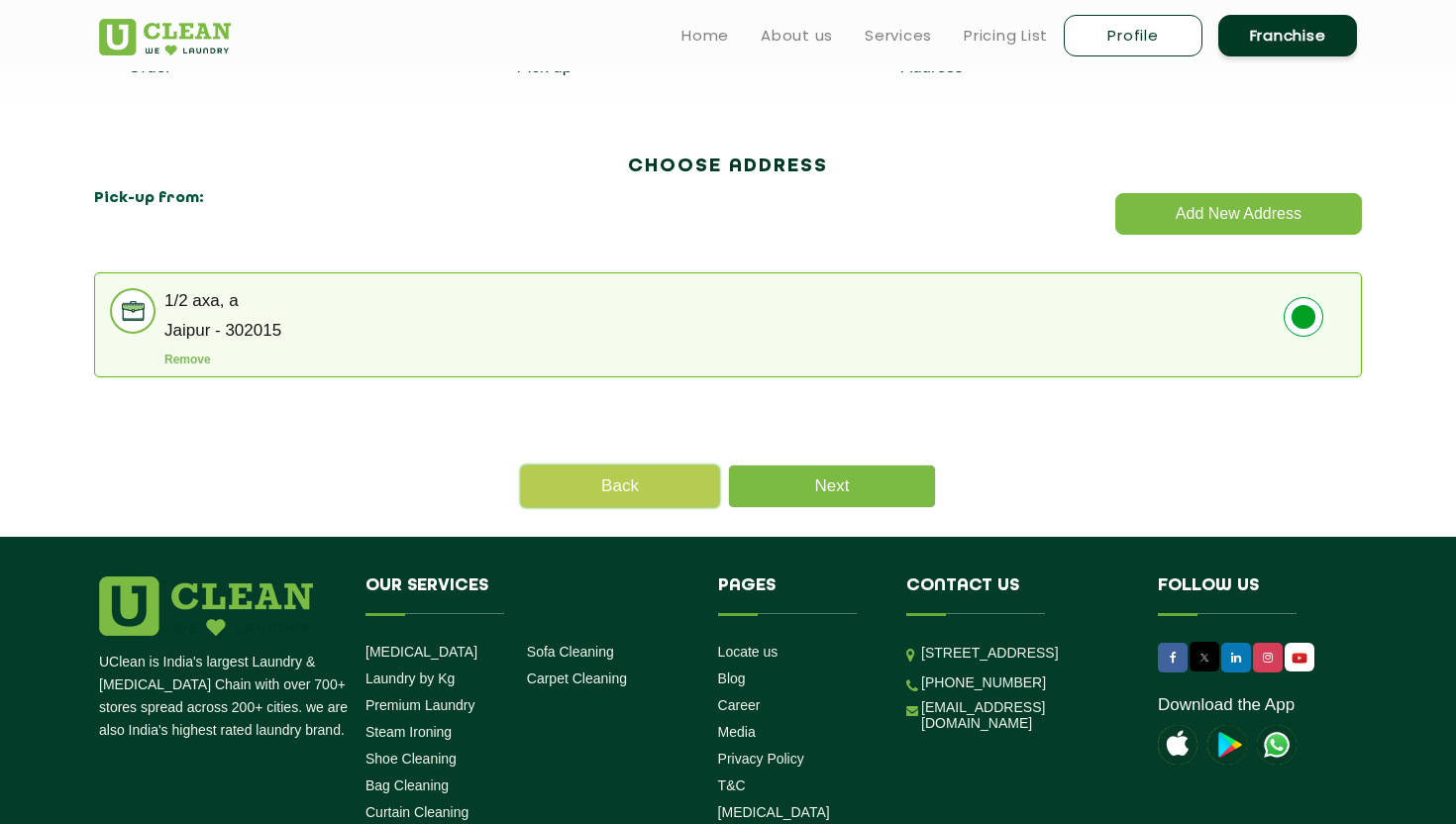 click on "Back" 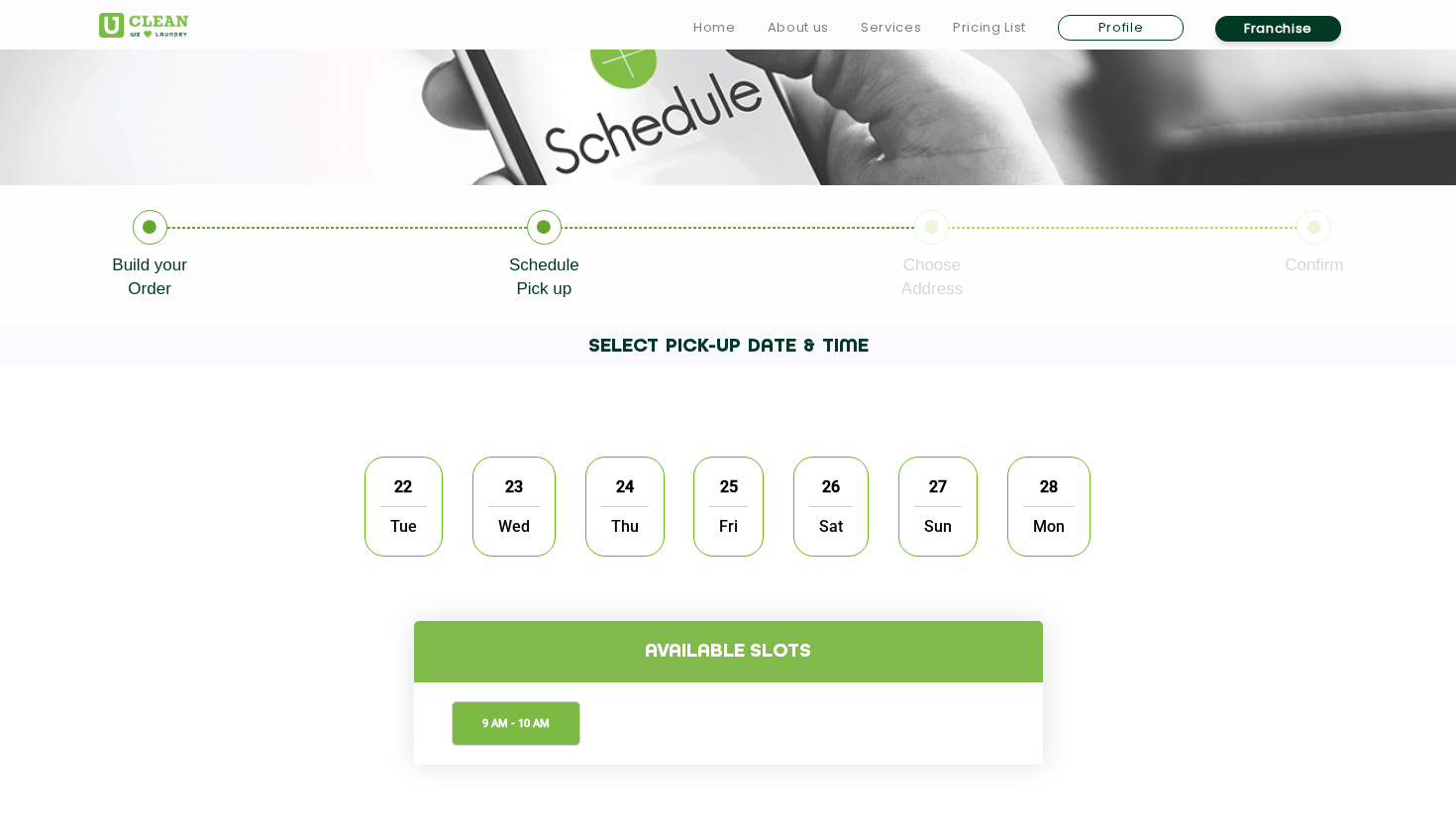 scroll, scrollTop: 475, scrollLeft: 0, axis: vertical 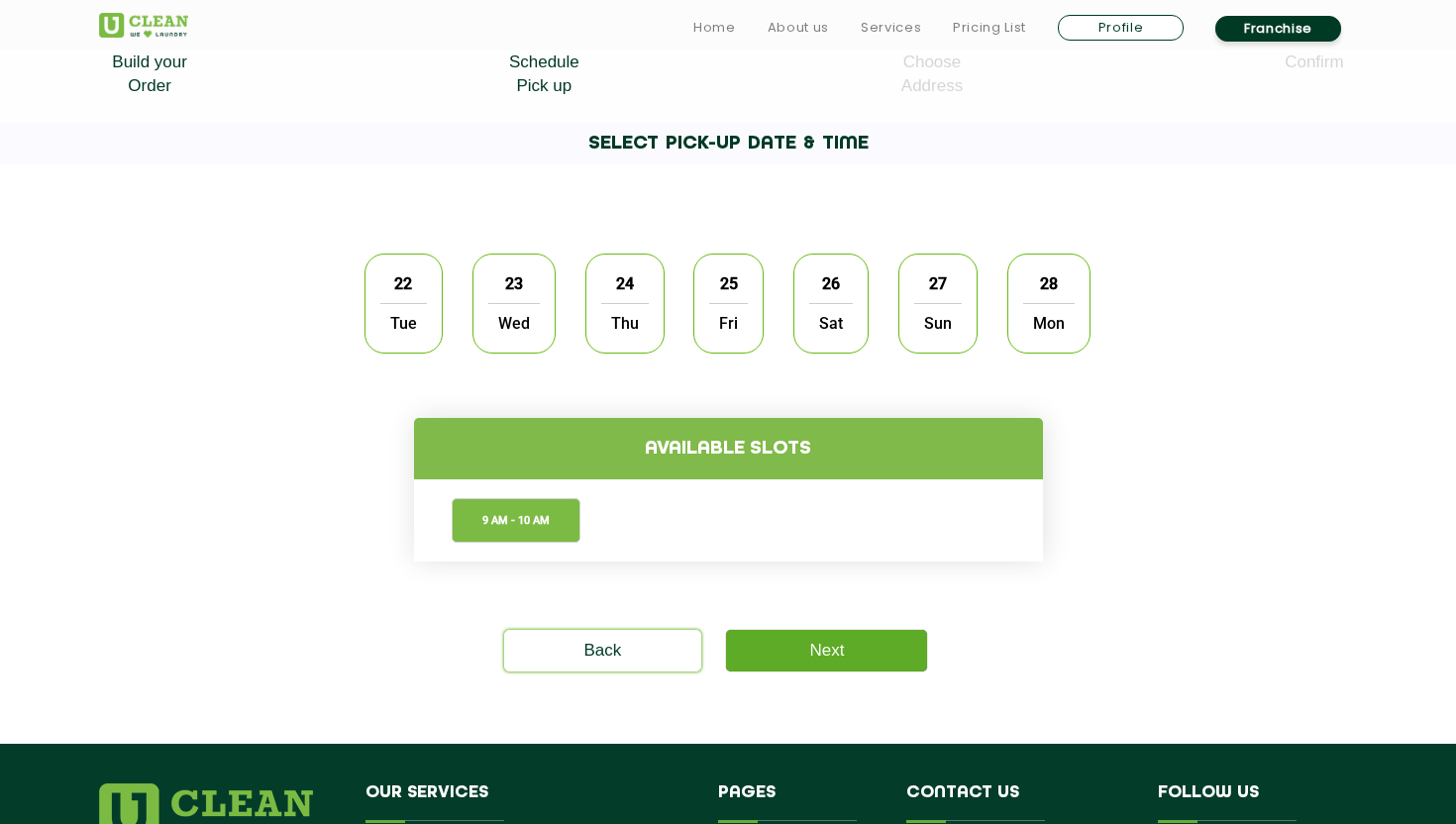 click on "Next" 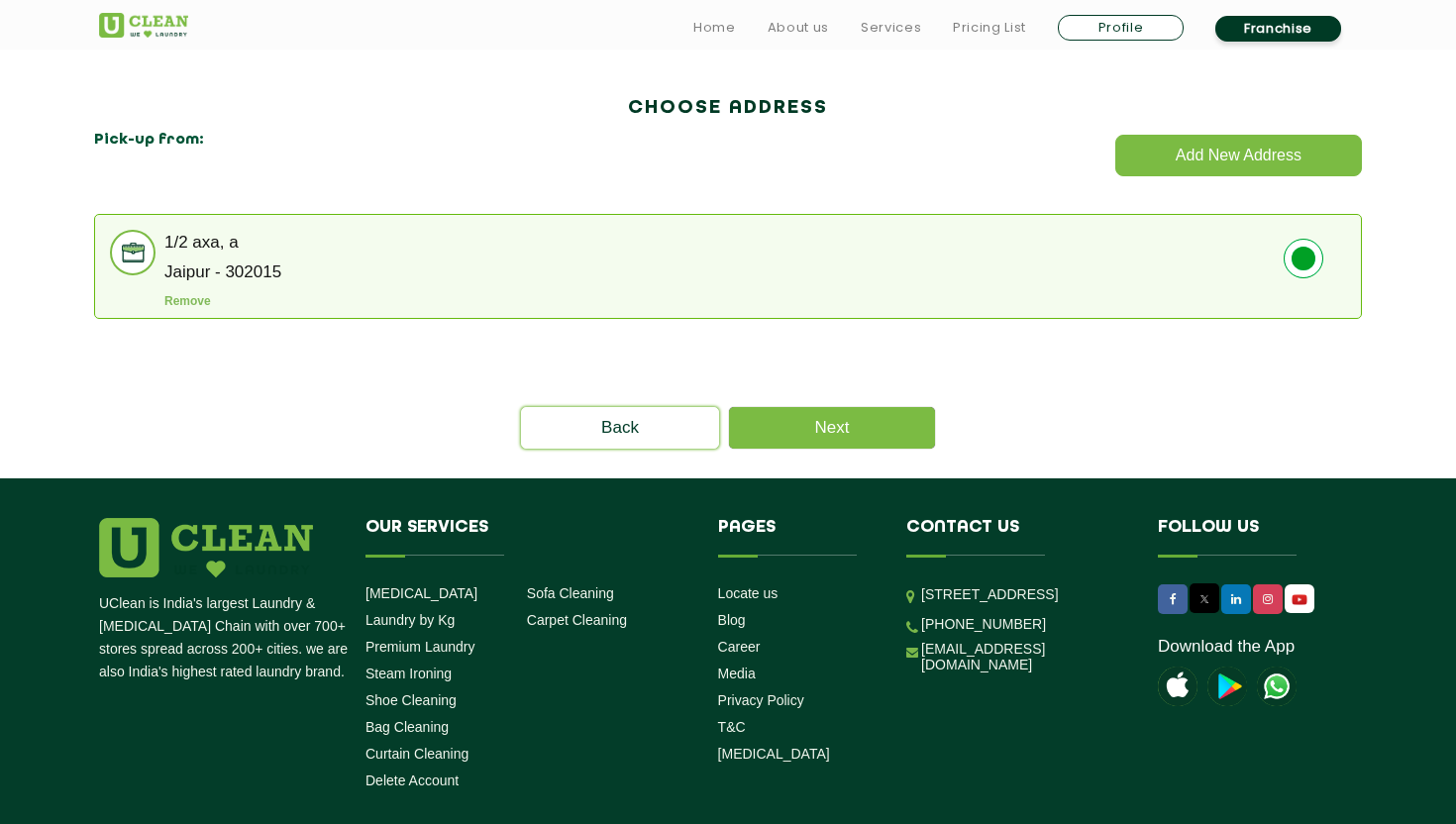 scroll, scrollTop: 554, scrollLeft: 0, axis: vertical 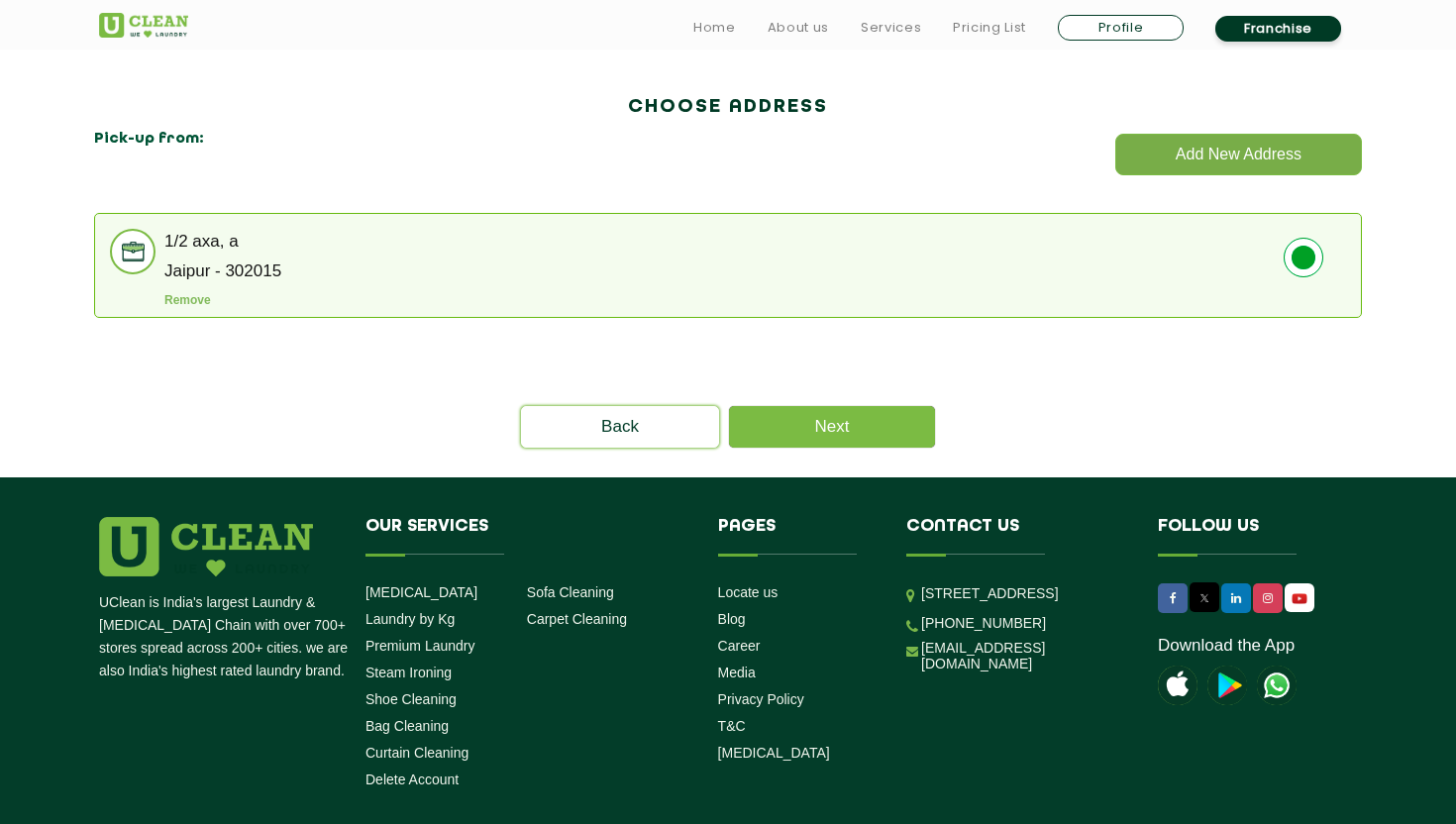 click on "Add New Address" at bounding box center (1238, 154) 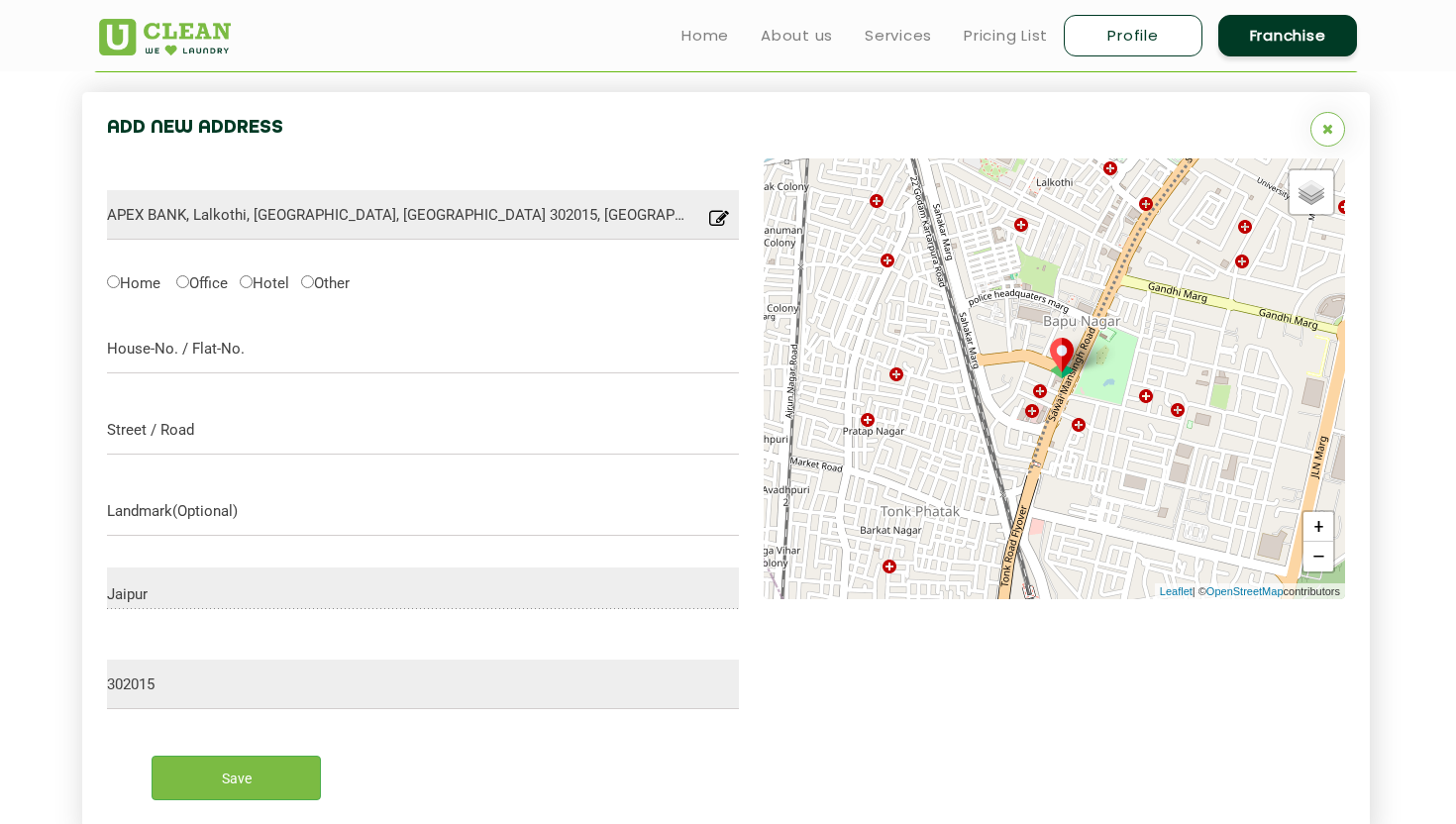 scroll, scrollTop: 799, scrollLeft: 3, axis: both 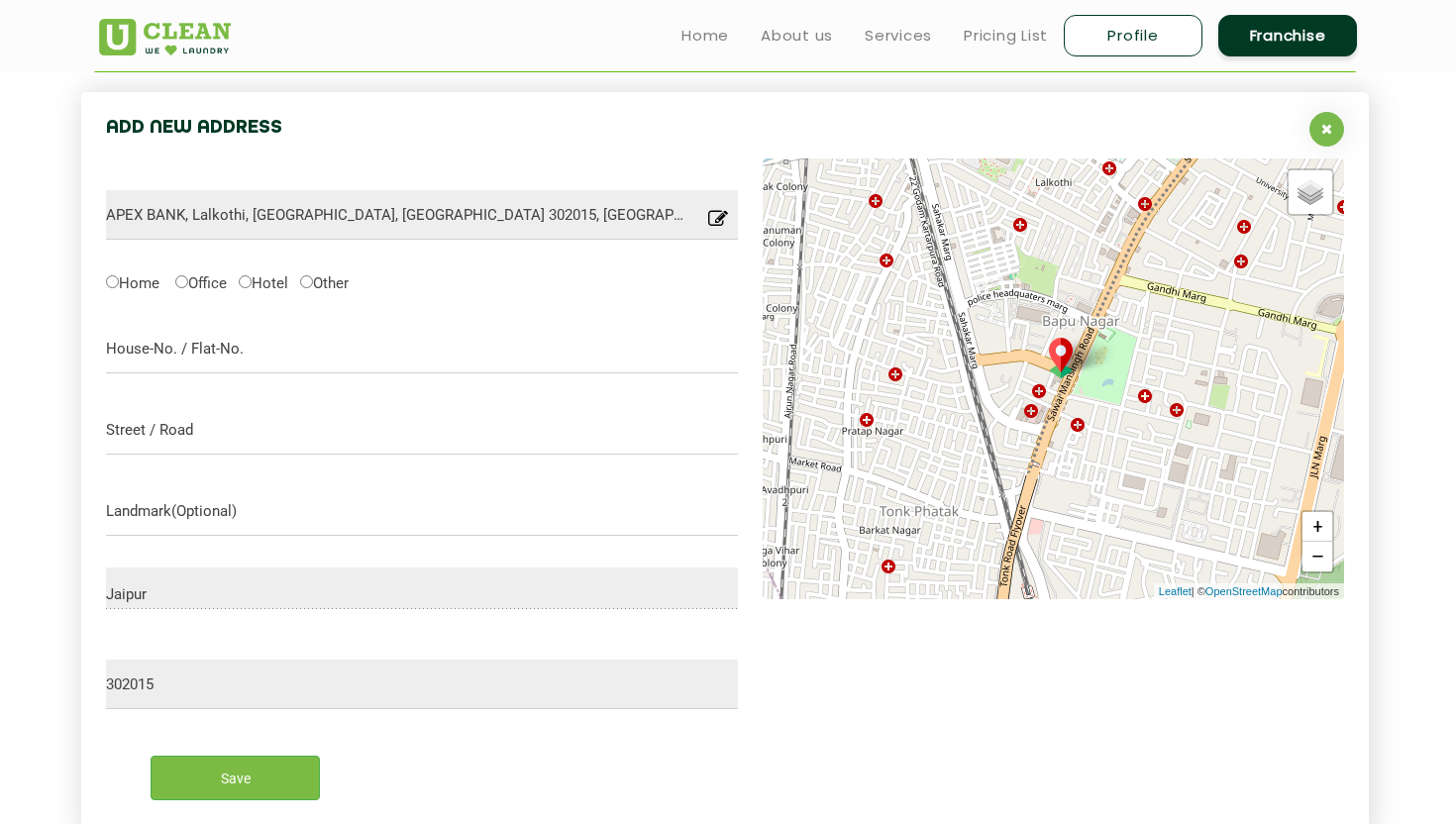 click at bounding box center [1326, 129] 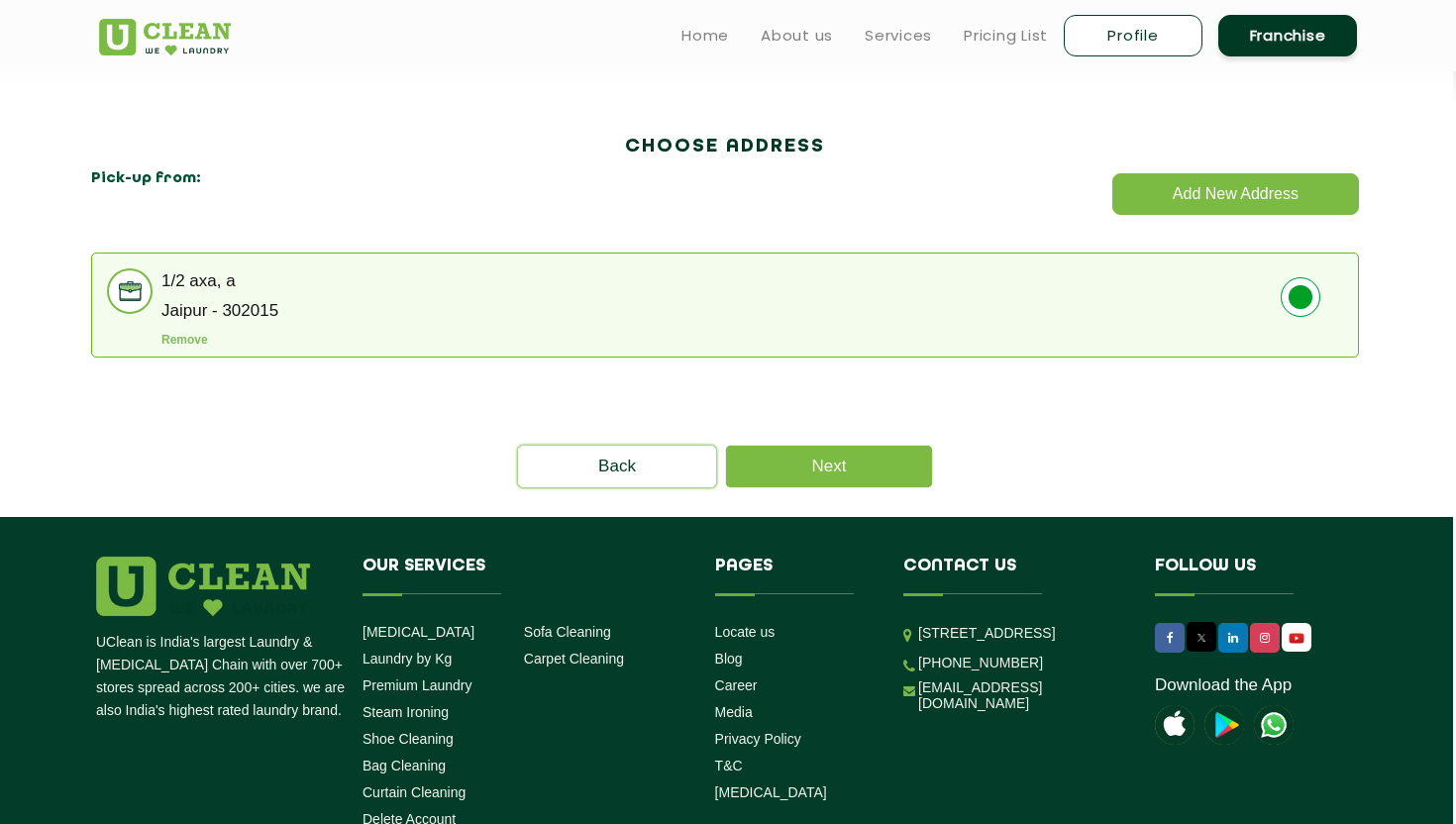 scroll, scrollTop: 479, scrollLeft: 3, axis: both 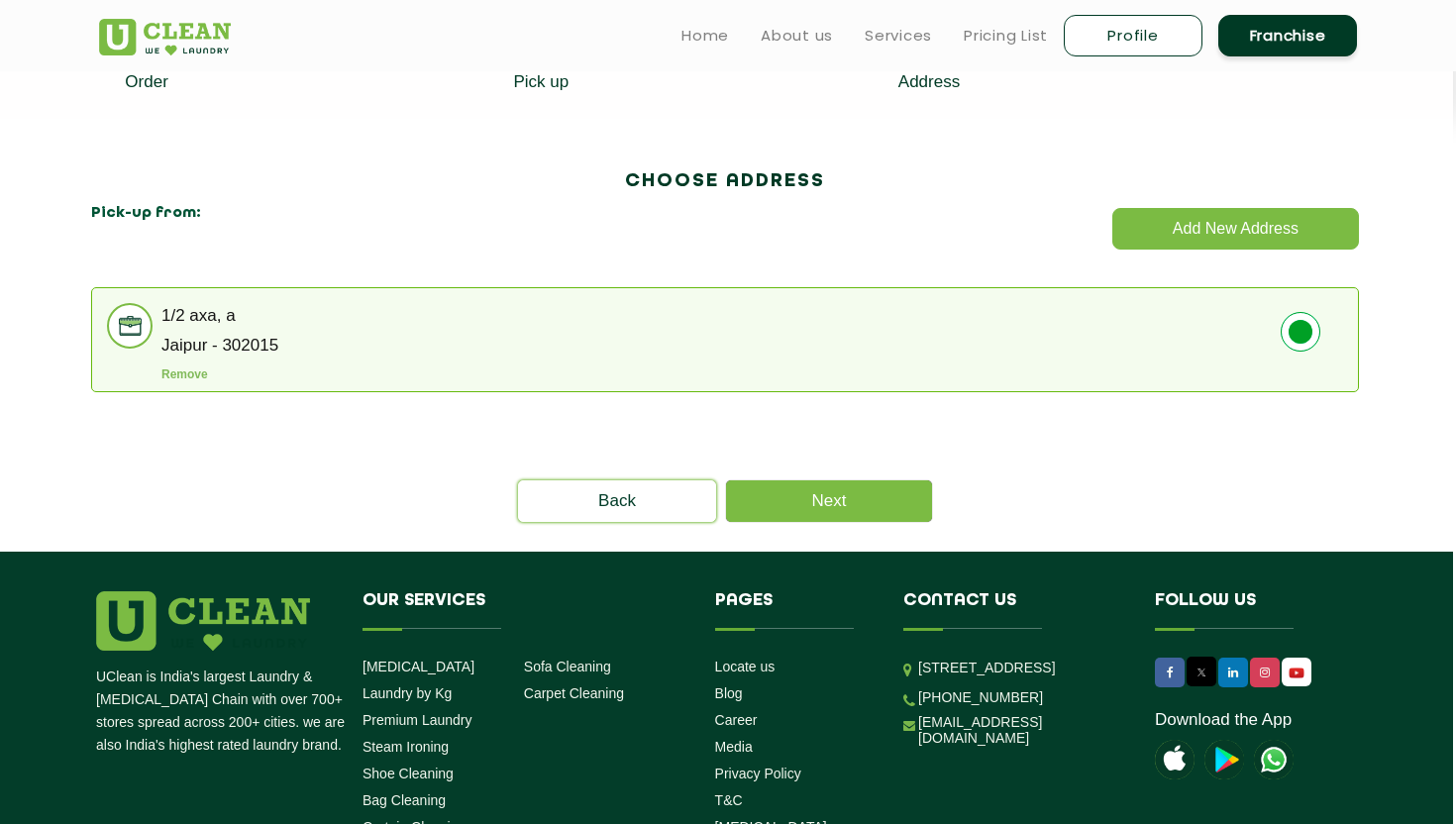 click on "1/2 axa, a Jaipur - 302015  Remove" 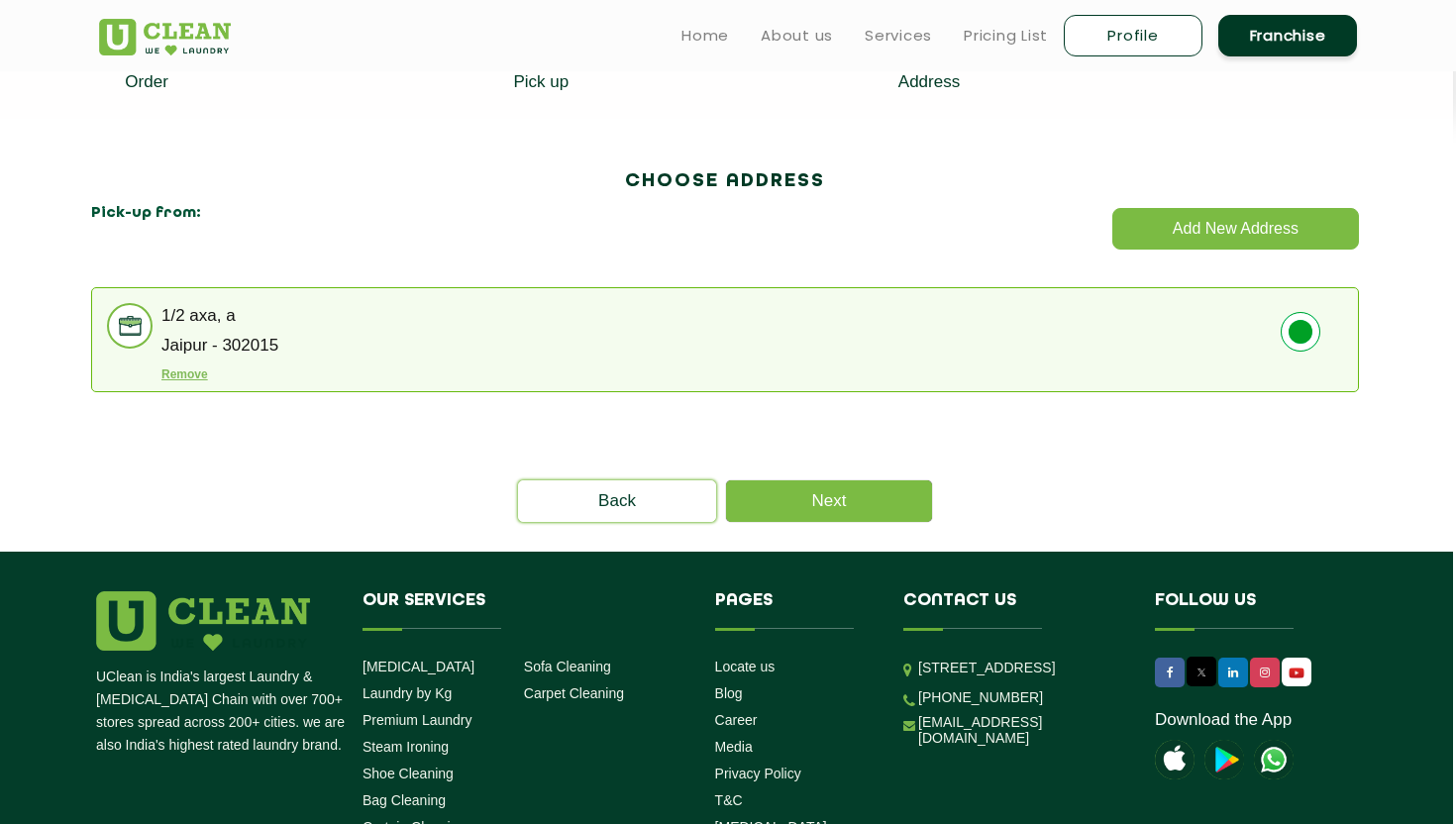 click on "Remove" 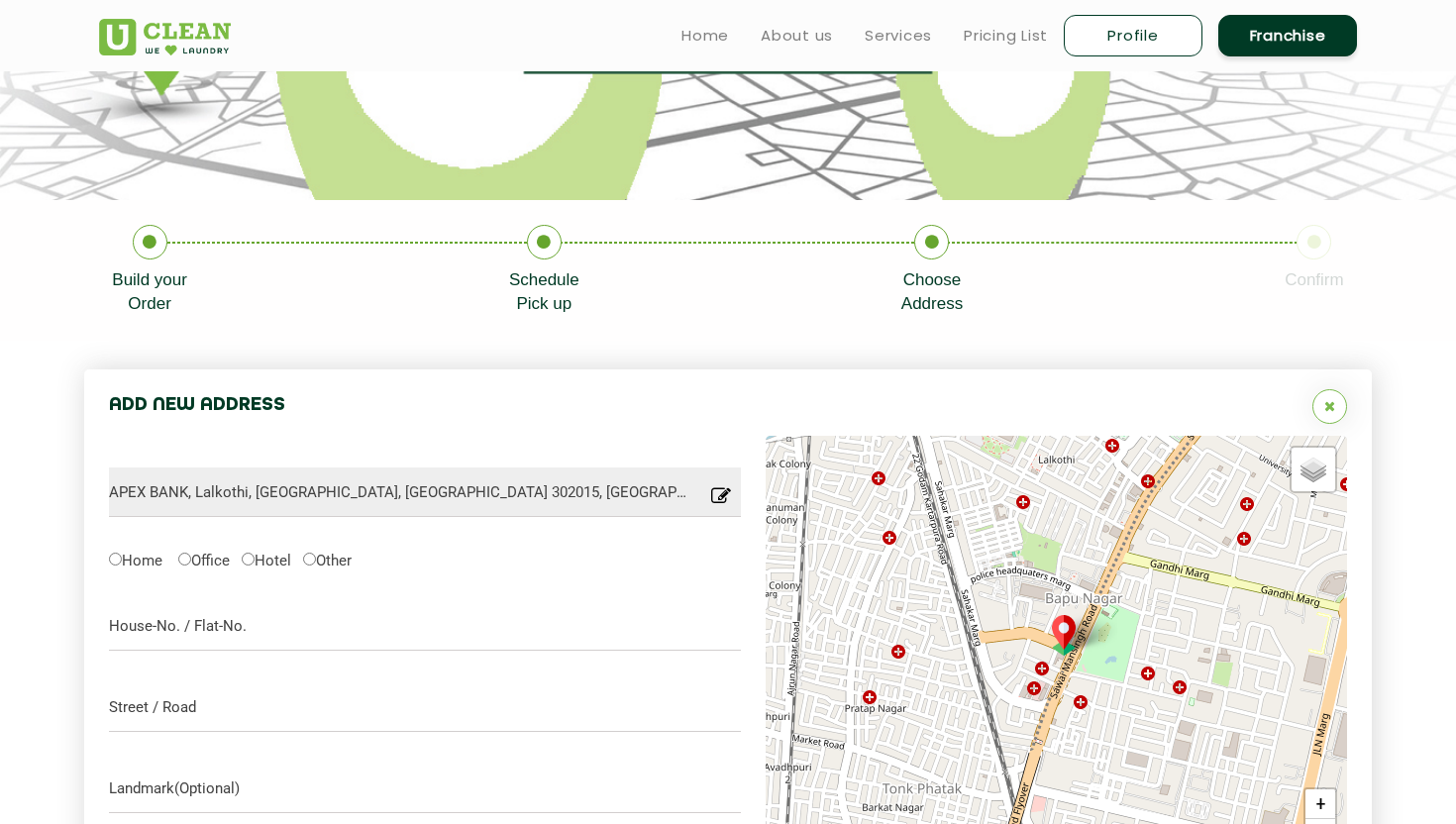 scroll, scrollTop: 201, scrollLeft: 0, axis: vertical 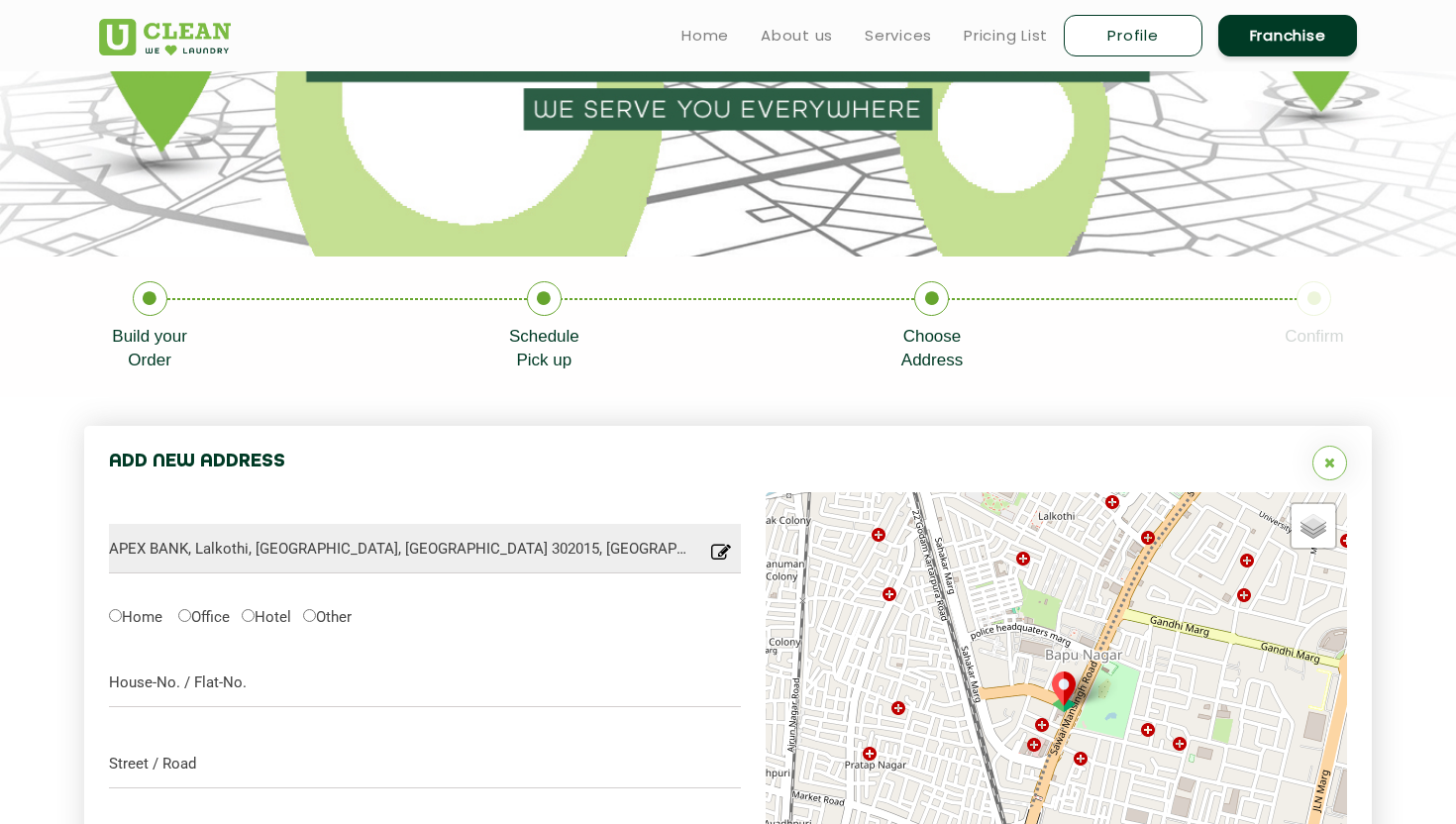 click 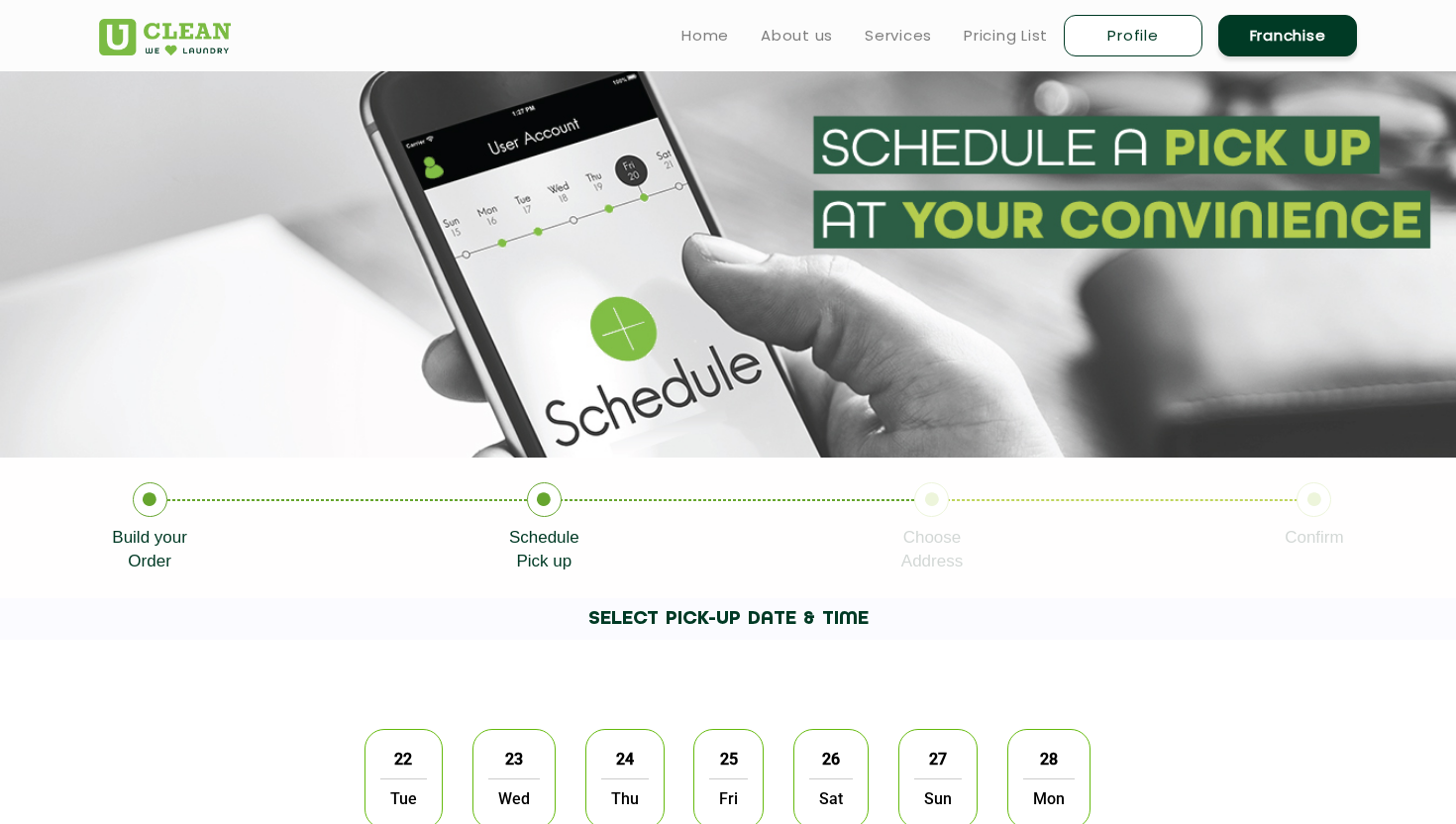 click 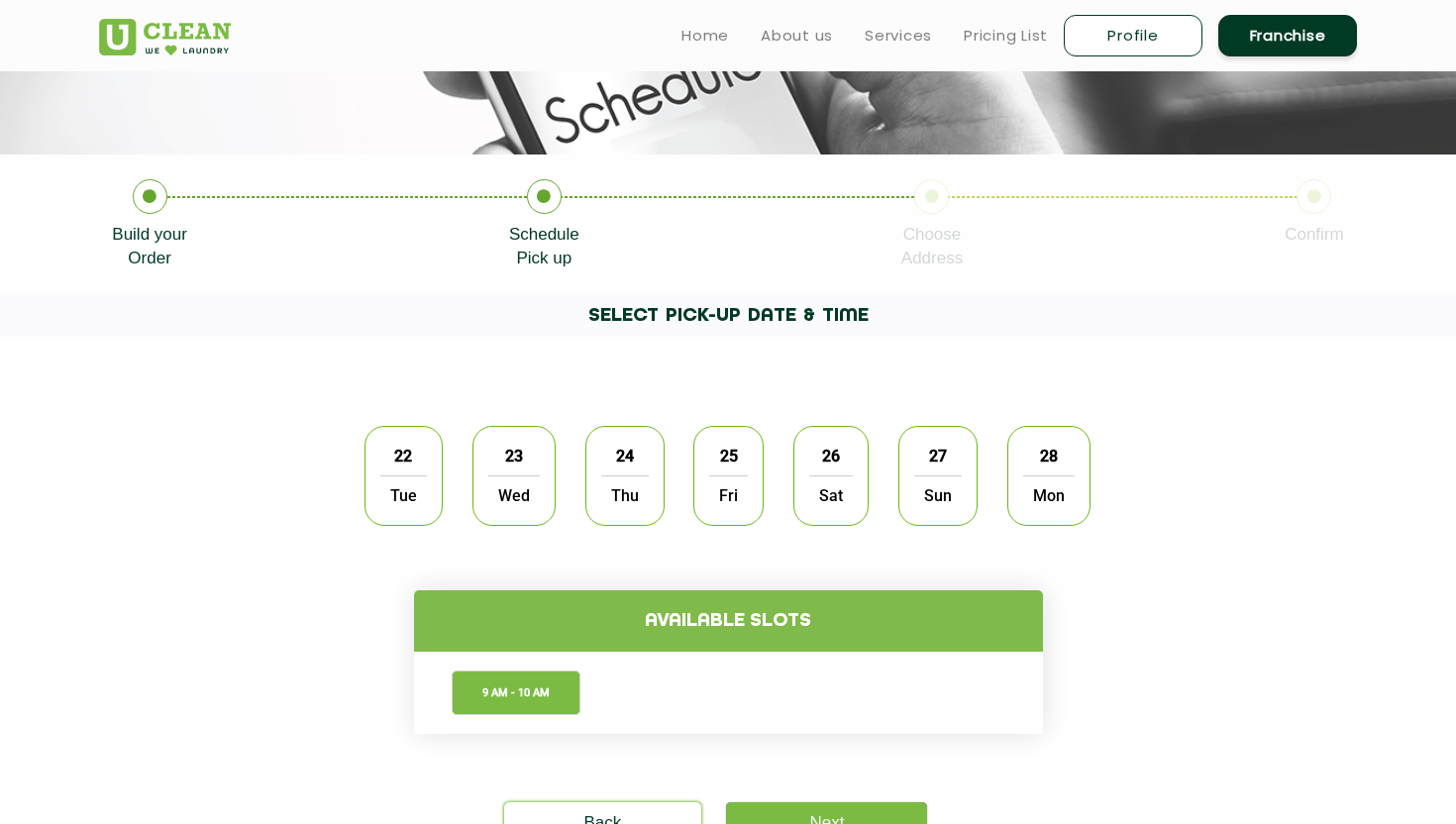 scroll, scrollTop: 263, scrollLeft: 0, axis: vertical 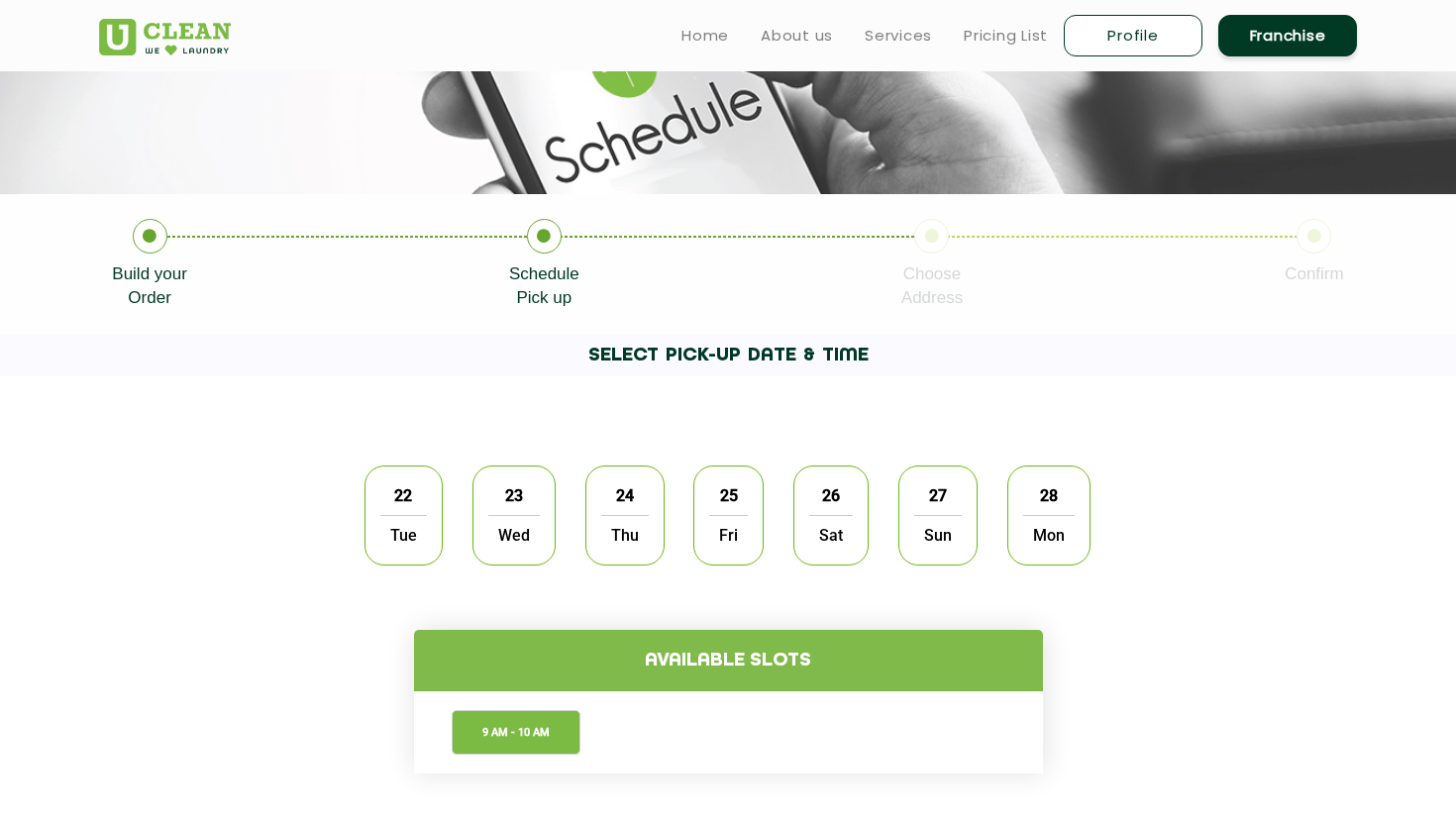 click on "23" 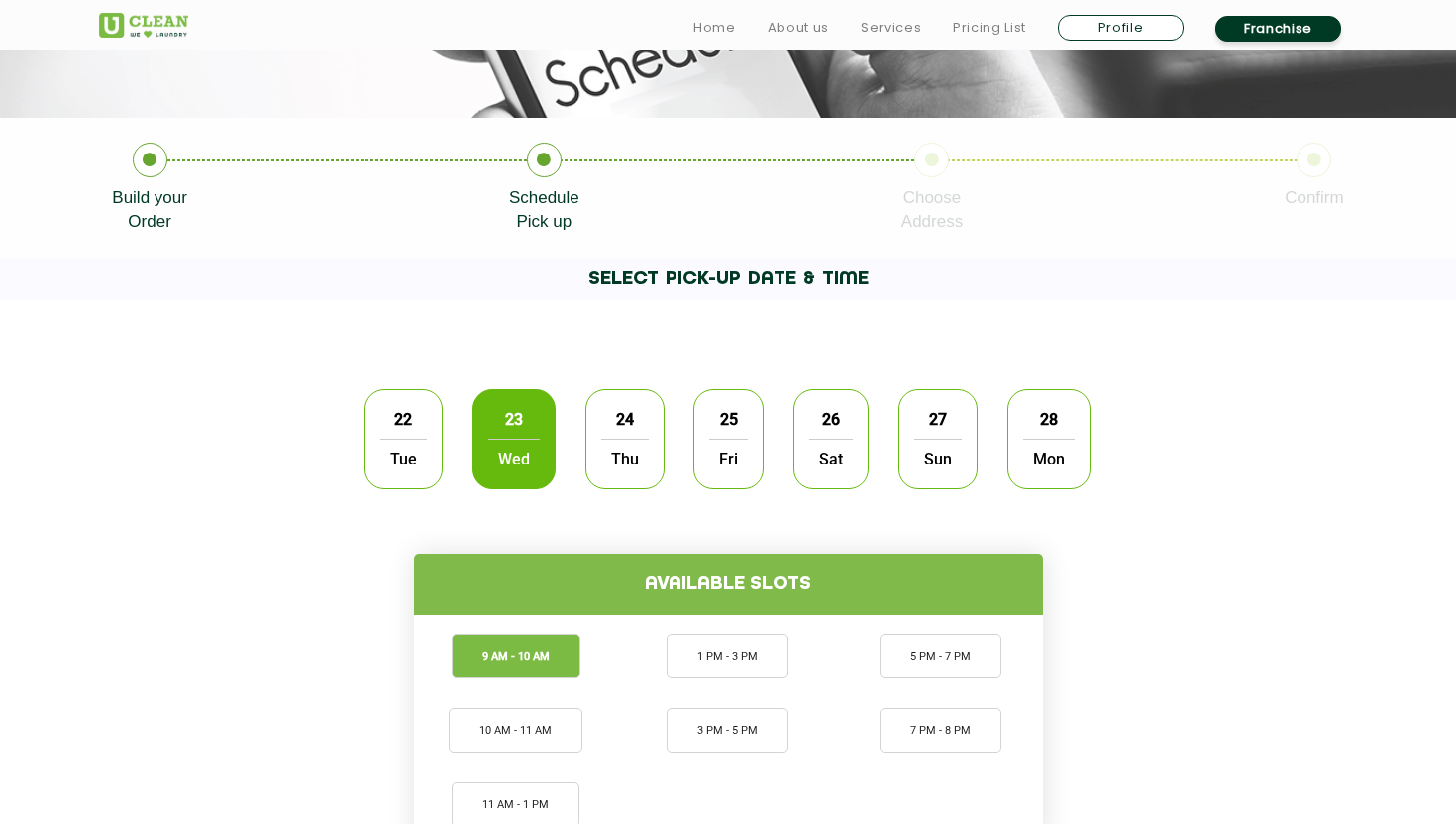scroll, scrollTop: 1012, scrollLeft: 0, axis: vertical 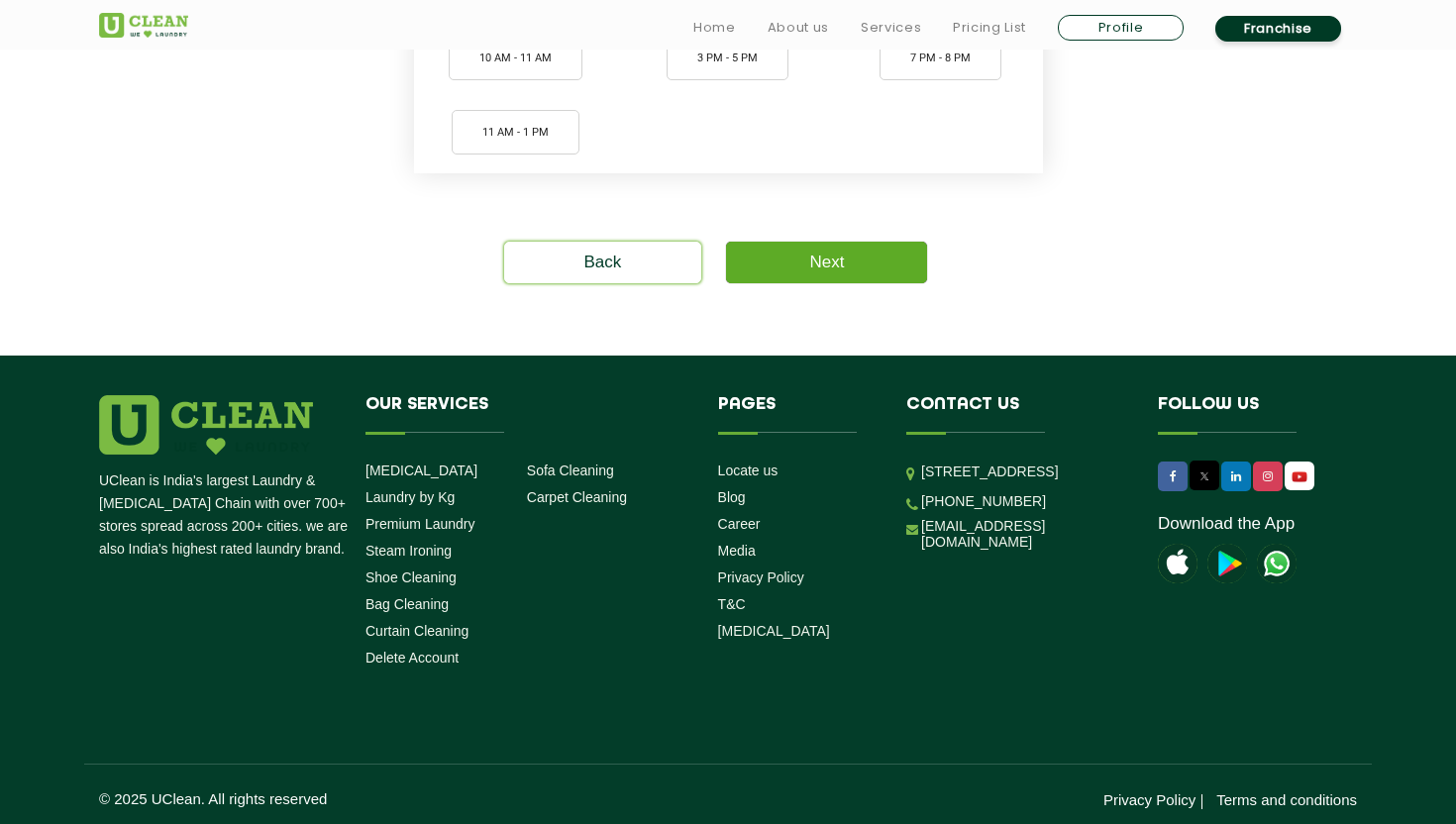 click on "Next" 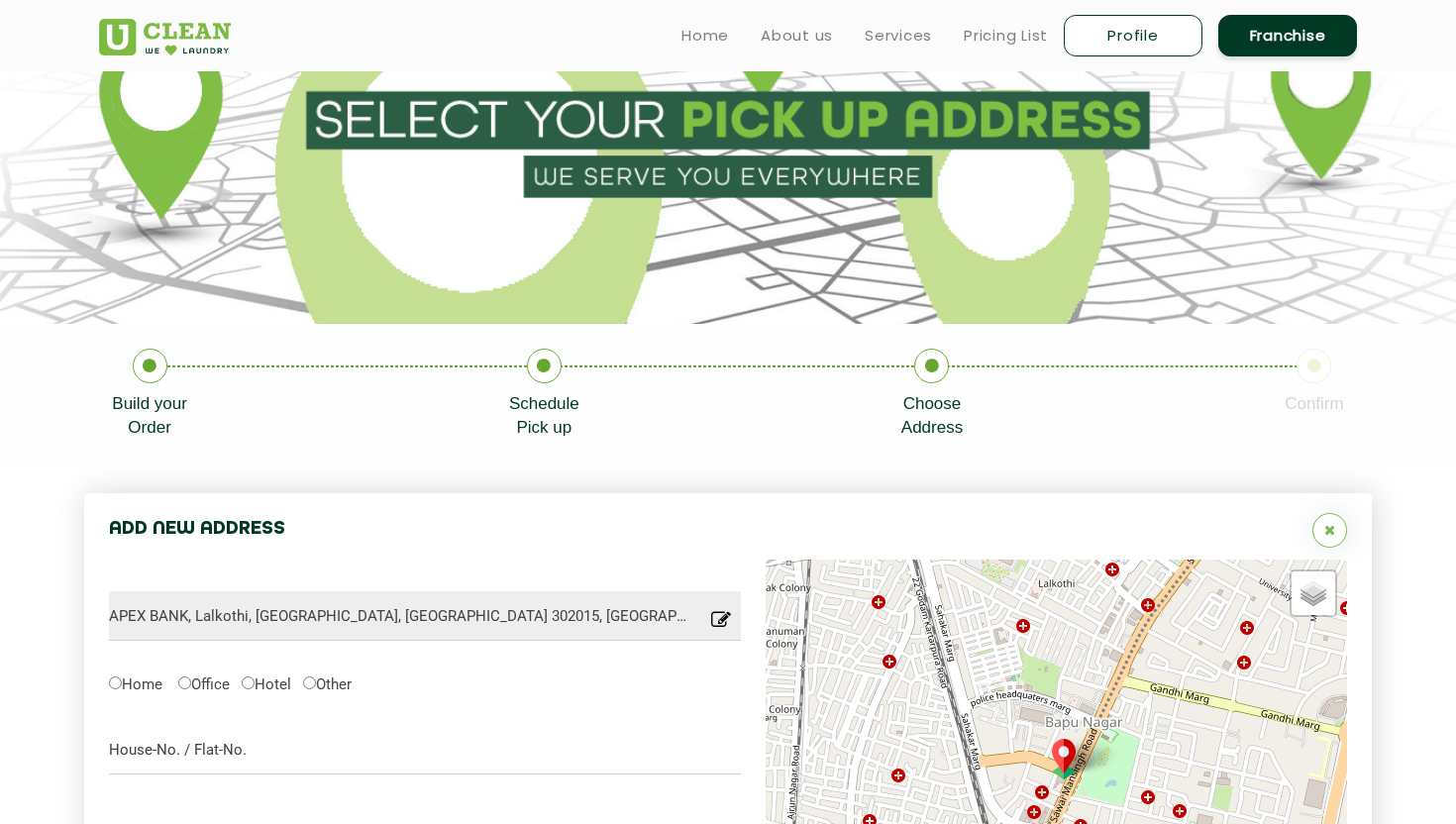 scroll, scrollTop: 0, scrollLeft: 0, axis: both 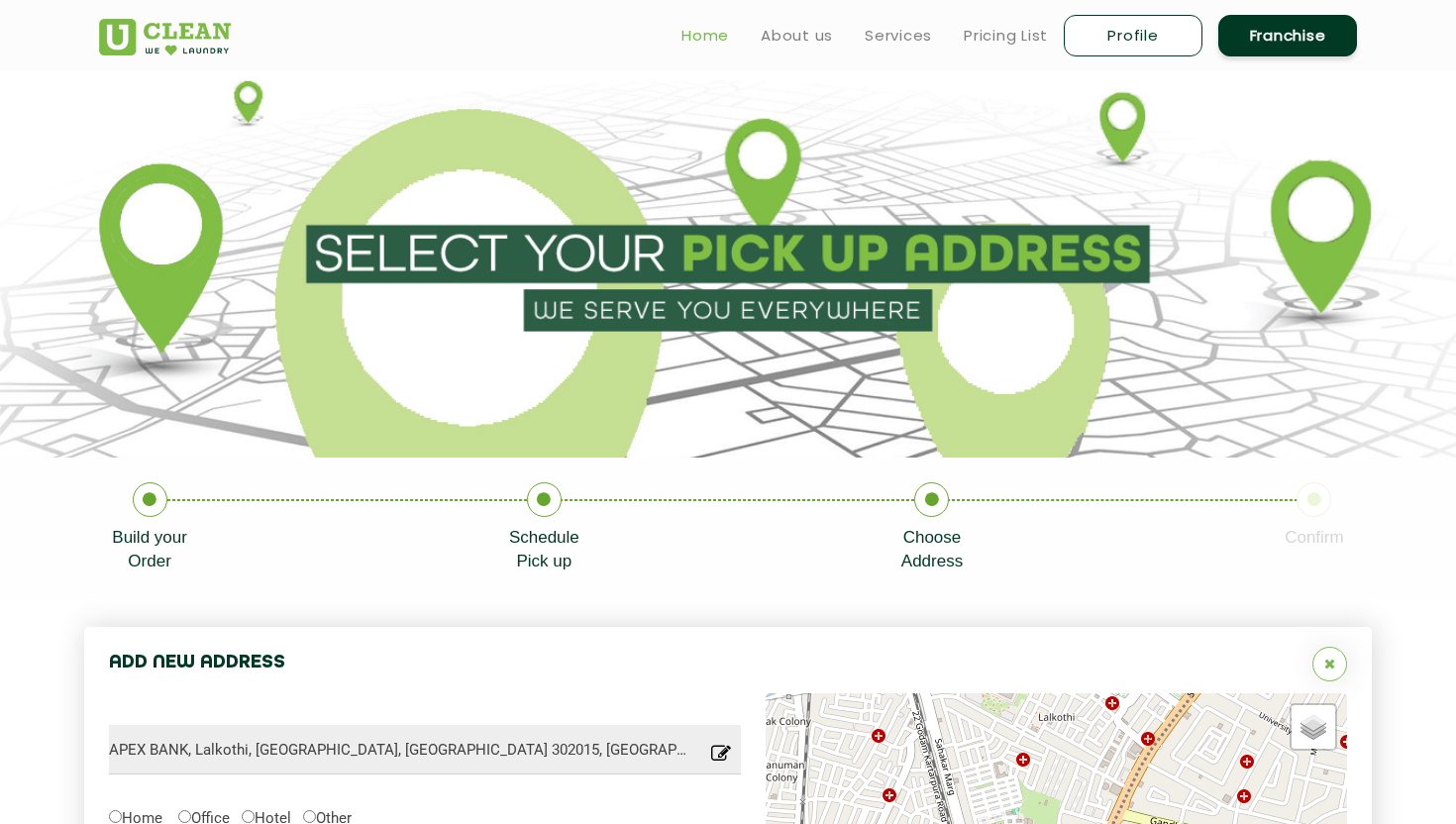 click on "Home" at bounding box center (705, 36) 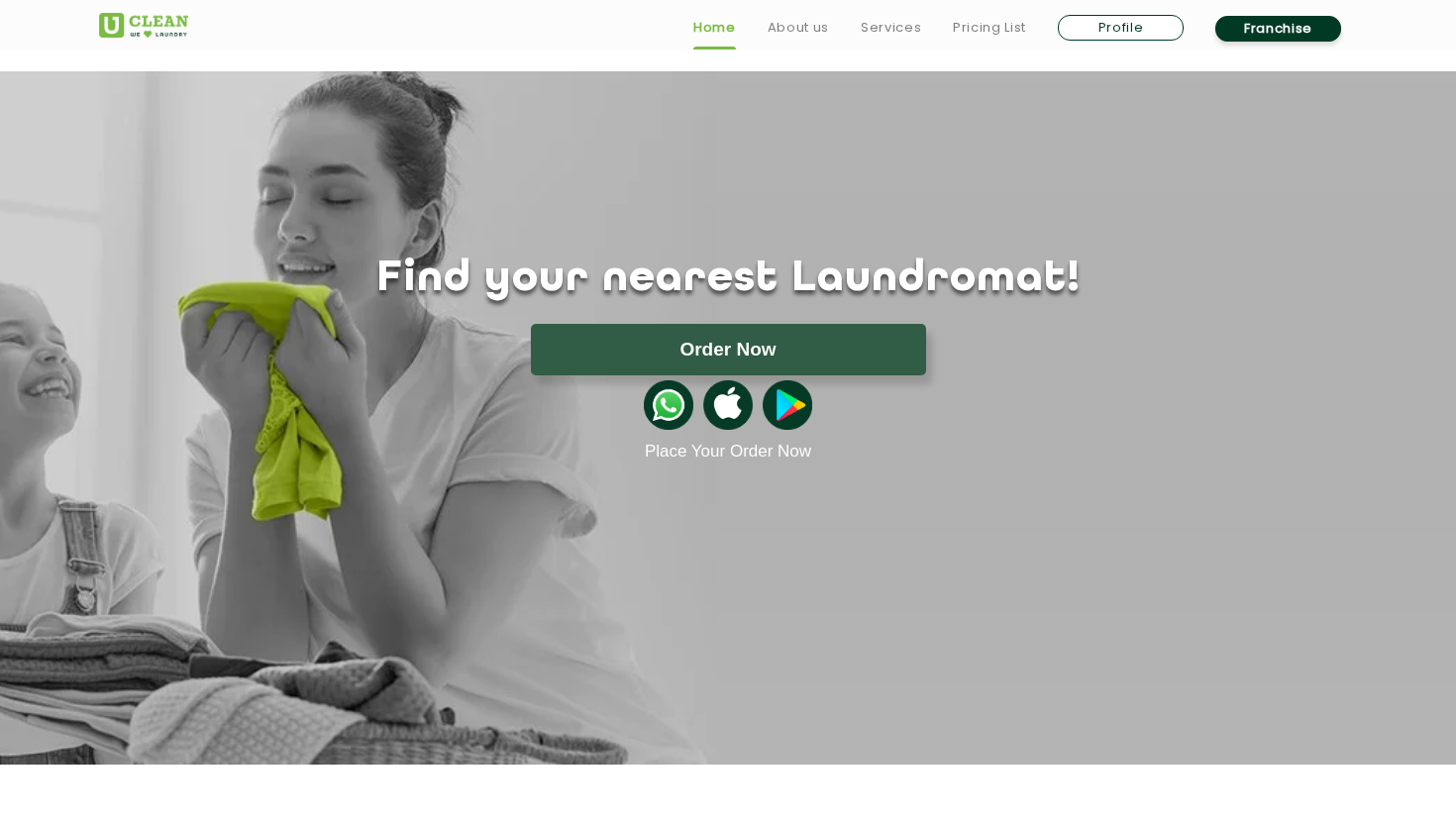 scroll, scrollTop: 60, scrollLeft: 0, axis: vertical 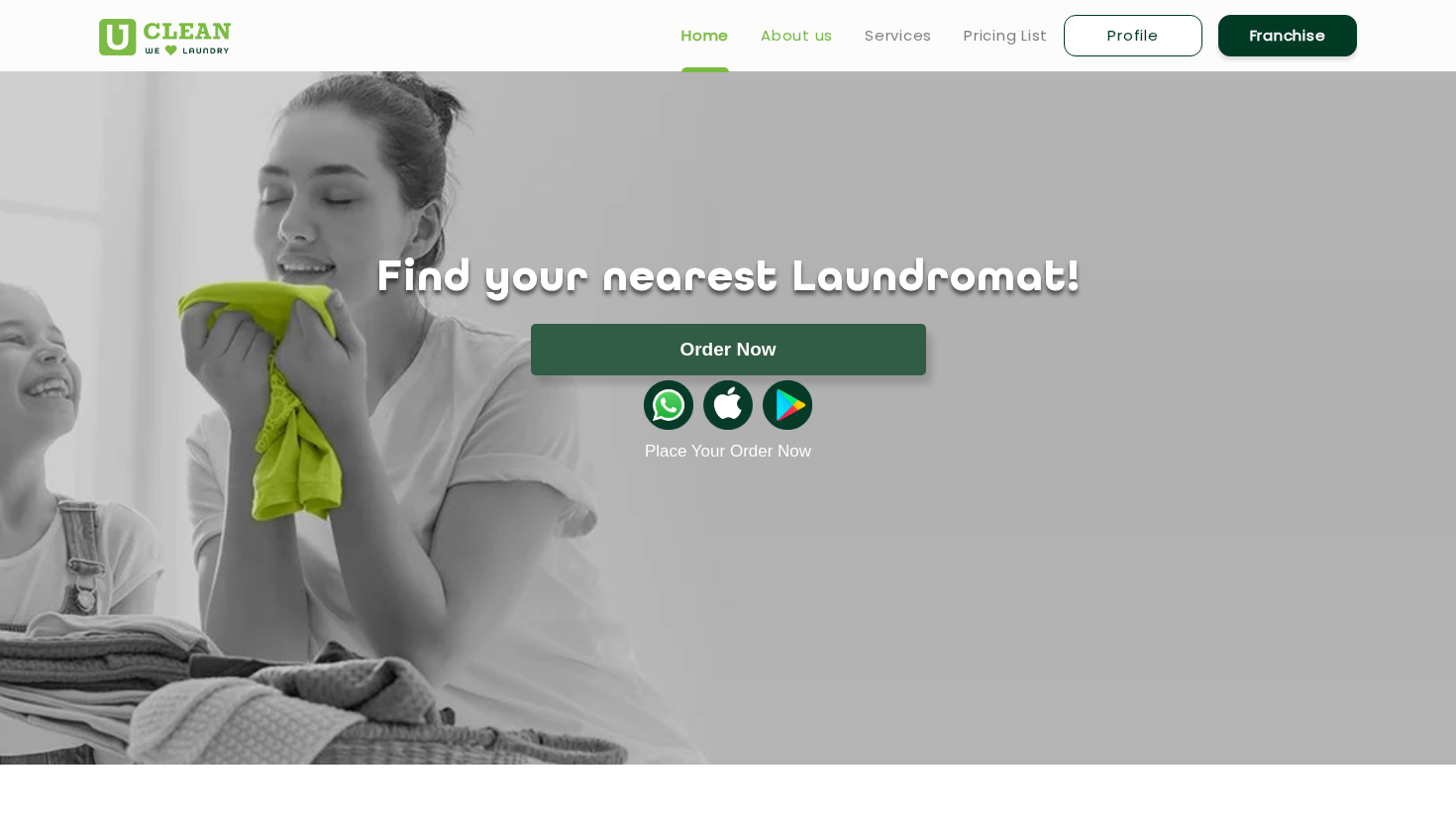 click on "About us" at bounding box center (796, 36) 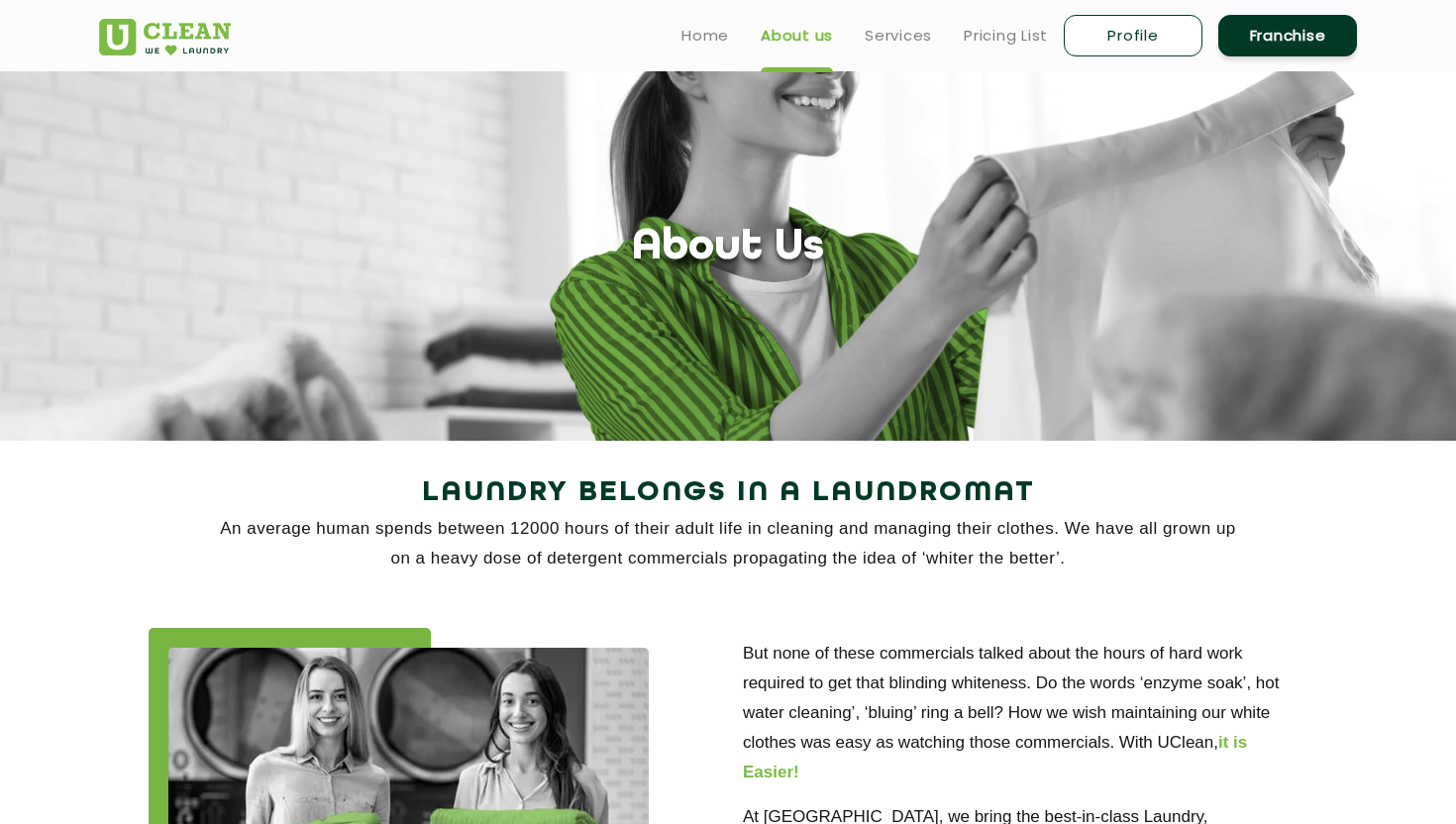 scroll, scrollTop: 0, scrollLeft: 0, axis: both 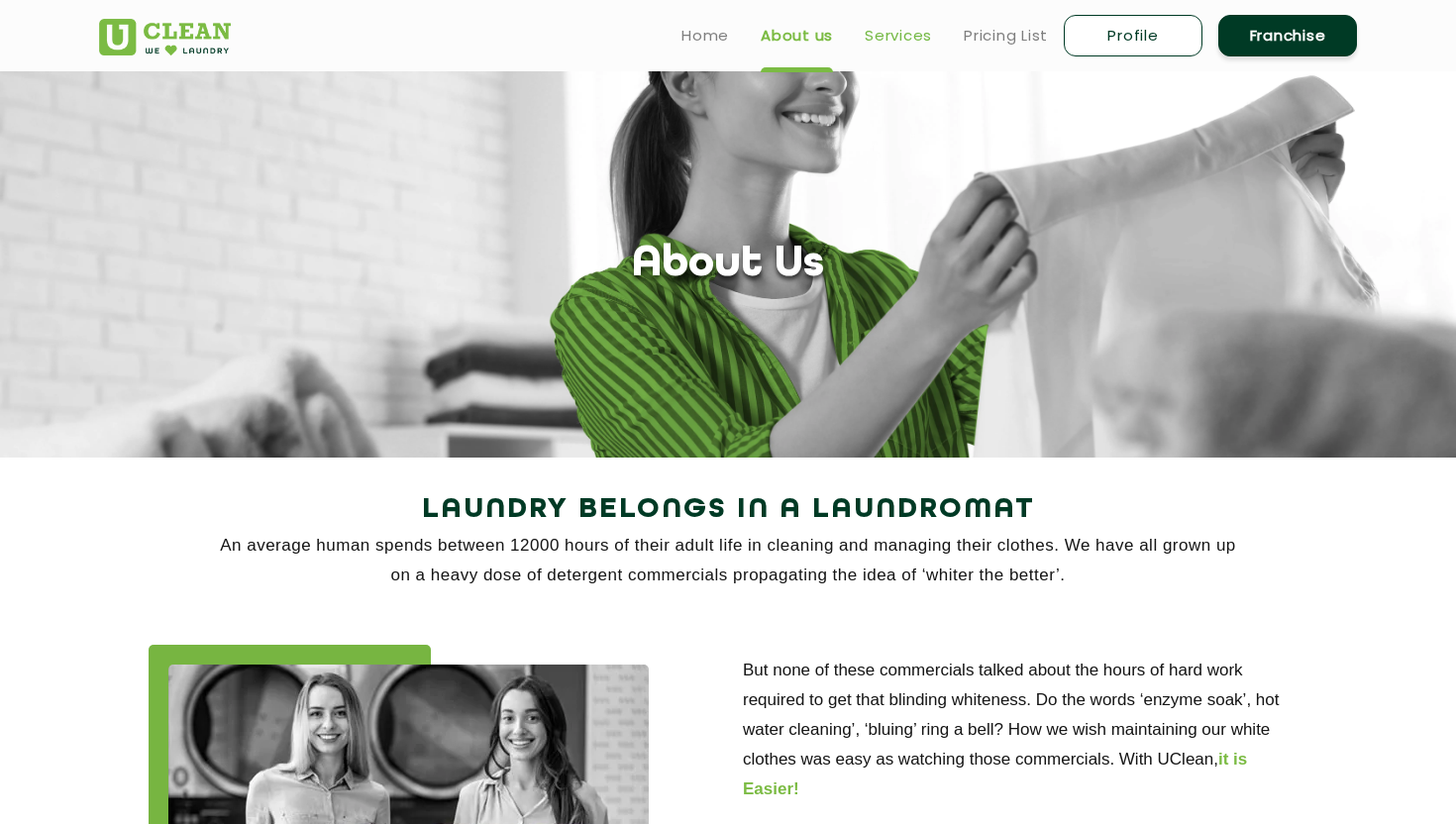 click on "Services" at bounding box center (898, 36) 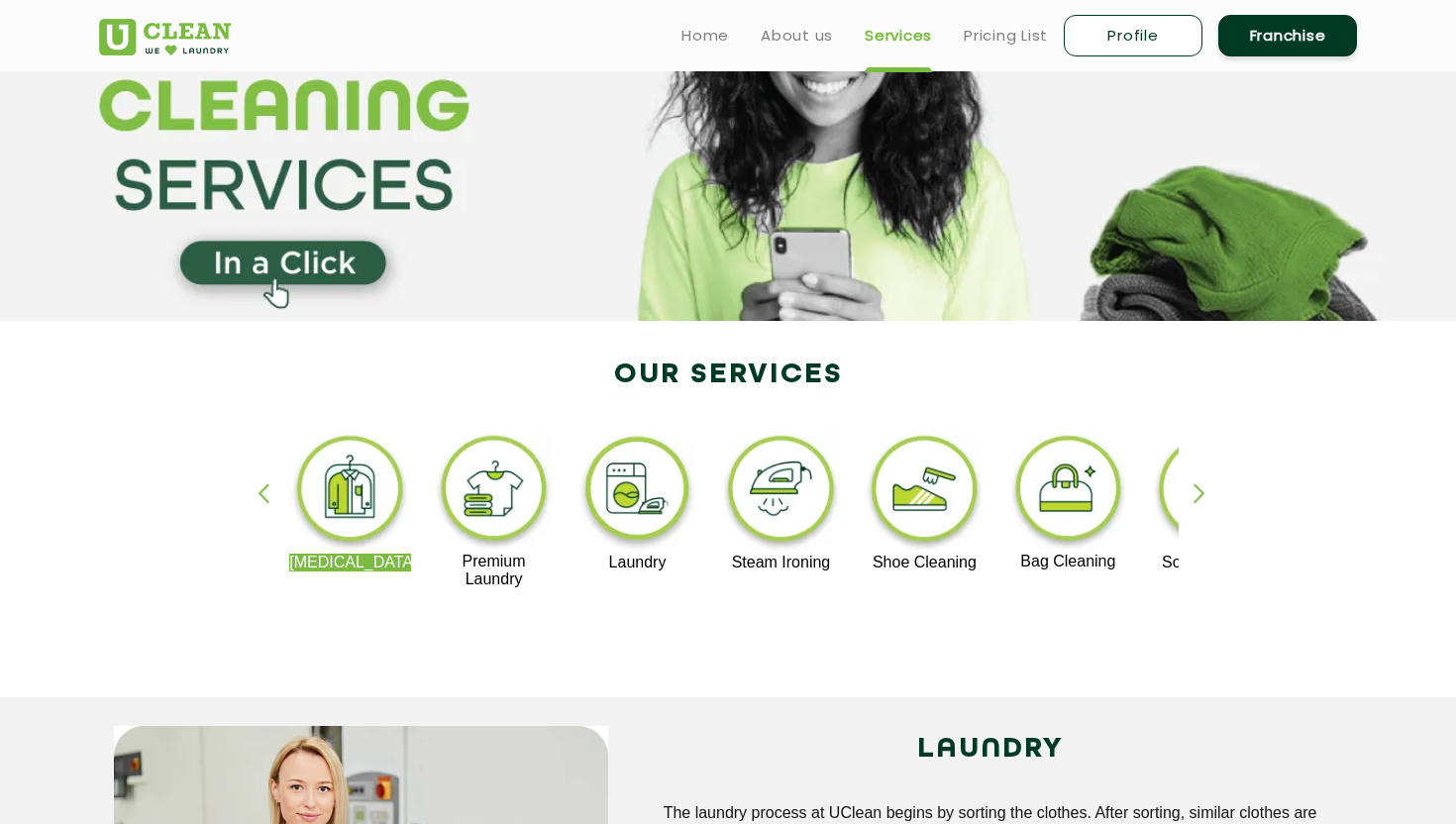 scroll, scrollTop: 0, scrollLeft: 0, axis: both 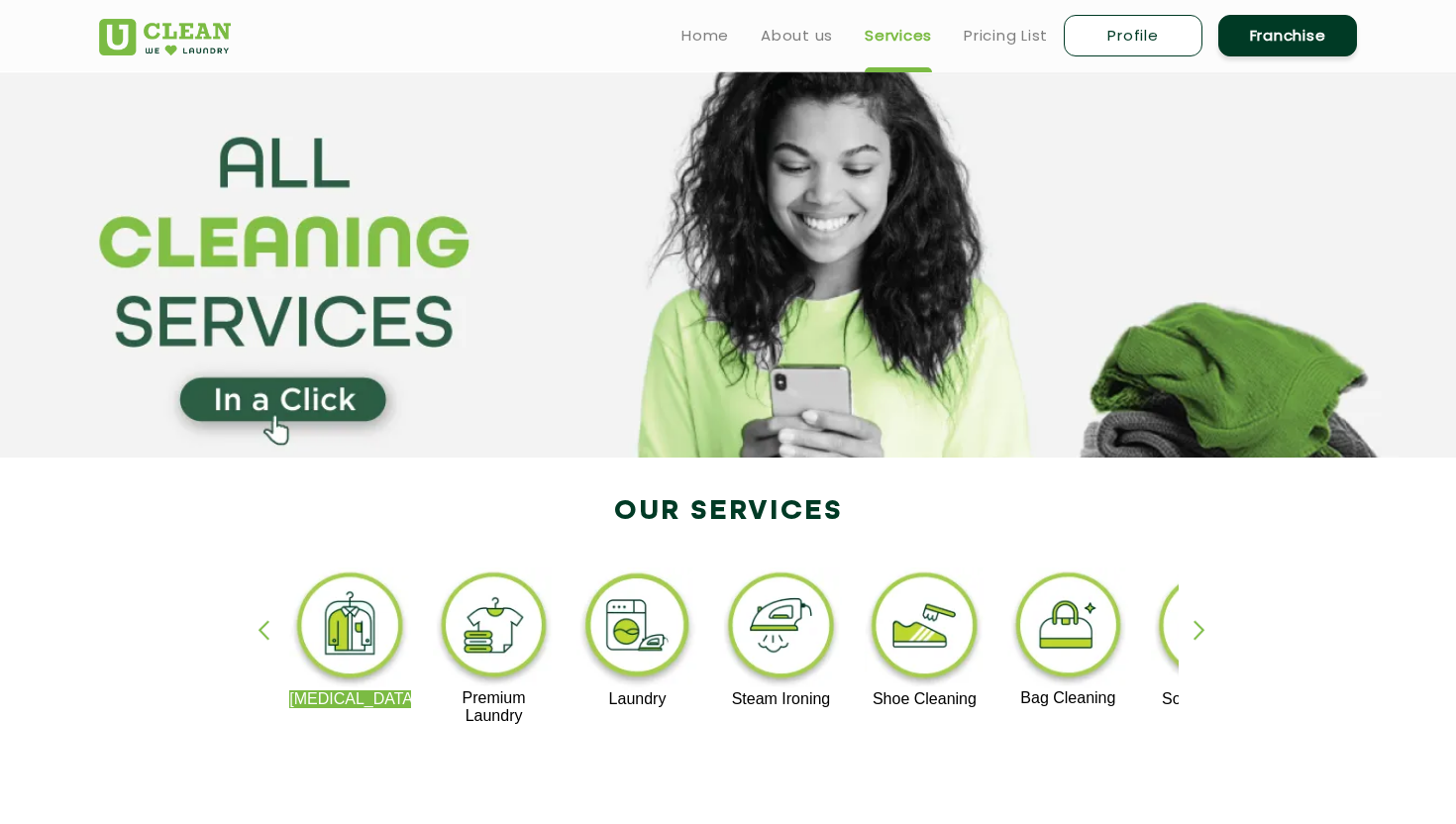 click on "Home  About us Services  Pricing List Profile Franchise" at bounding box center (728, 36) 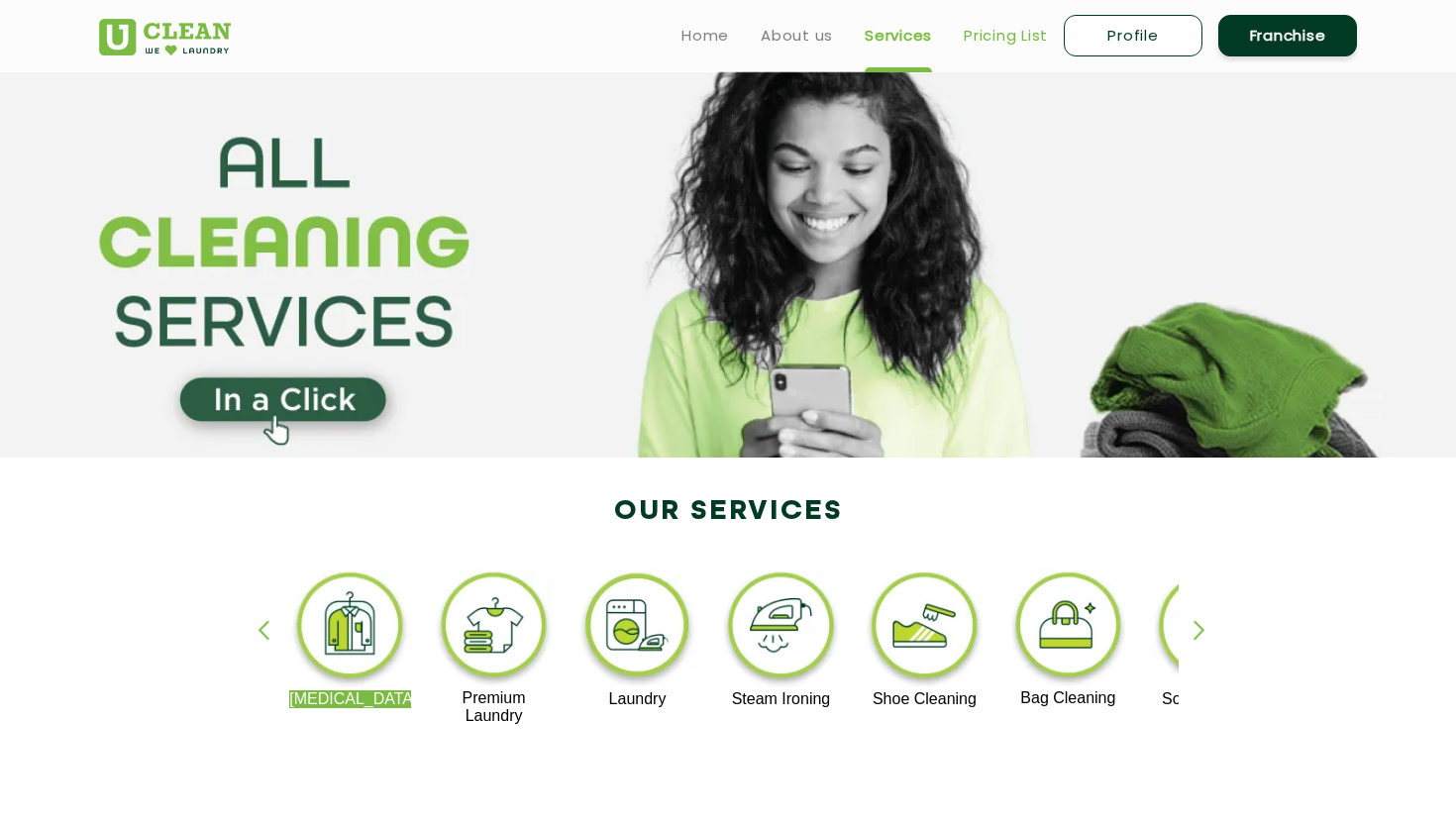 click on "Pricing List" at bounding box center [1005, 36] 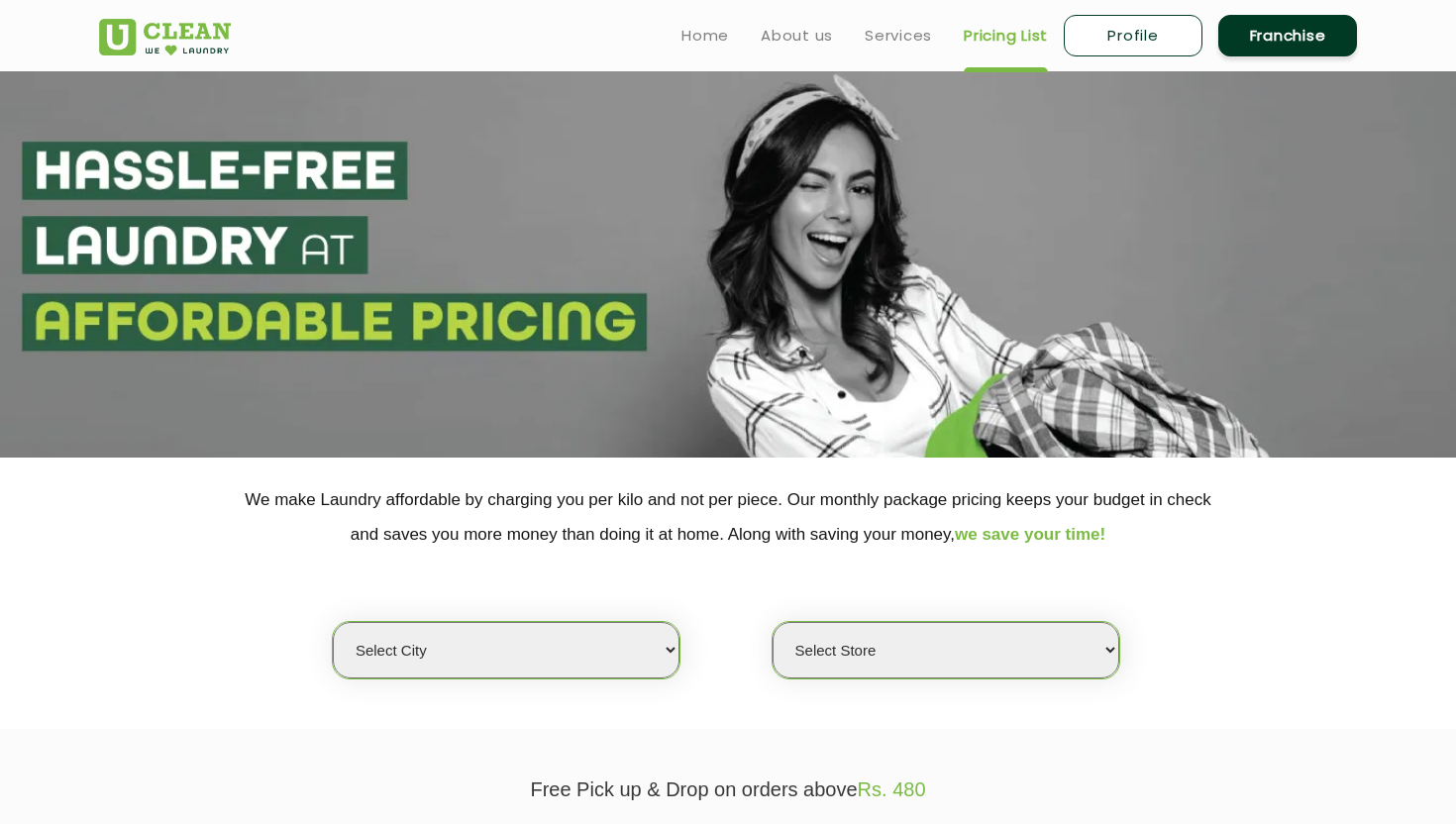 click on "Pricing List" at bounding box center (1005, 36) 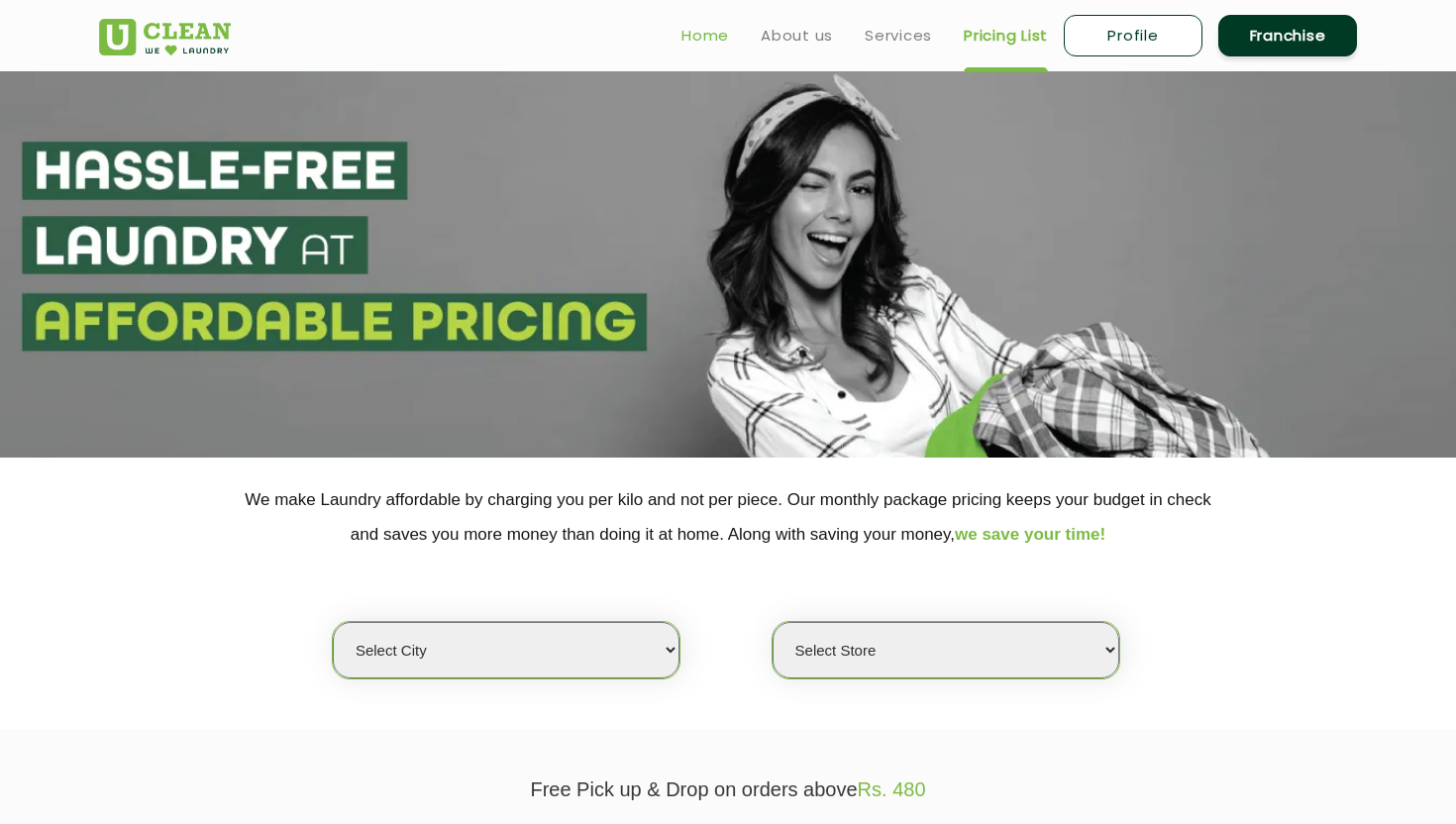 click on "Home" at bounding box center (705, 36) 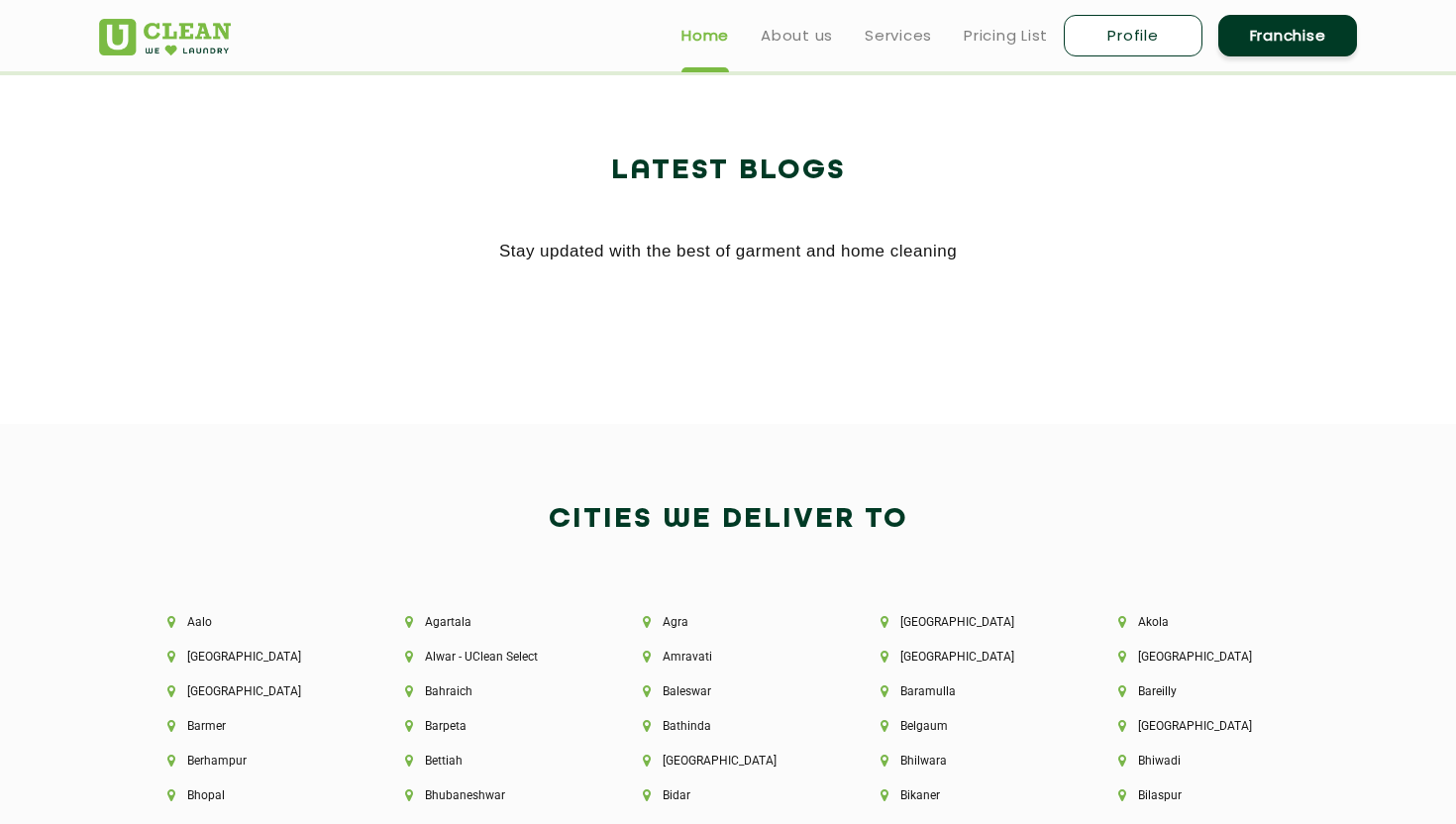scroll, scrollTop: 3659, scrollLeft: 0, axis: vertical 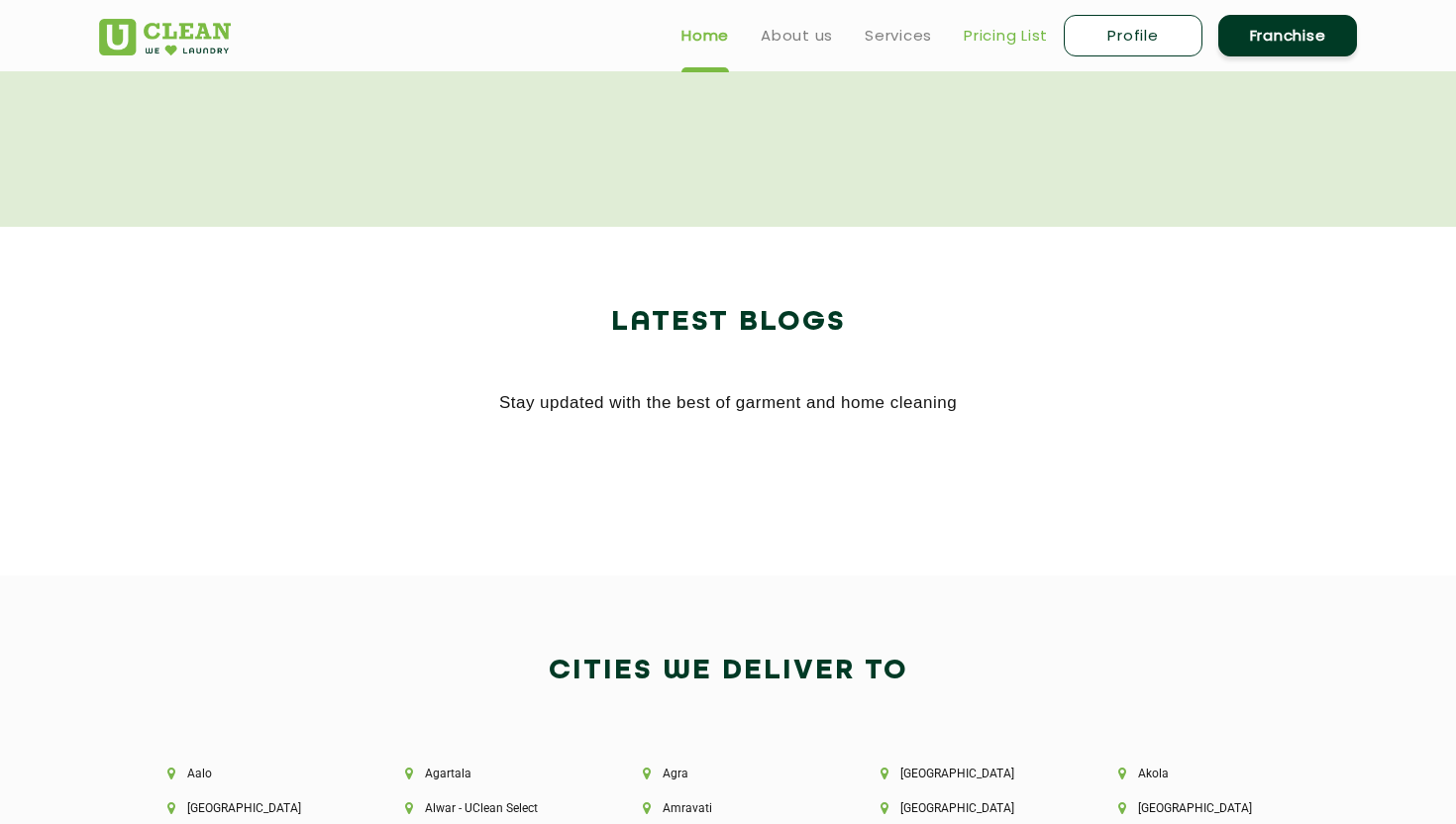 click on "Pricing List" at bounding box center [1005, 36] 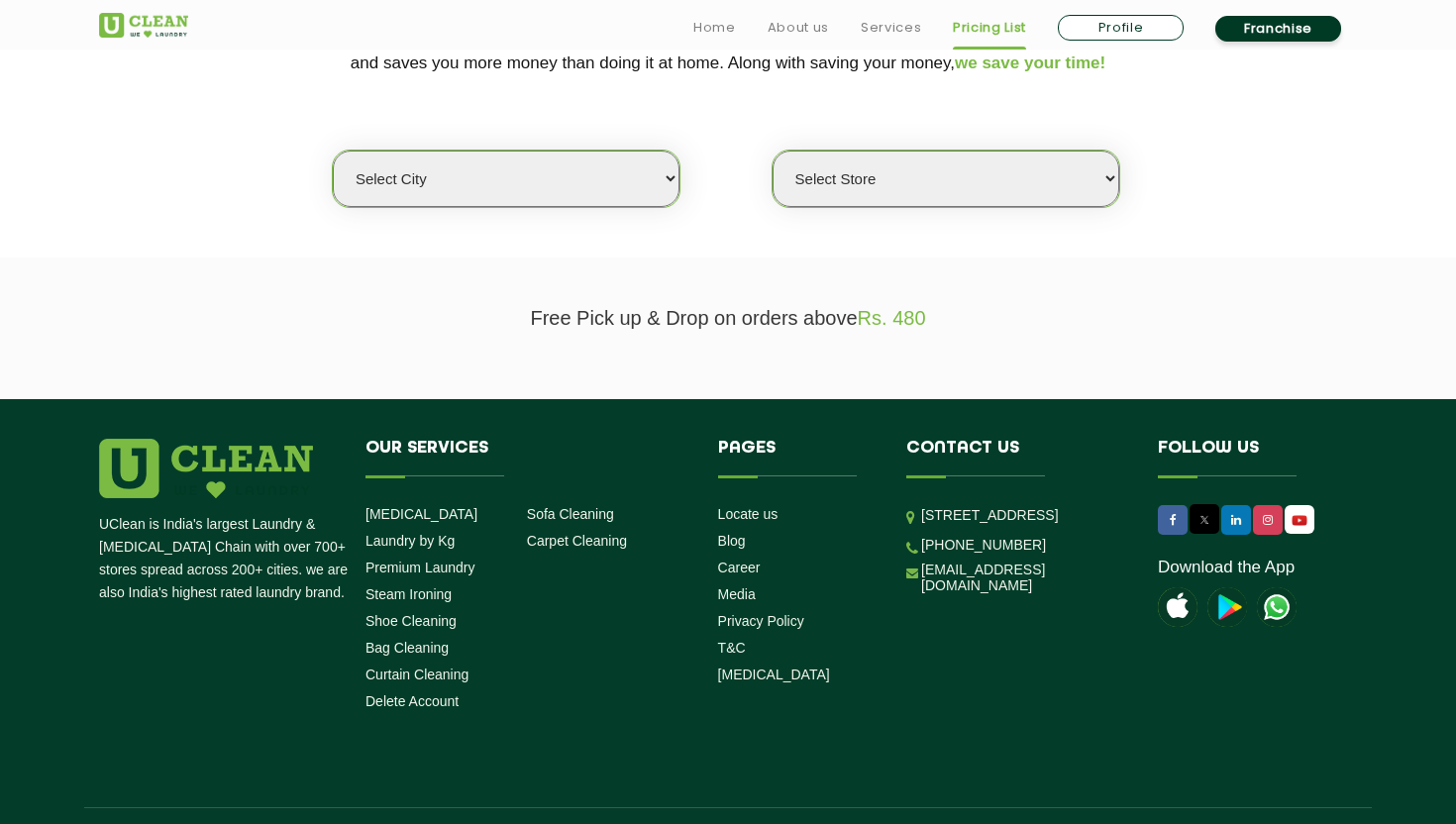 scroll, scrollTop: 523, scrollLeft: 0, axis: vertical 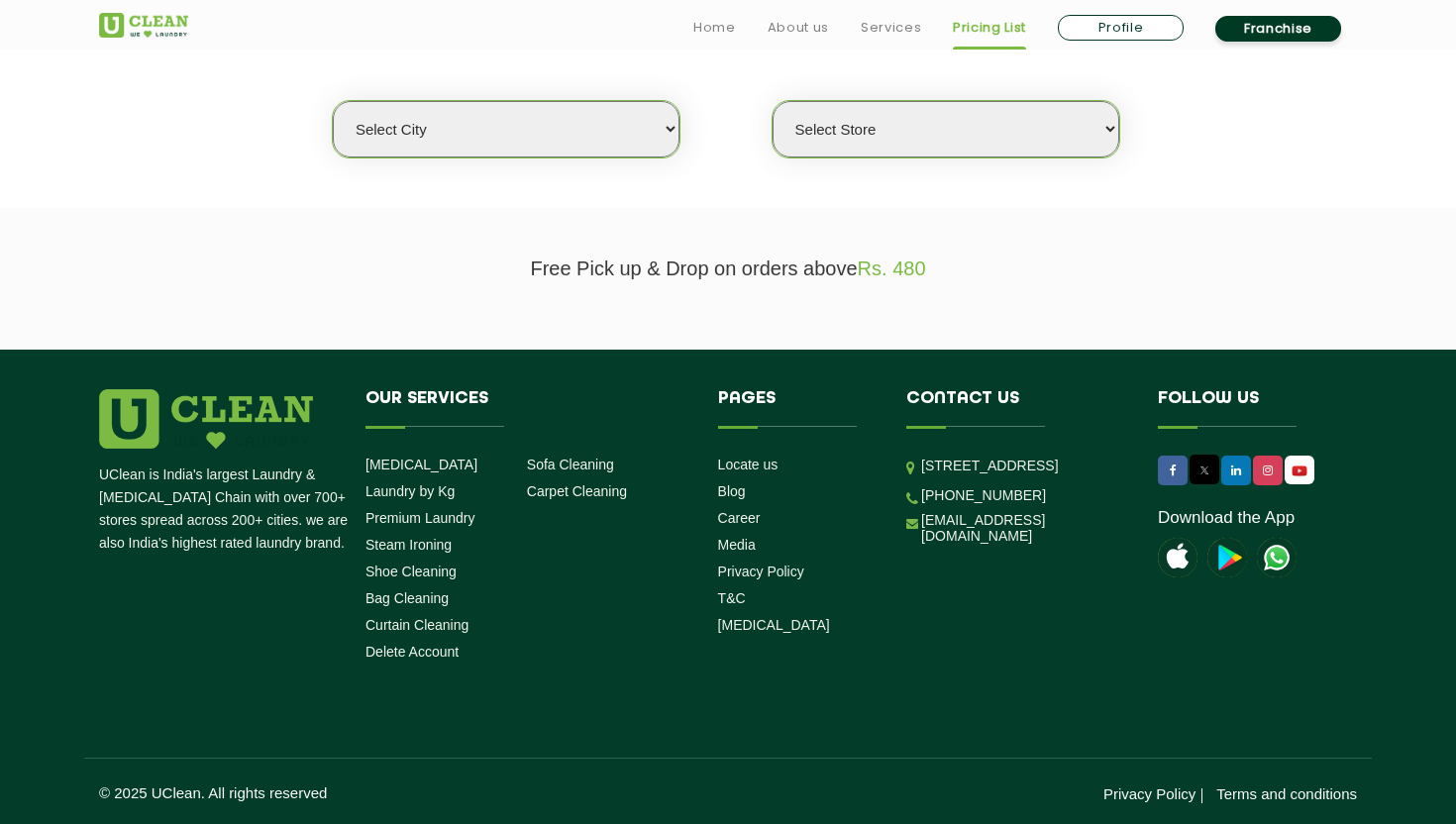 click on "Select city Aalo Agartala Agra Ahmedabad Akola Aligarh Alwar - UClean Select Amravati Aurangabad Ayodhya Bahadurgarh Bahraich Baleswar Baramulla Bareilly Barmer Barpeta Bathinda Belgaum Bengaluru Berhampur Bettiah Bhagalpur Bhilwara Bhiwadi Bhopal Bhubaneshwar Bidar Bikaner Bilaspur Bokaro Bongaigaon Chandigarh Chennai Chitrakoot Cochin Coimbatore Cooch Behar Coonoor Daman Danapur Darrang Daudnagar Dehradun Delhi Deoghar Dhanbad Dharwad Dhule Dibrugarh Digboi Dimapur Dindigul Duliajan Ellenabad Erode Faridabad Gandhidham Gandhinagar Garia Ghaziabad Goa Gohana Golaghat Gonda Gorakhpur Gurugram Guwahati Gwalior Haldwani Hamirpur Hanumangarh Haridwar Hingoli Hojai Howrah Hubli Hyderabad Imphal Indore Itanagar Jagdalpur Jagraon Jaipur Jaipur - Select Jammu Jamshedpur Jehanabad Jhansi Jodhpur Jorhat Kaithal Kakinada Kanpur Kargil Karimganj Kathmandu Kharupetia Khopoli Kochi Kohima Kokapet Kokrajhar Kolhapur Kolkata Kota Kotdwar Krishnanagar Kundli Kurnool Latur Leh Longding Lower Subansiri Lucknow Ludhiana Madurai" at bounding box center (506, 129) 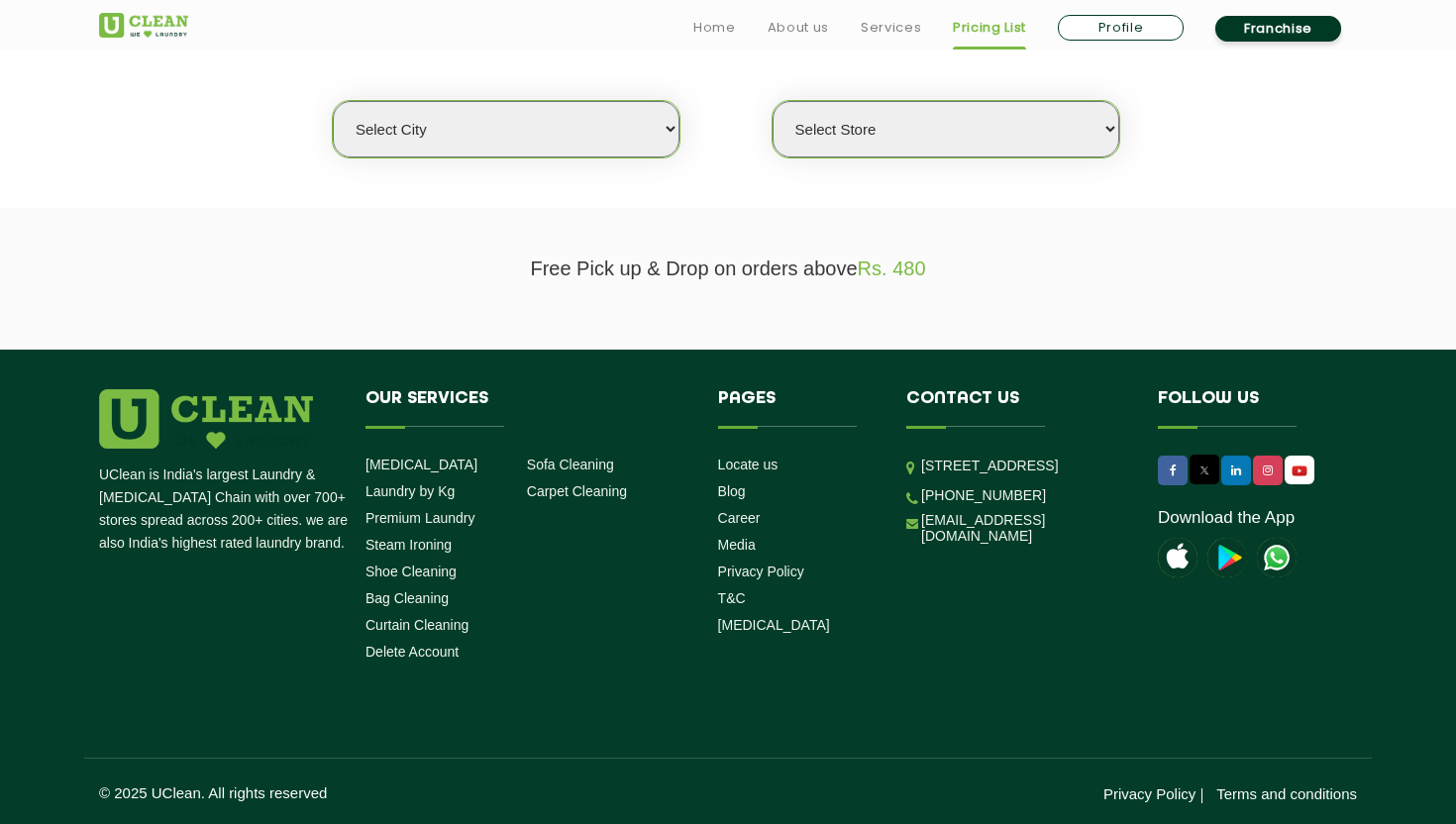 select on "26" 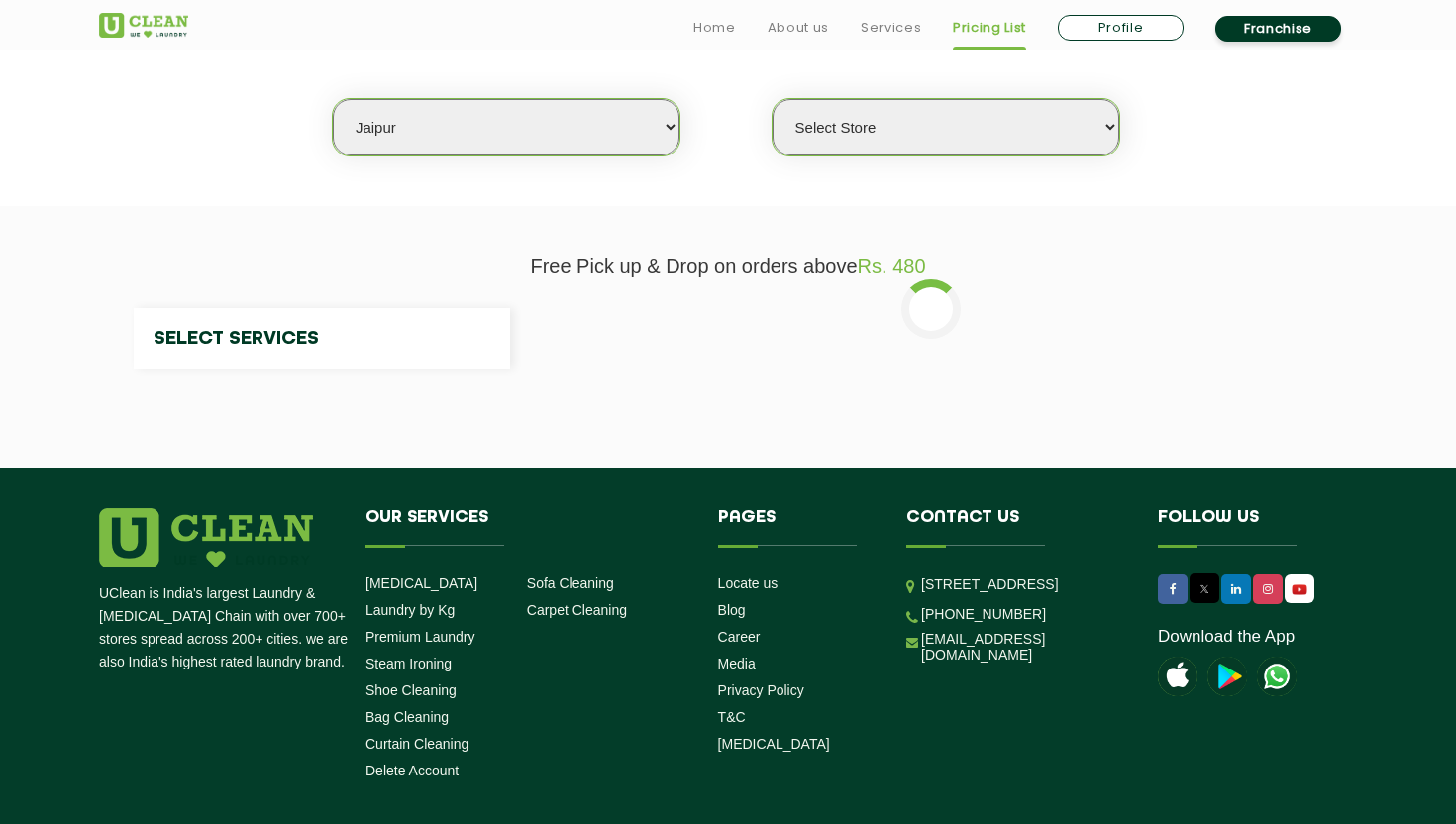 select on "0" 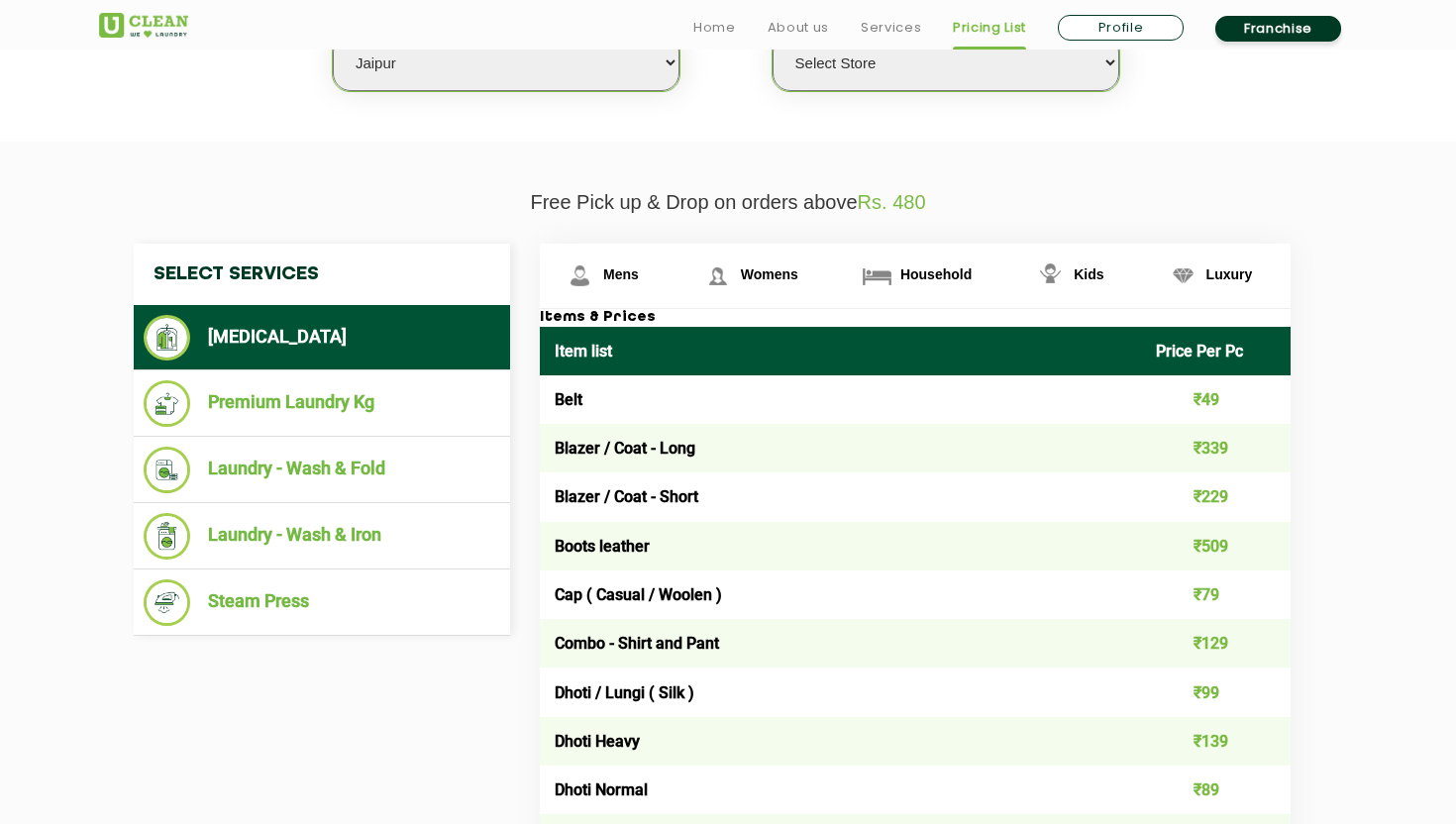scroll, scrollTop: 615, scrollLeft: 0, axis: vertical 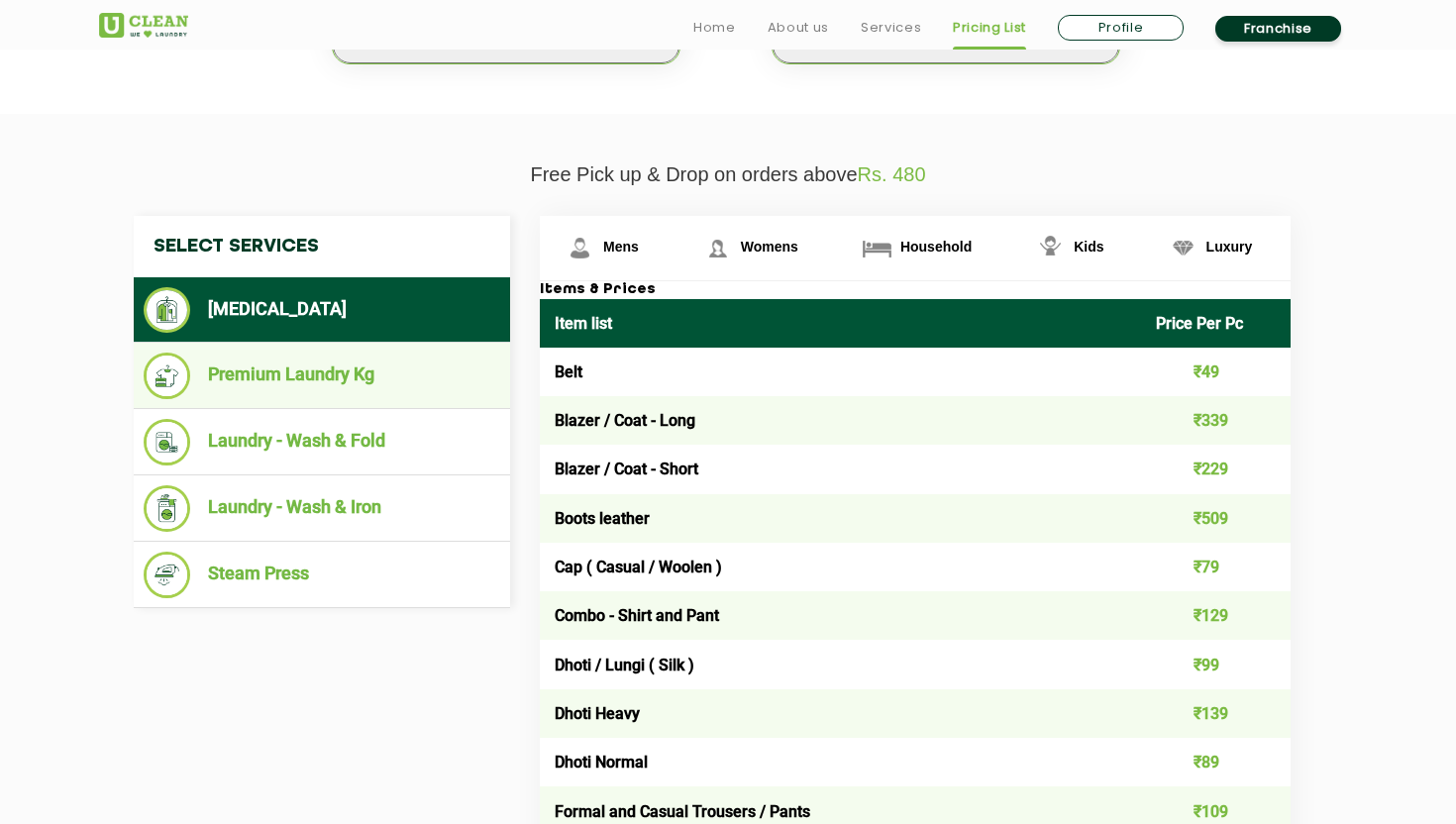 click on "Premium Laundry Kg" at bounding box center [322, 375] 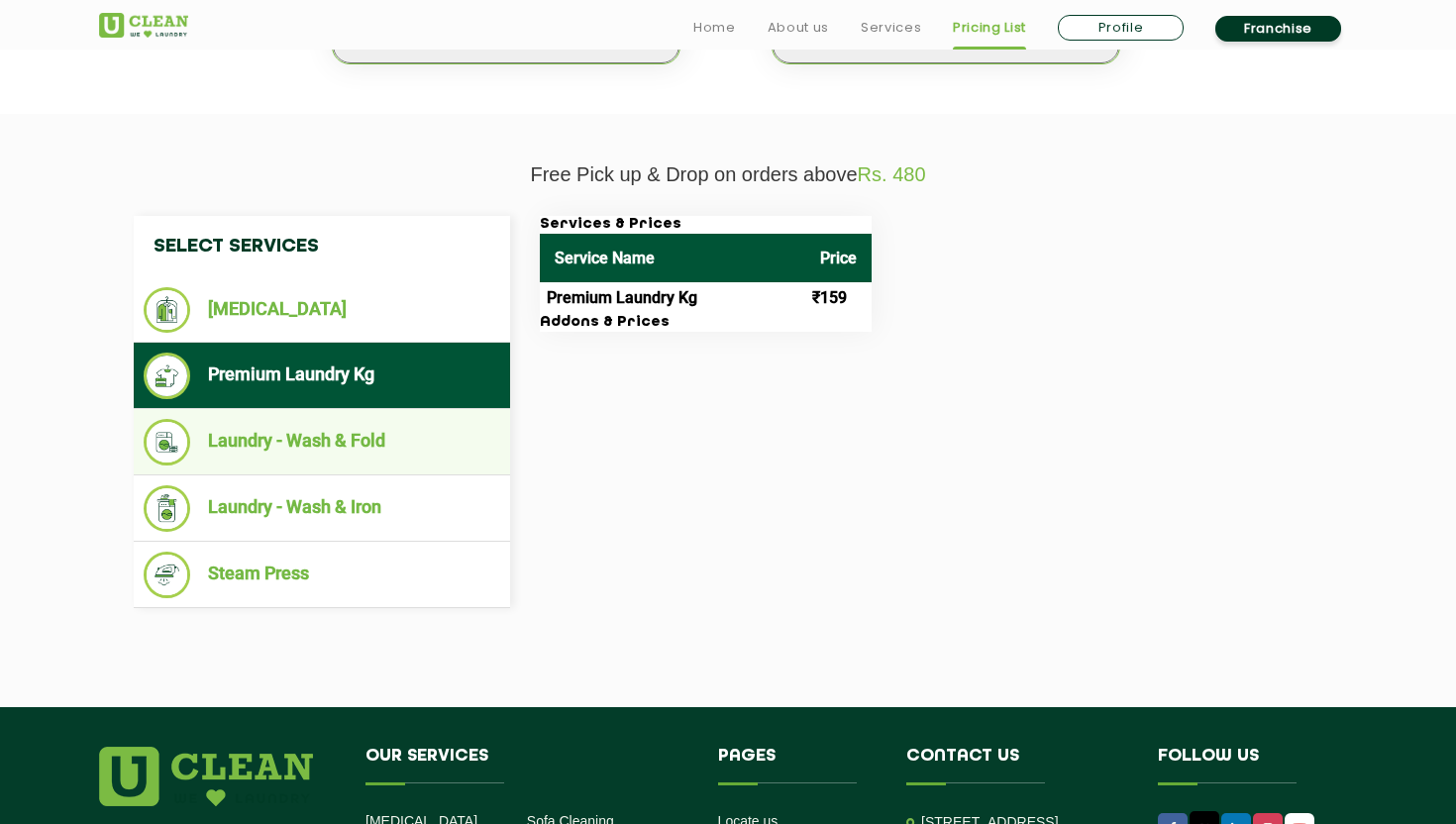 click on "Laundry - Wash & Fold" at bounding box center (322, 442) 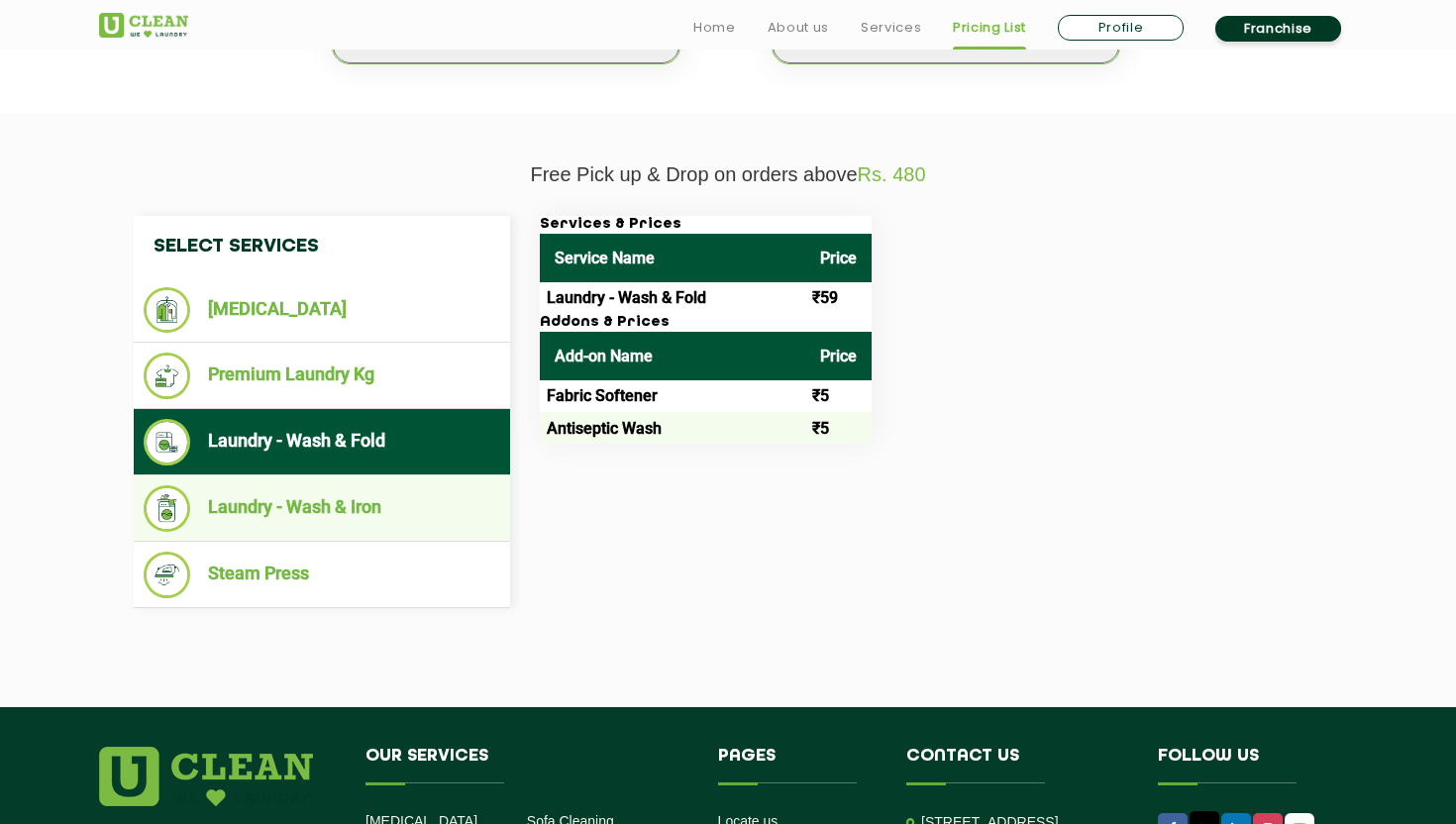 click on "Laundry - Wash & Iron" at bounding box center [322, 508] 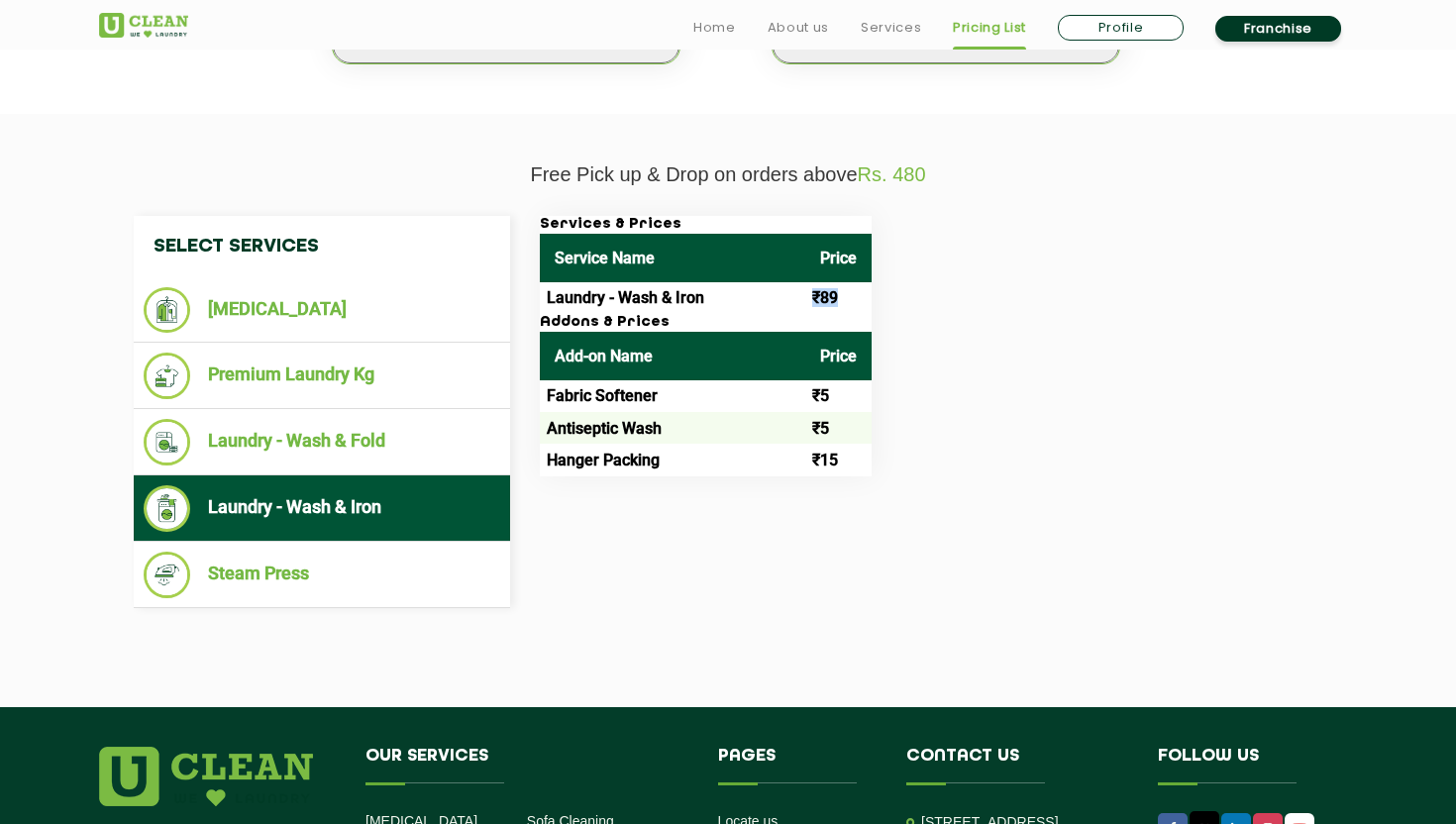 drag, startPoint x: 773, startPoint y: 299, endPoint x: 863, endPoint y: 298, distance: 90.00556 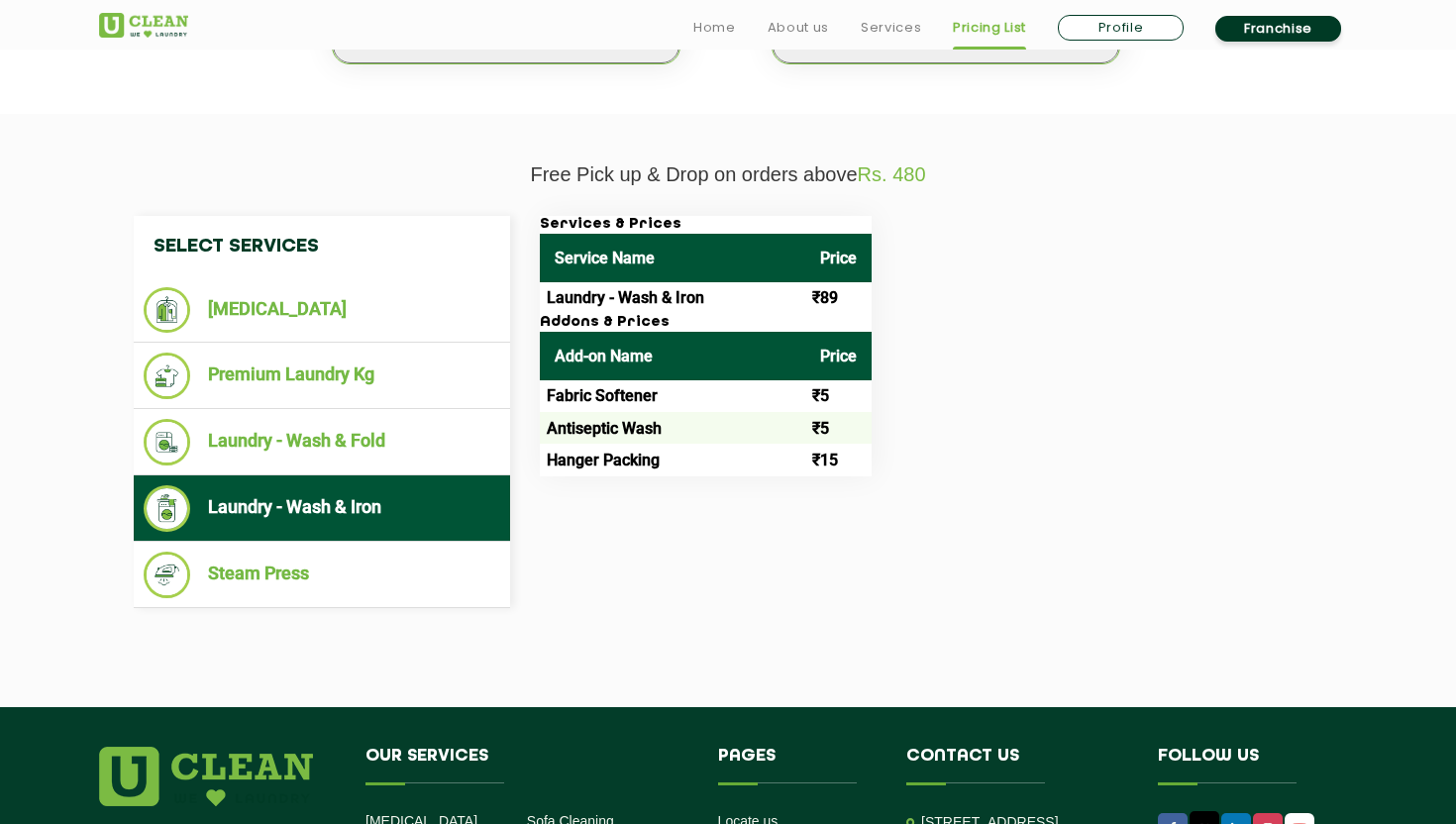 click on "Laundry - Wash & Iron" at bounding box center [673, 298] 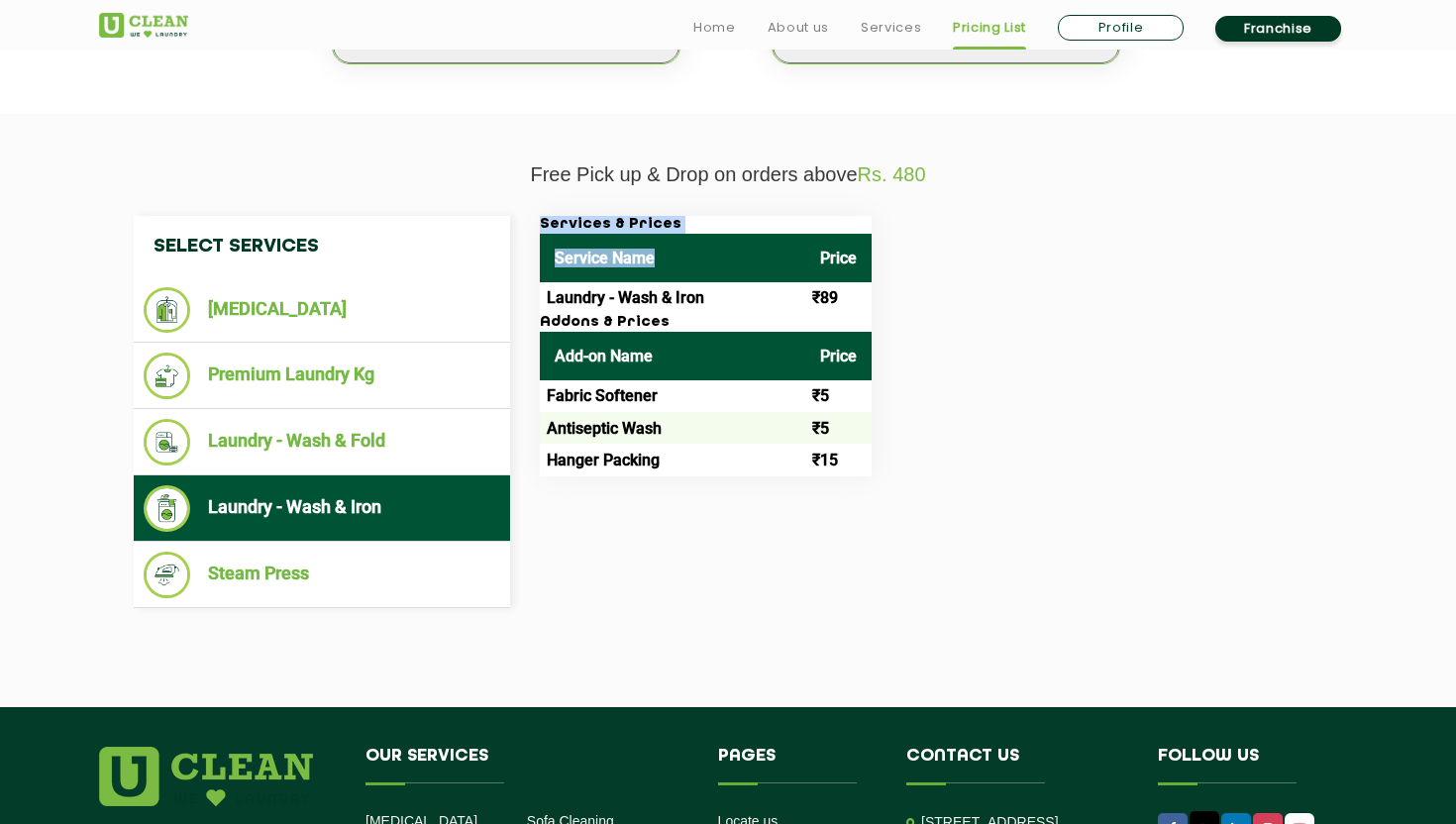 drag, startPoint x: 538, startPoint y: 286, endPoint x: 759, endPoint y: 277, distance: 221.18318 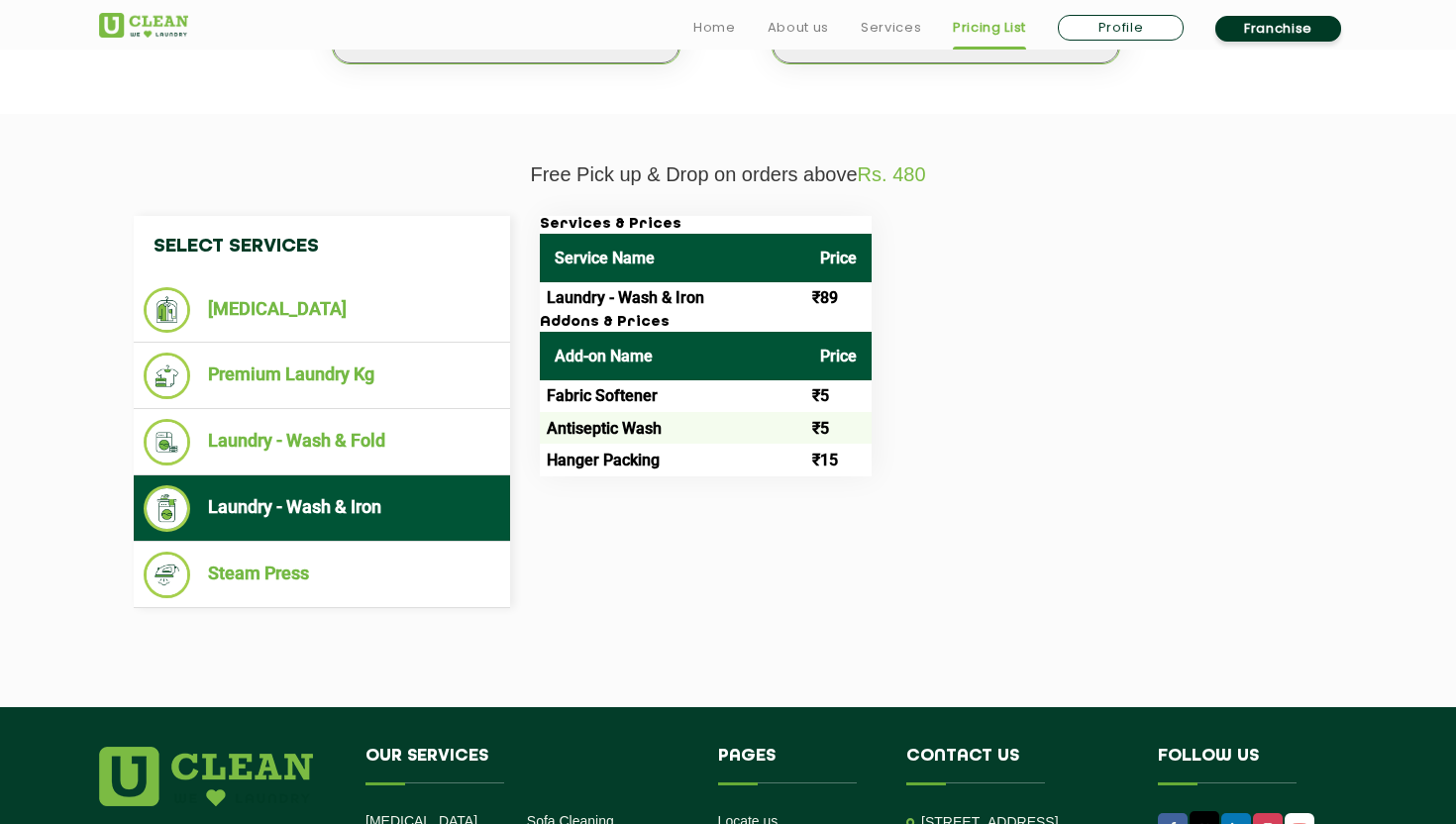click on "Laundry - Wash & Iron" at bounding box center (673, 298) 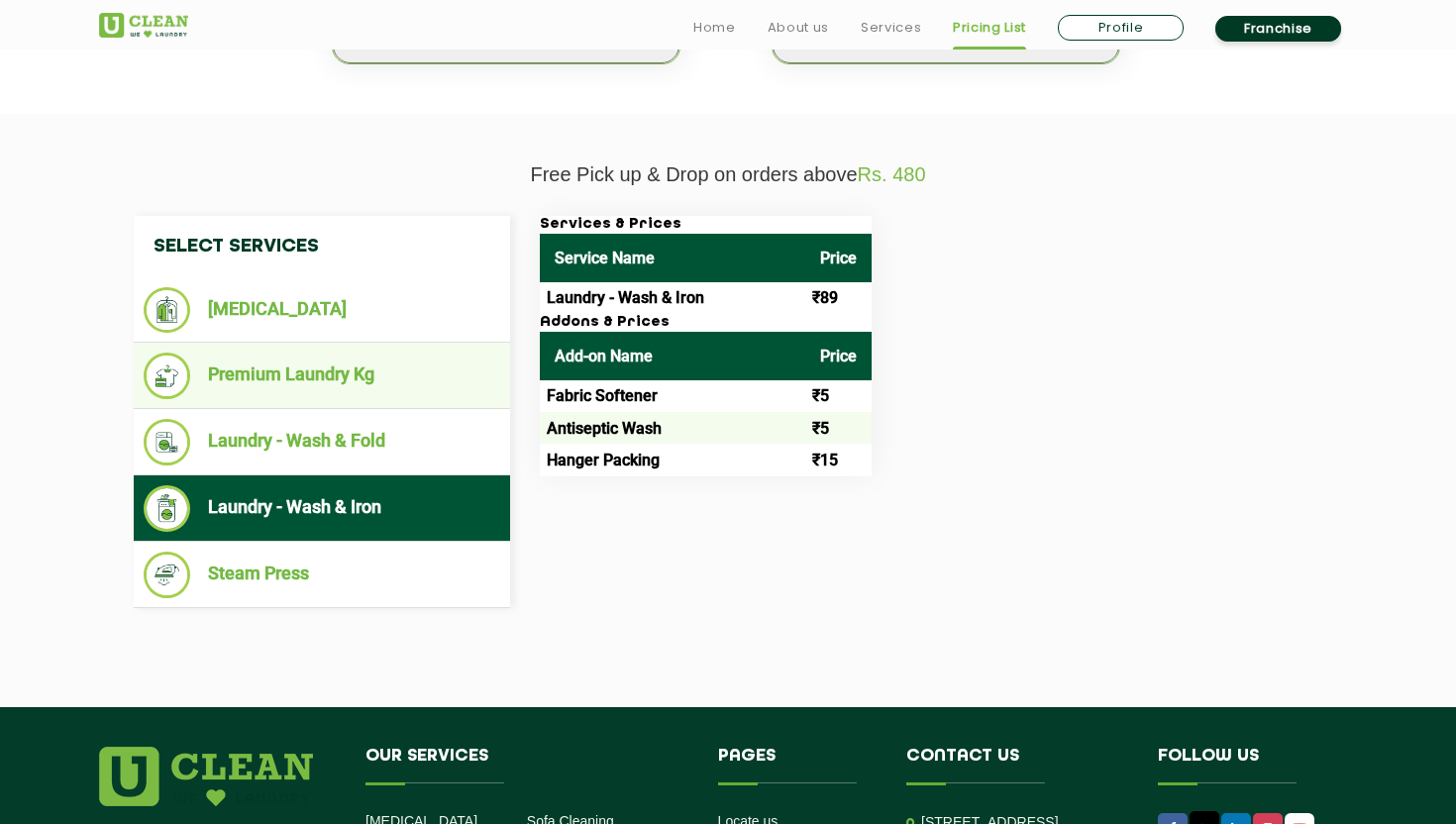 click on "Premium Laundry Kg" at bounding box center (322, 375) 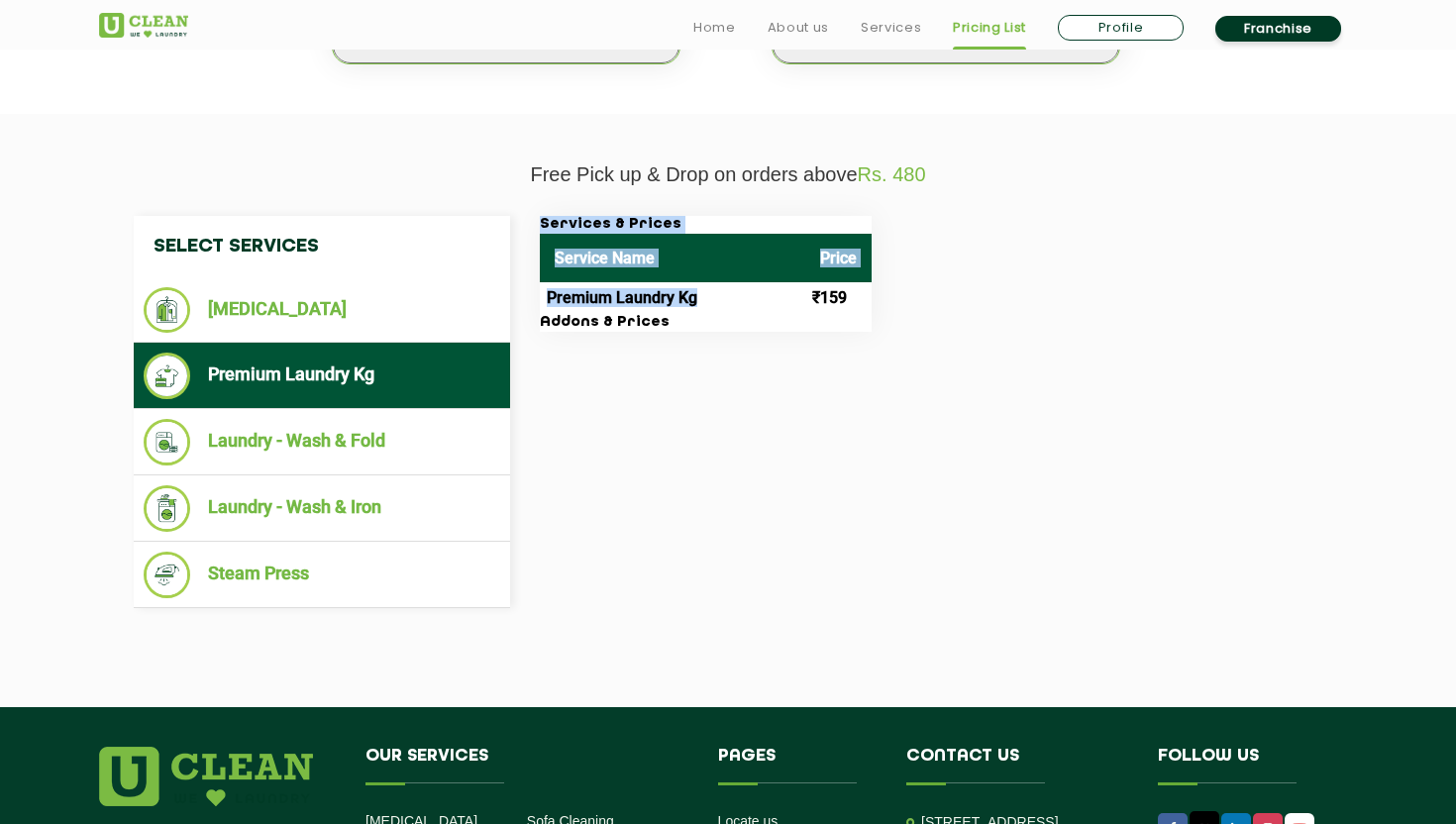 drag, startPoint x: 755, startPoint y: 304, endPoint x: 895, endPoint y: 306, distance: 140.01428 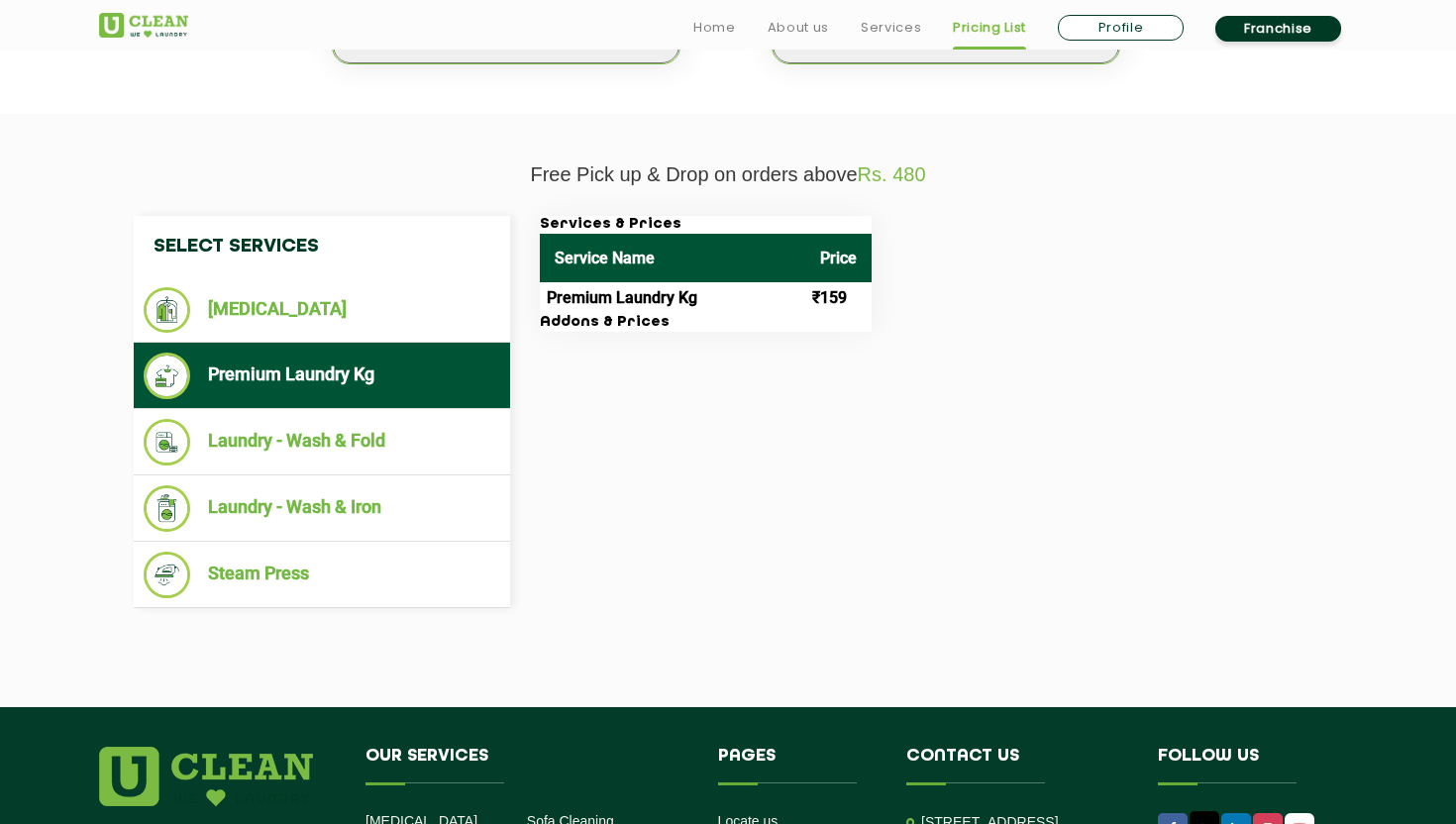 click on "Premium Laundry Kg" at bounding box center (322, 375) 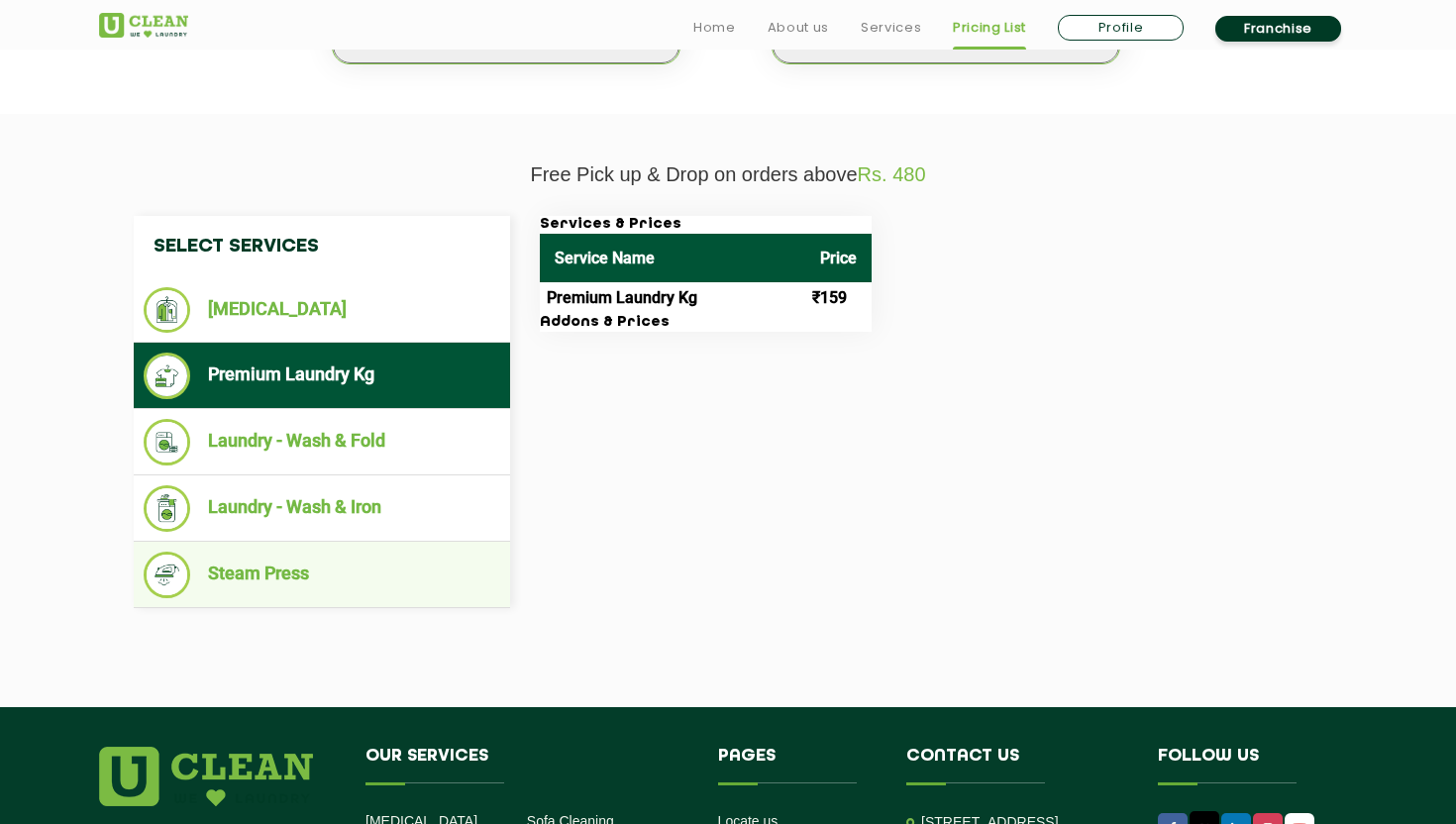 click on "Steam Press" at bounding box center (322, 574) 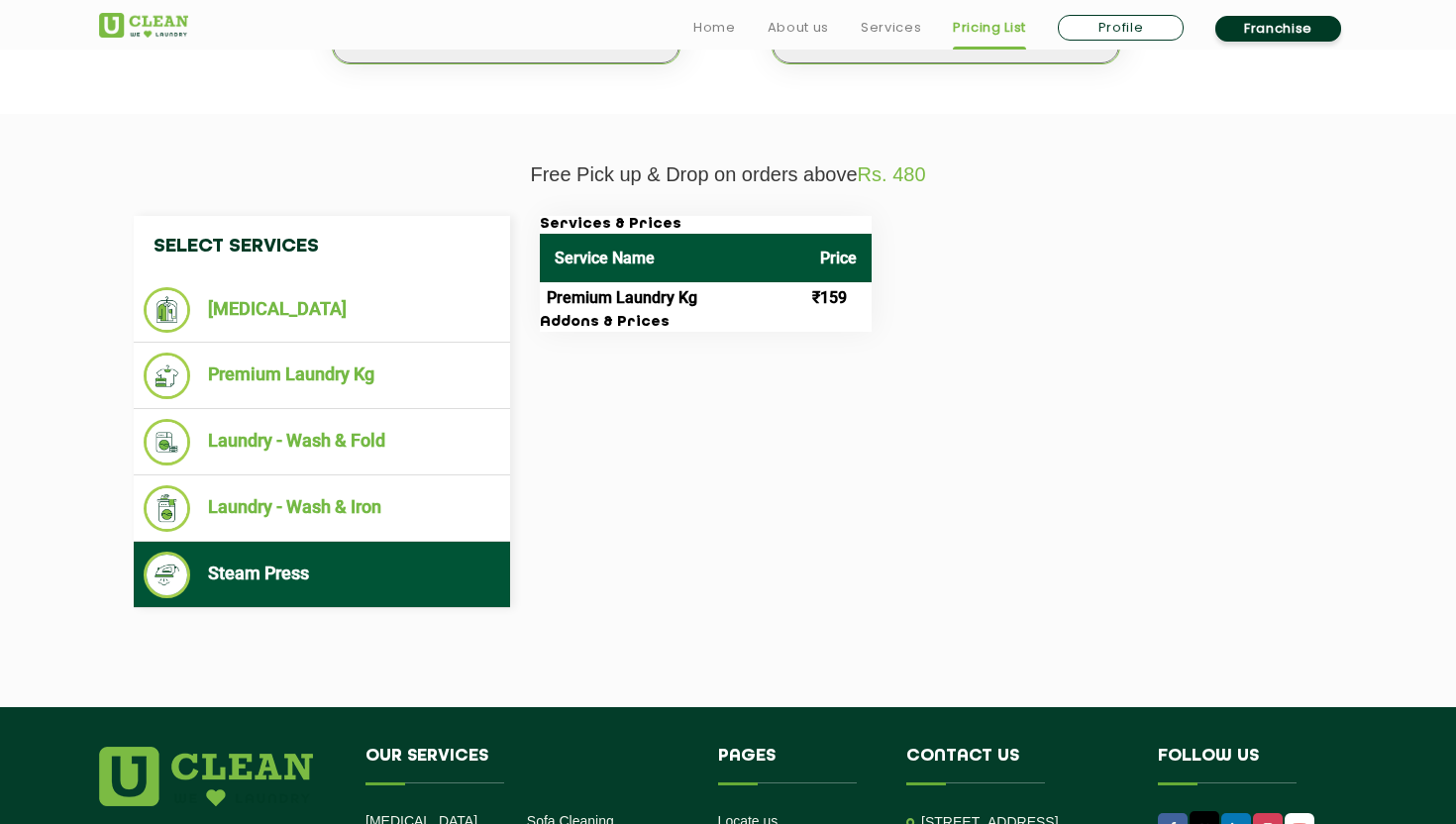 click on "Select Services Dry Cleaning  Premium Laundry Kg  Laundry - Wash & Fold  Laundry - Wash & Iron  Steam Press  Services & Prices Service Name Price Premium Laundry Kg ₹159 Addons & Prices" 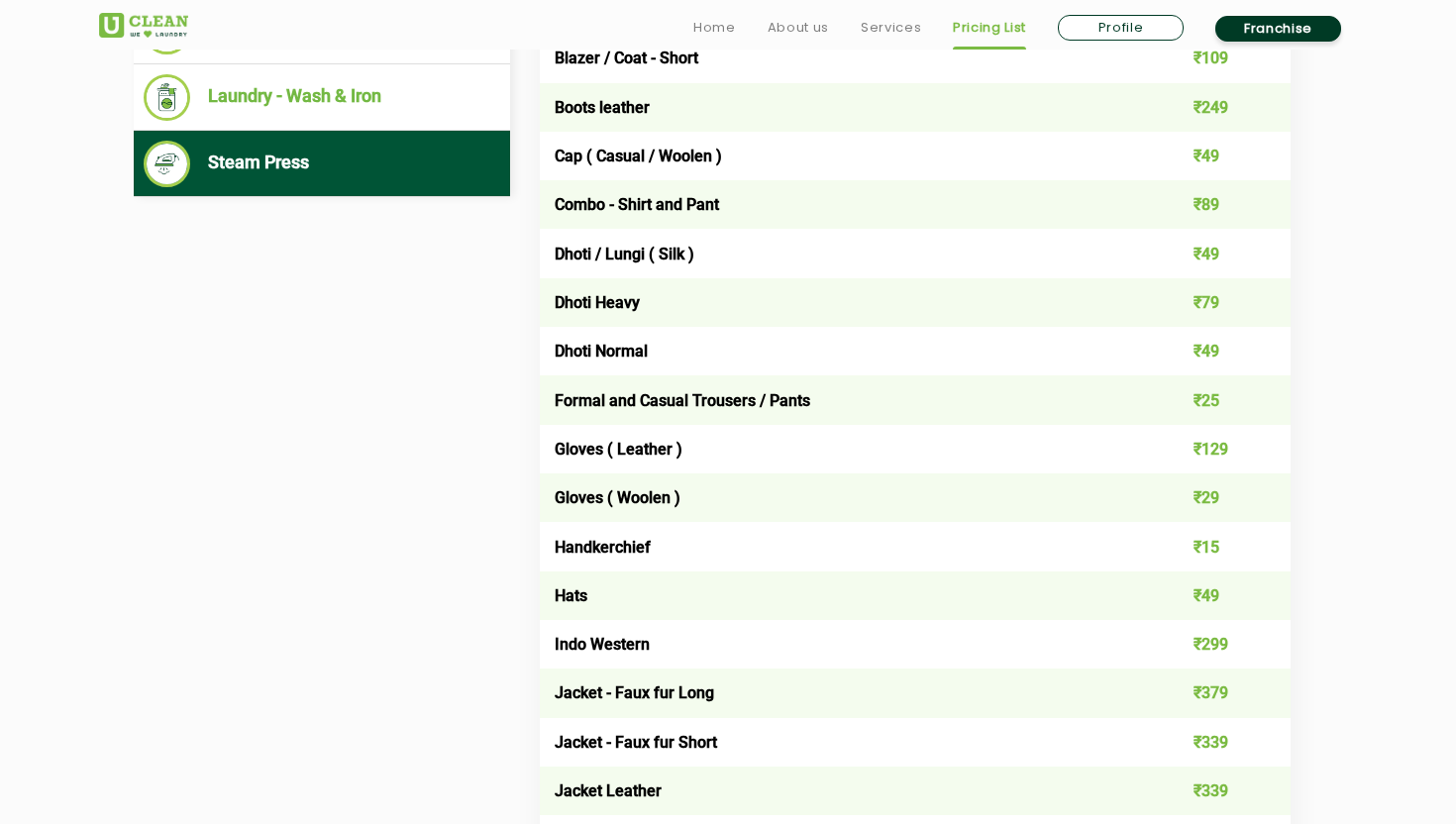 scroll, scrollTop: 1059, scrollLeft: 0, axis: vertical 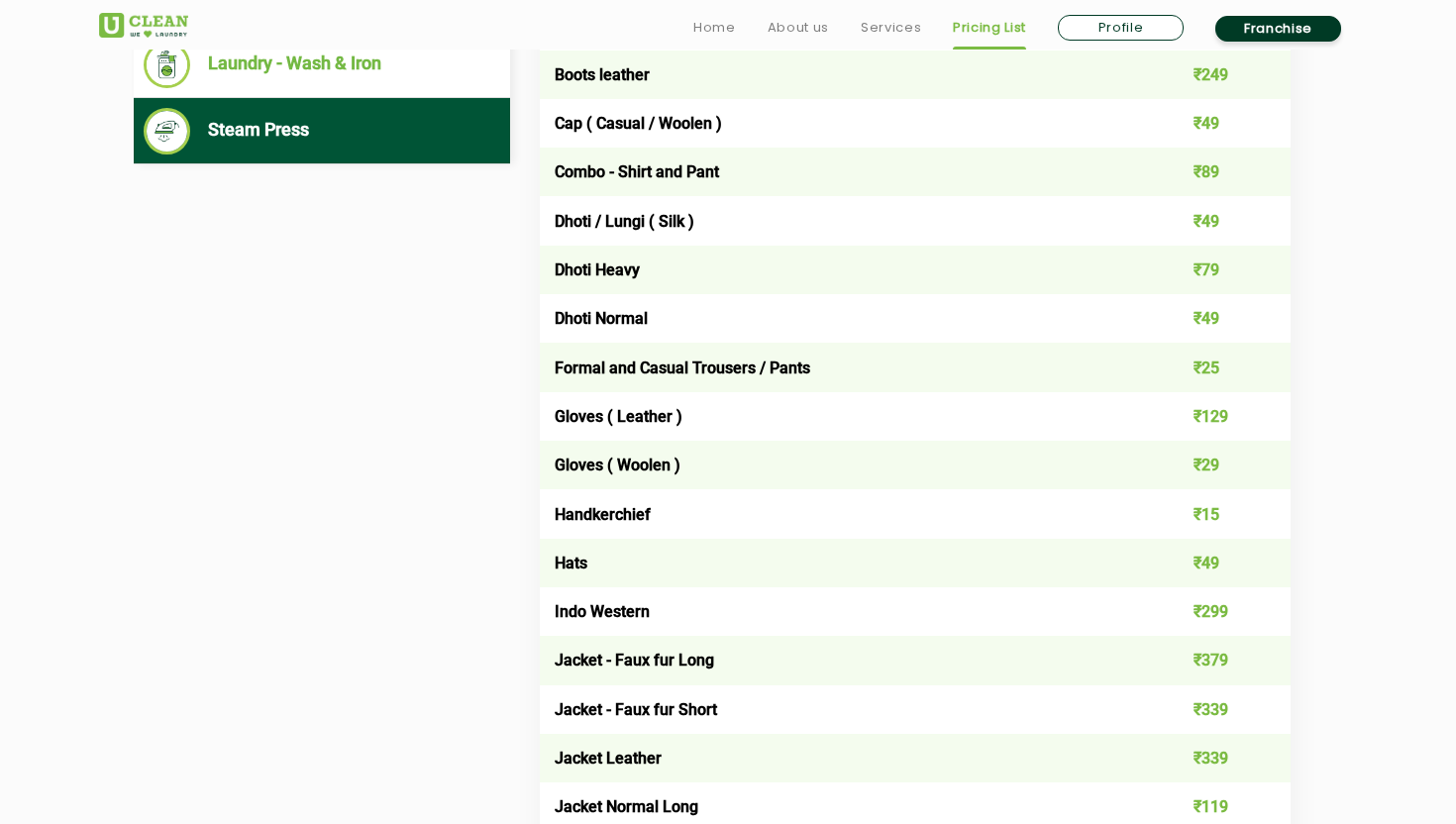 click on "Combo - Shirt and Pant" at bounding box center (840, 171) 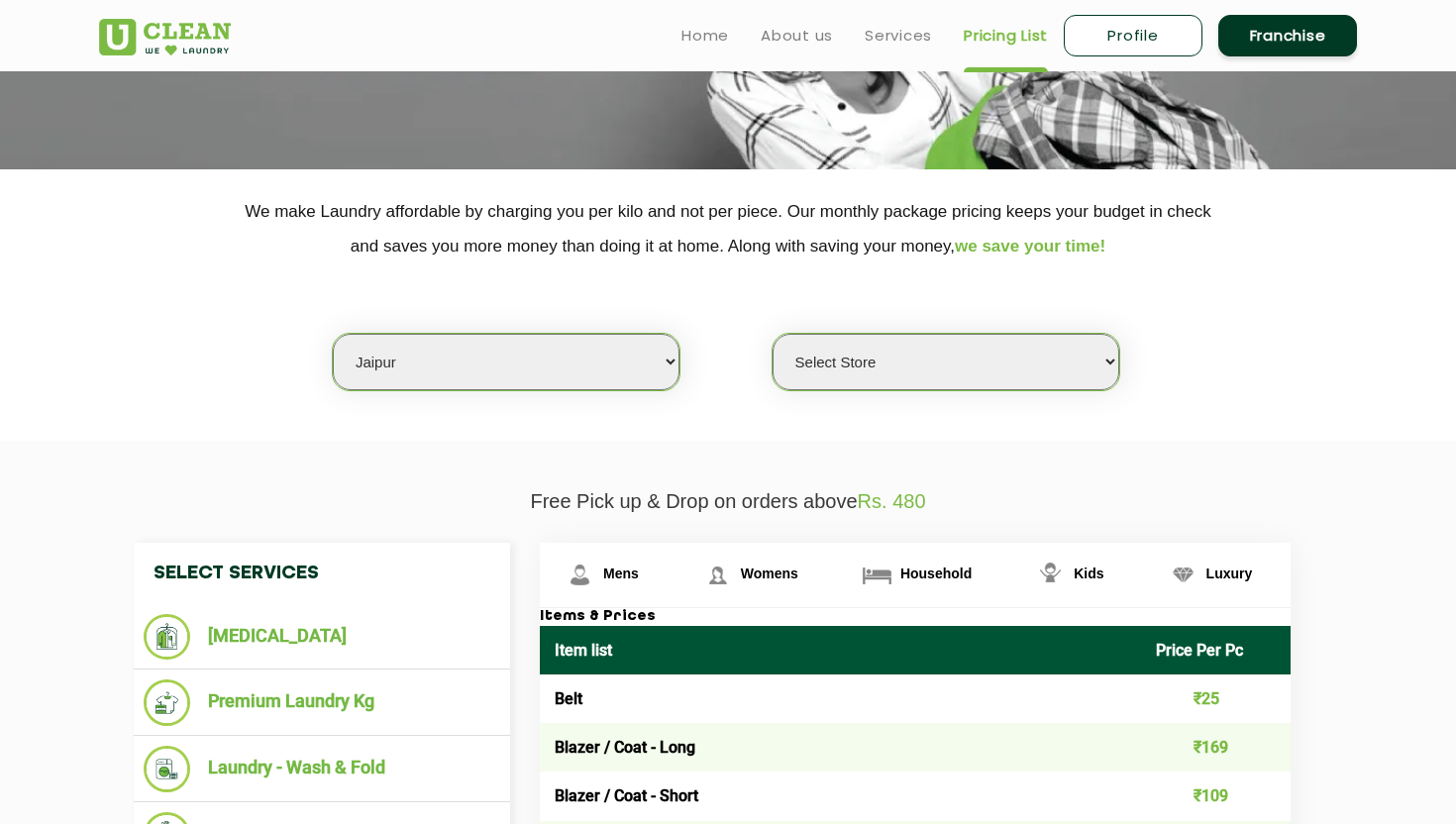 scroll, scrollTop: 0, scrollLeft: 0, axis: both 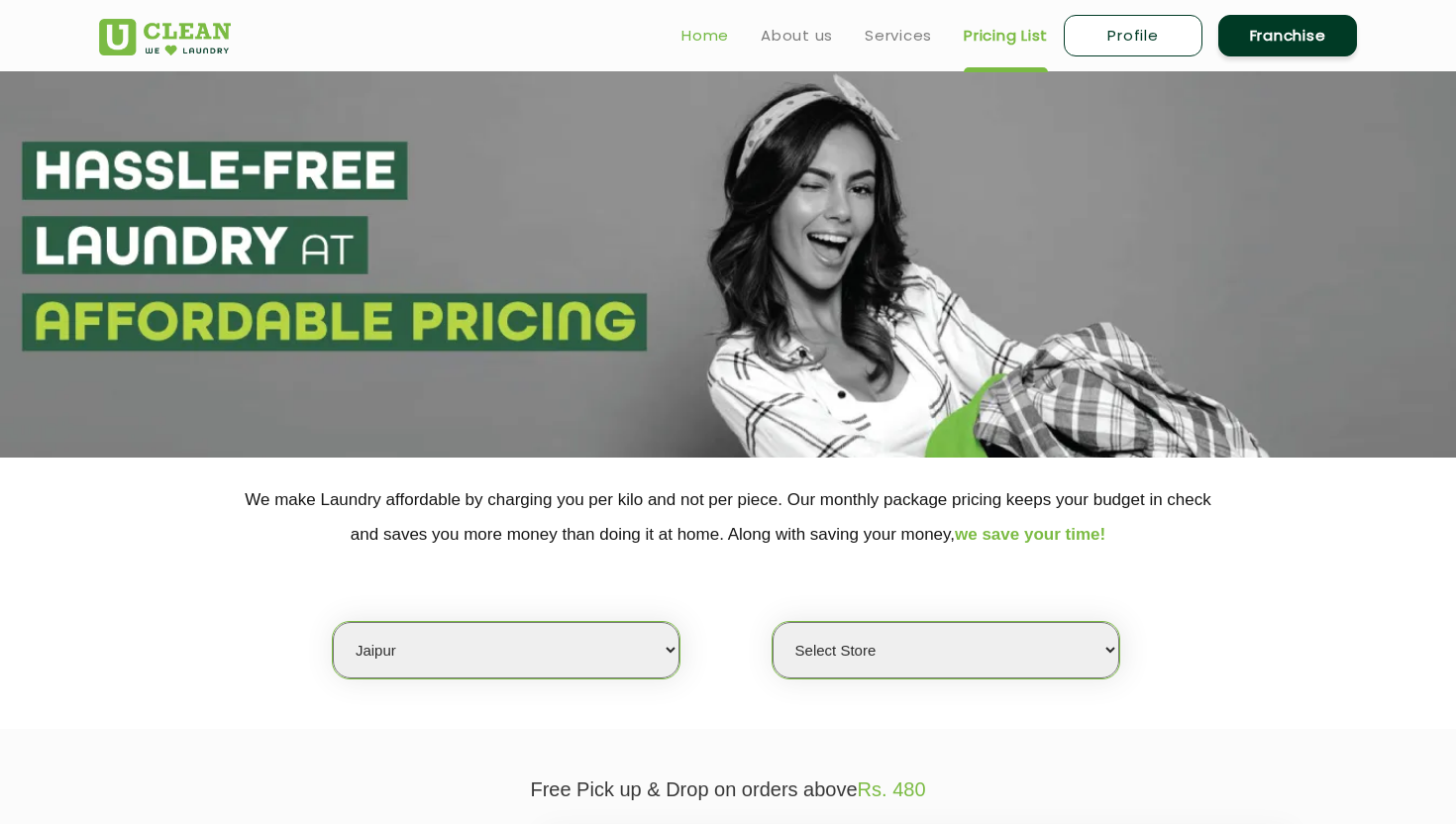 click on "Home" at bounding box center (705, 36) 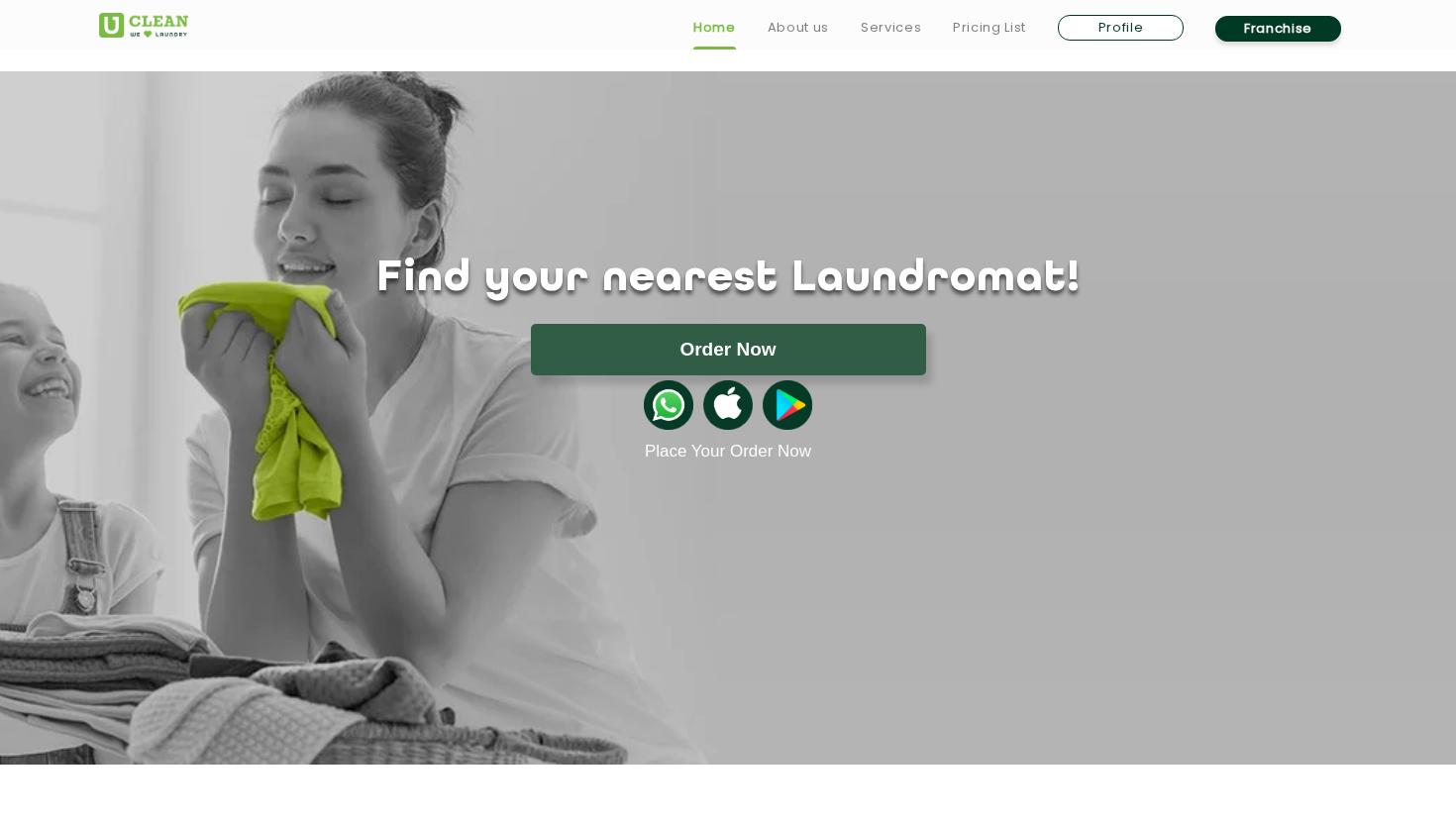 scroll, scrollTop: 381, scrollLeft: 0, axis: vertical 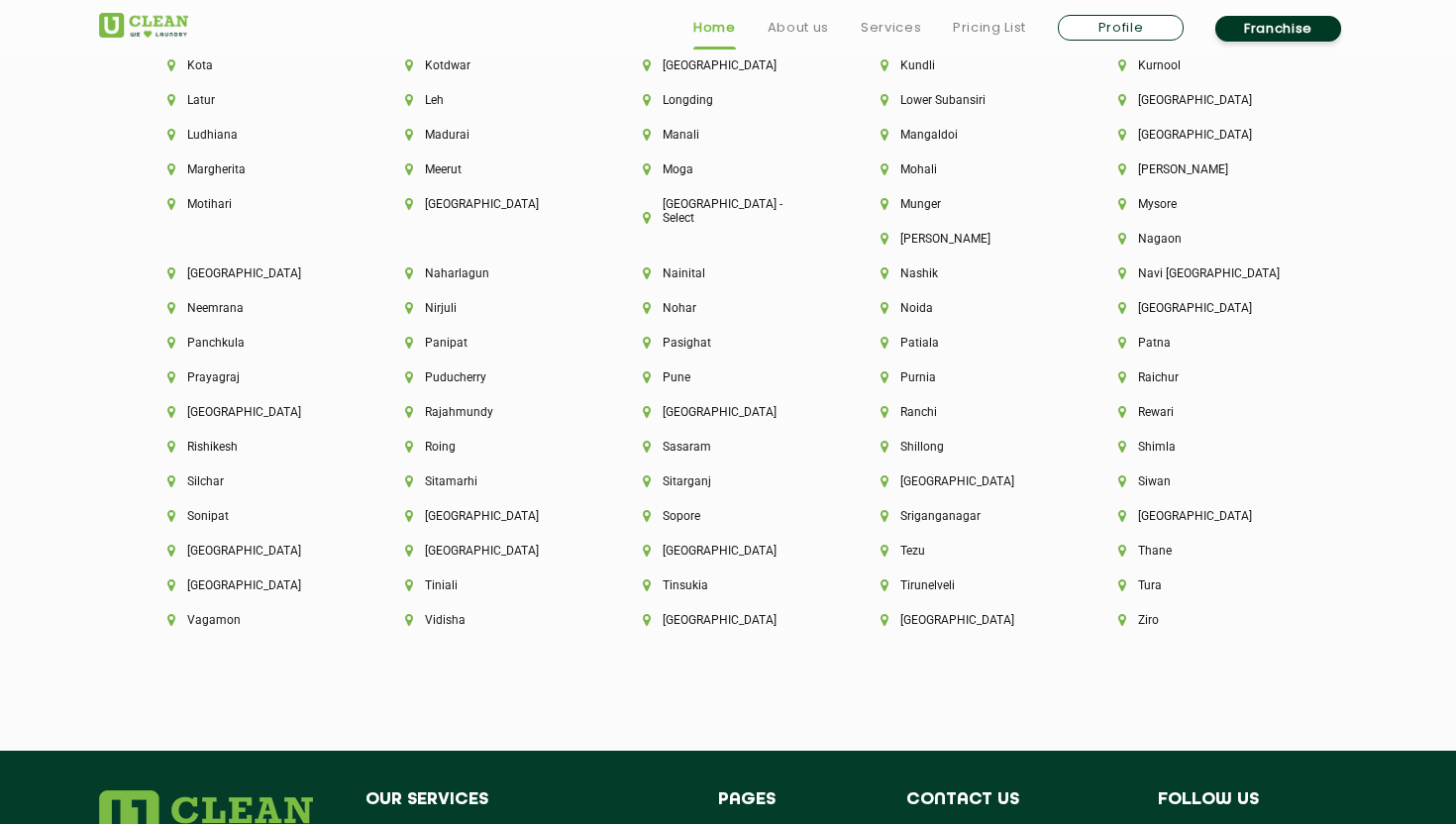 drag, startPoint x: 174, startPoint y: 128, endPoint x: 1266, endPoint y: 643, distance: 1207.3479 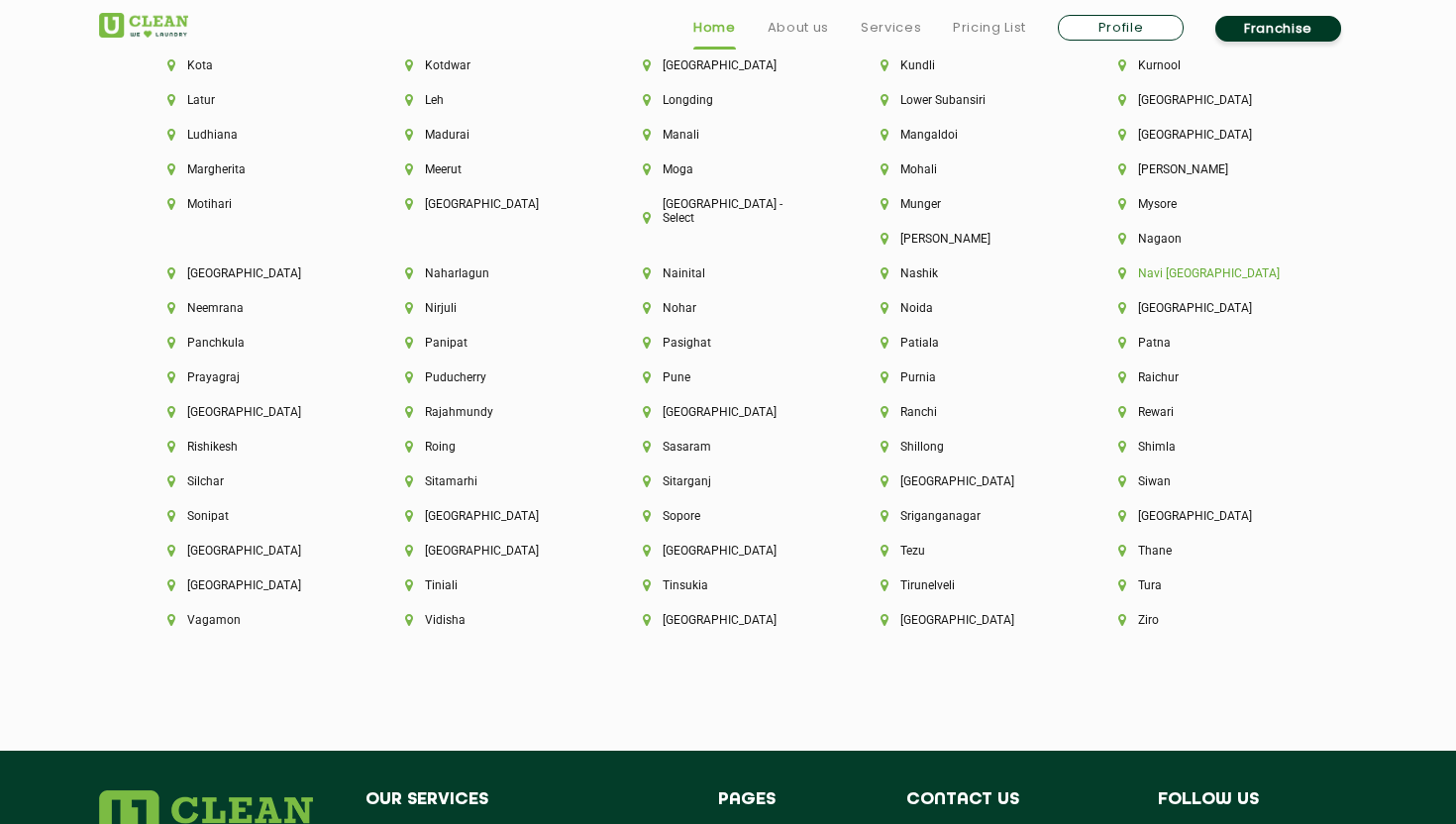click on "Navi [GEOGRAPHIC_DATA]" 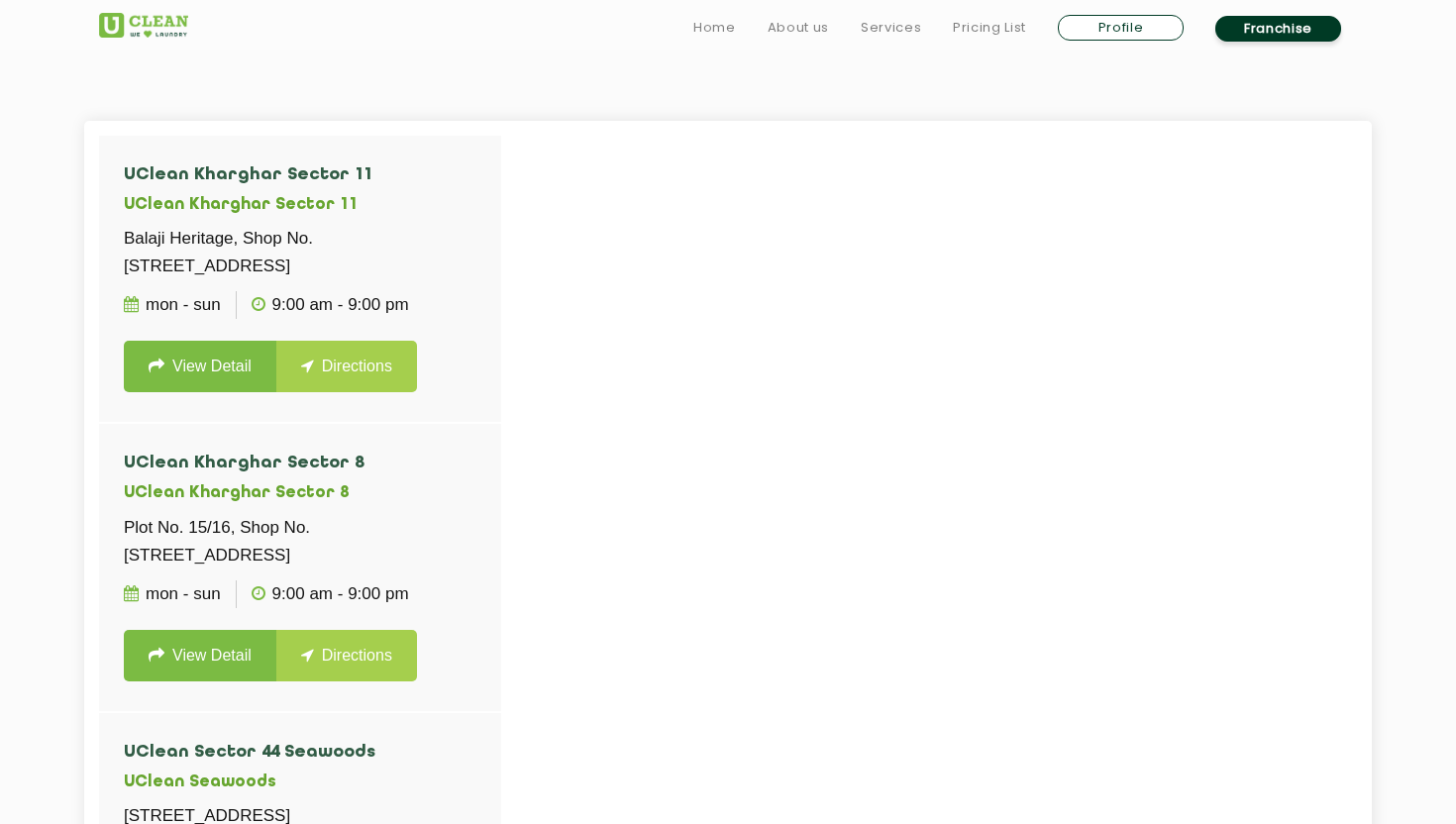 scroll, scrollTop: 606, scrollLeft: 0, axis: vertical 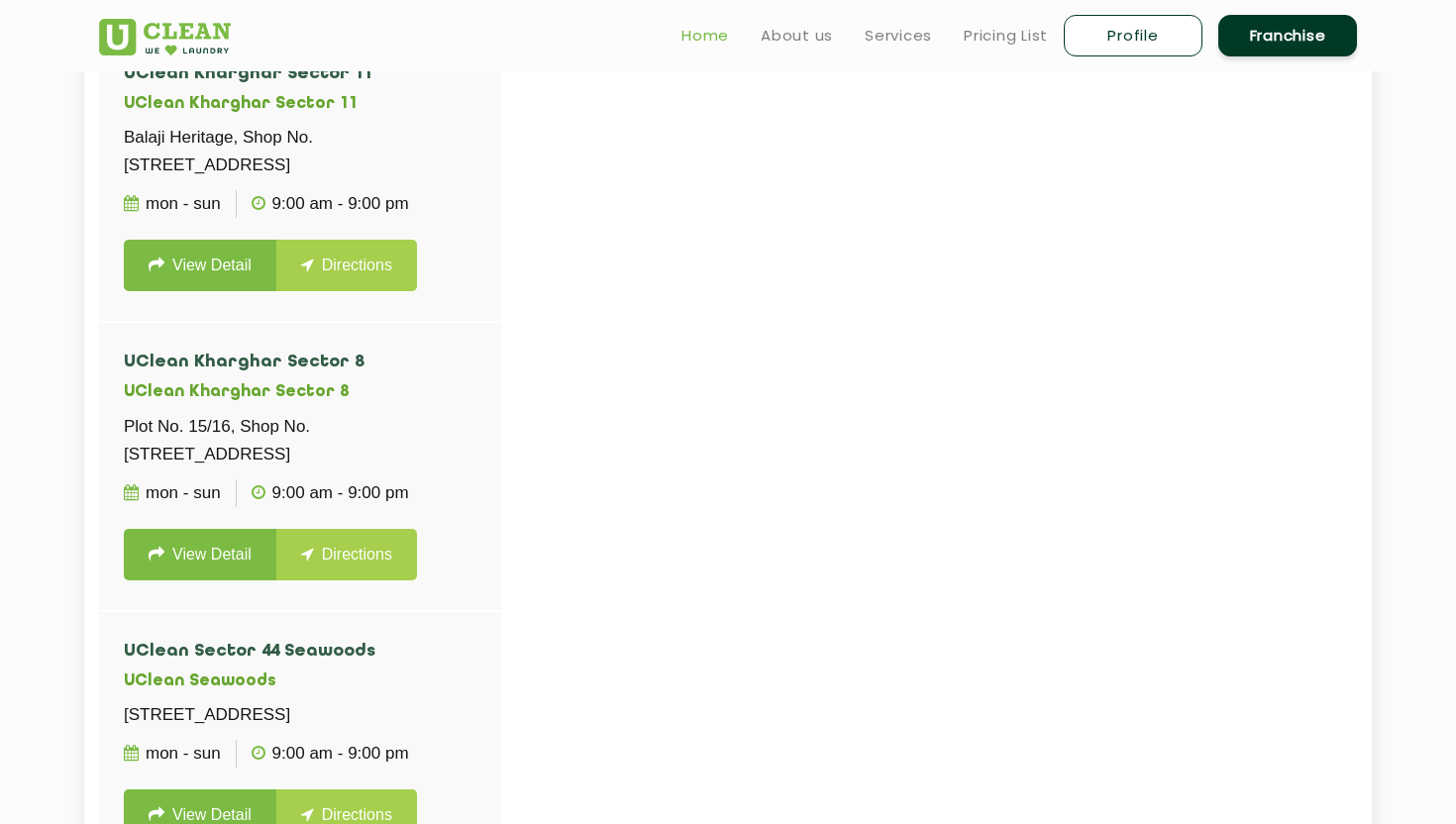 click on "Home" at bounding box center [705, 36] 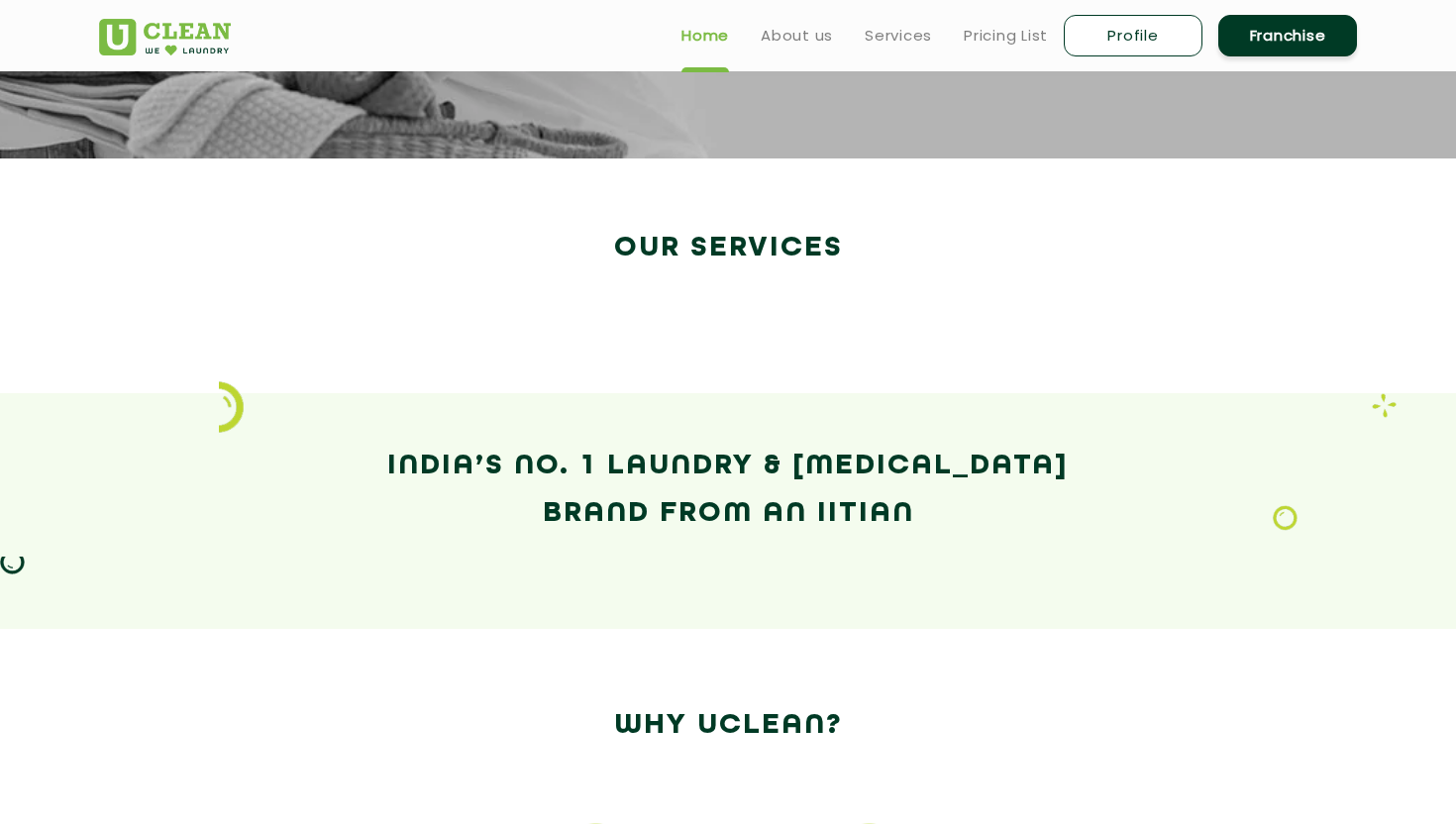 scroll, scrollTop: 0, scrollLeft: 0, axis: both 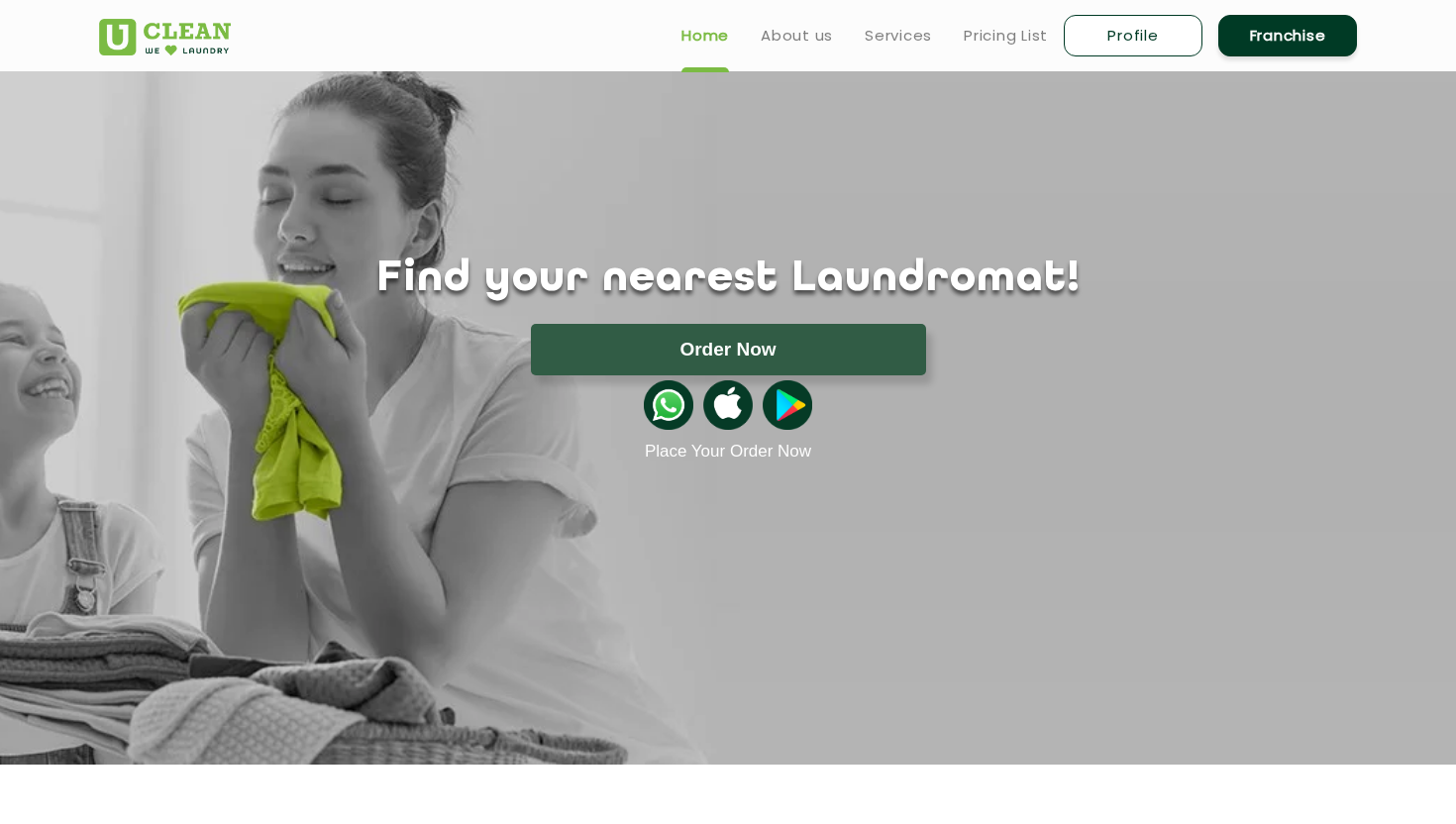 click on "Find your nearest Laundromat! Please select the location Order Now Place Your Order Now" 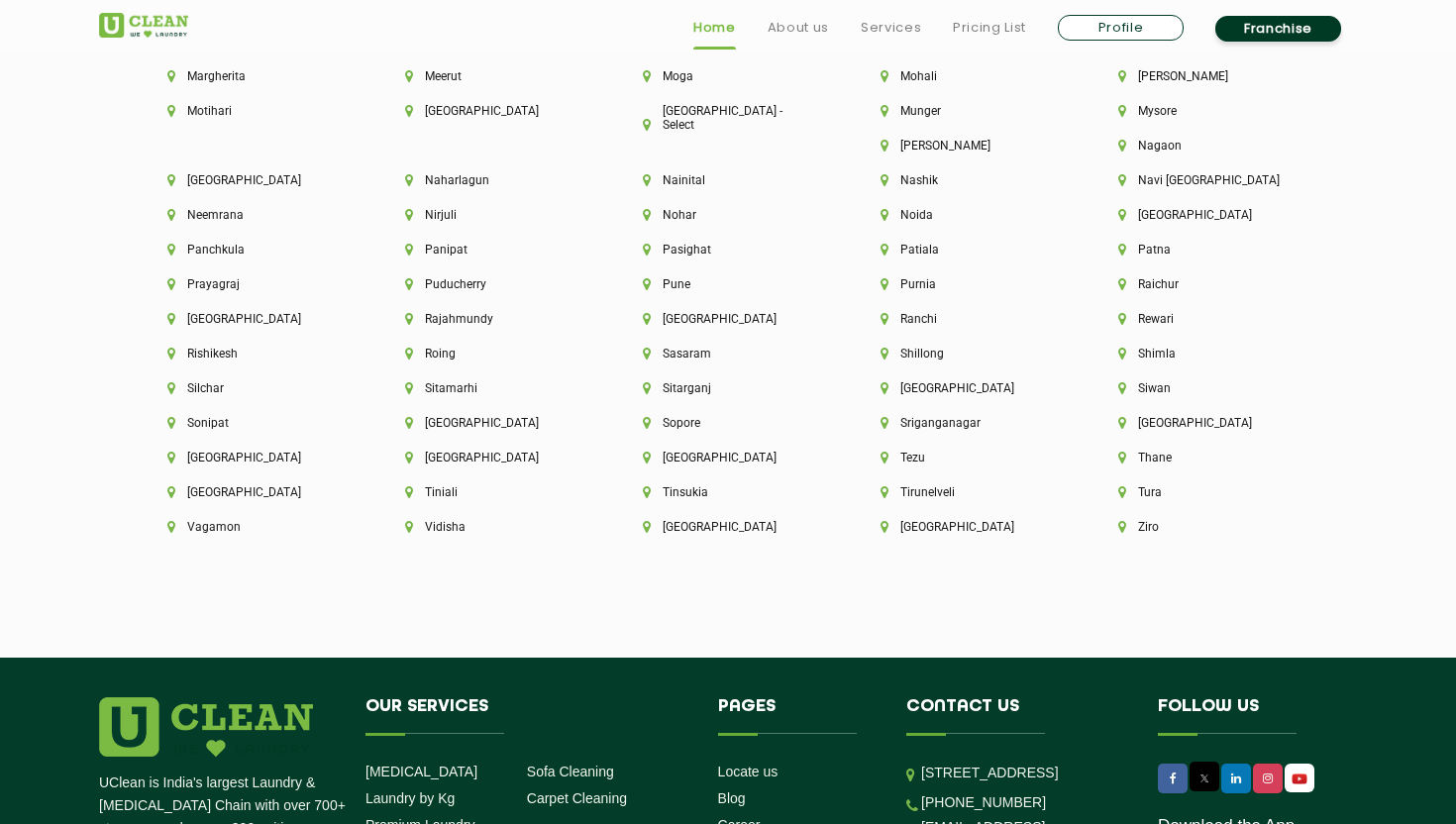 scroll, scrollTop: 5496, scrollLeft: 0, axis: vertical 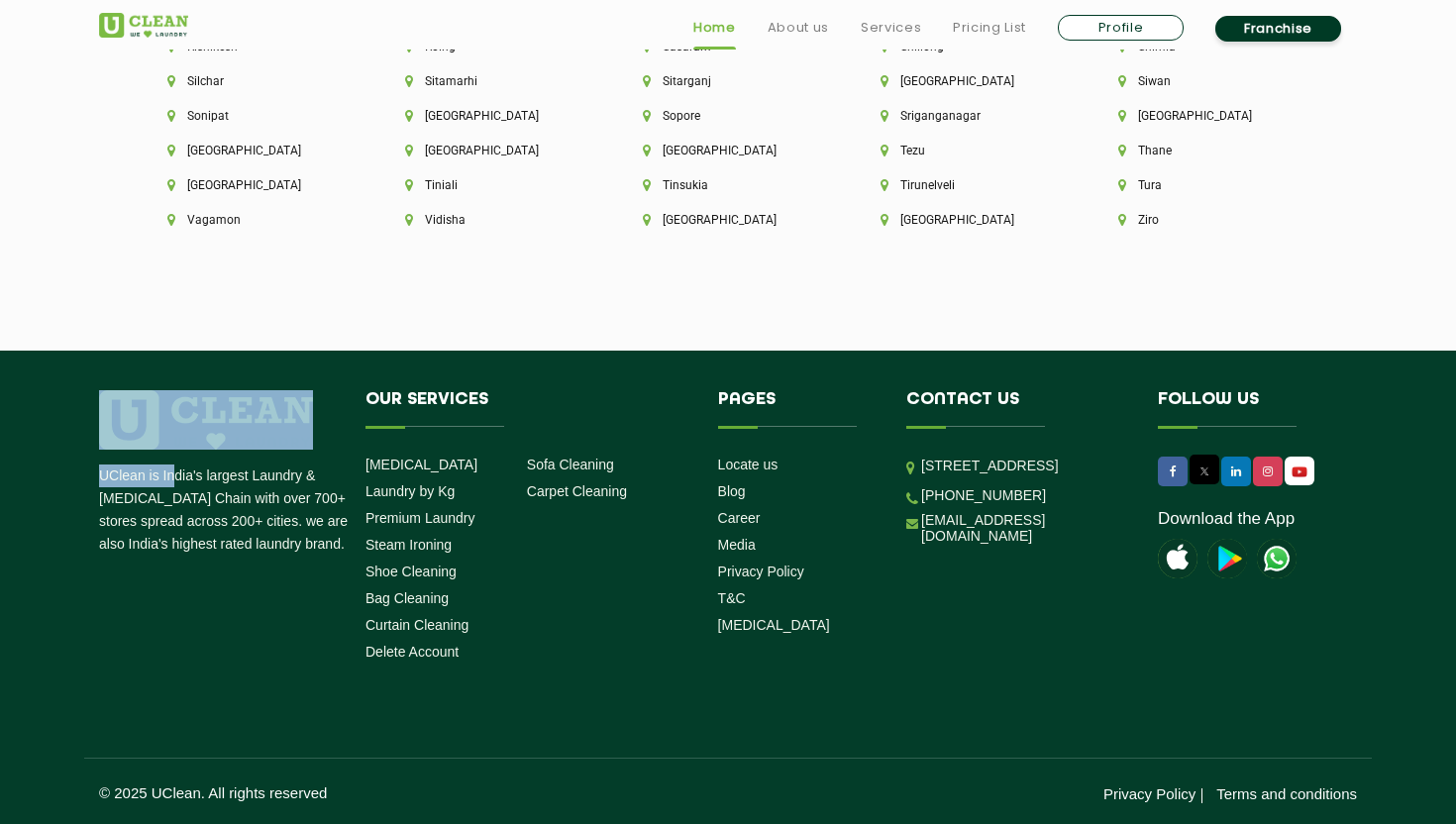 drag, startPoint x: 97, startPoint y: 481, endPoint x: 173, endPoint y: 480, distance: 76.00658 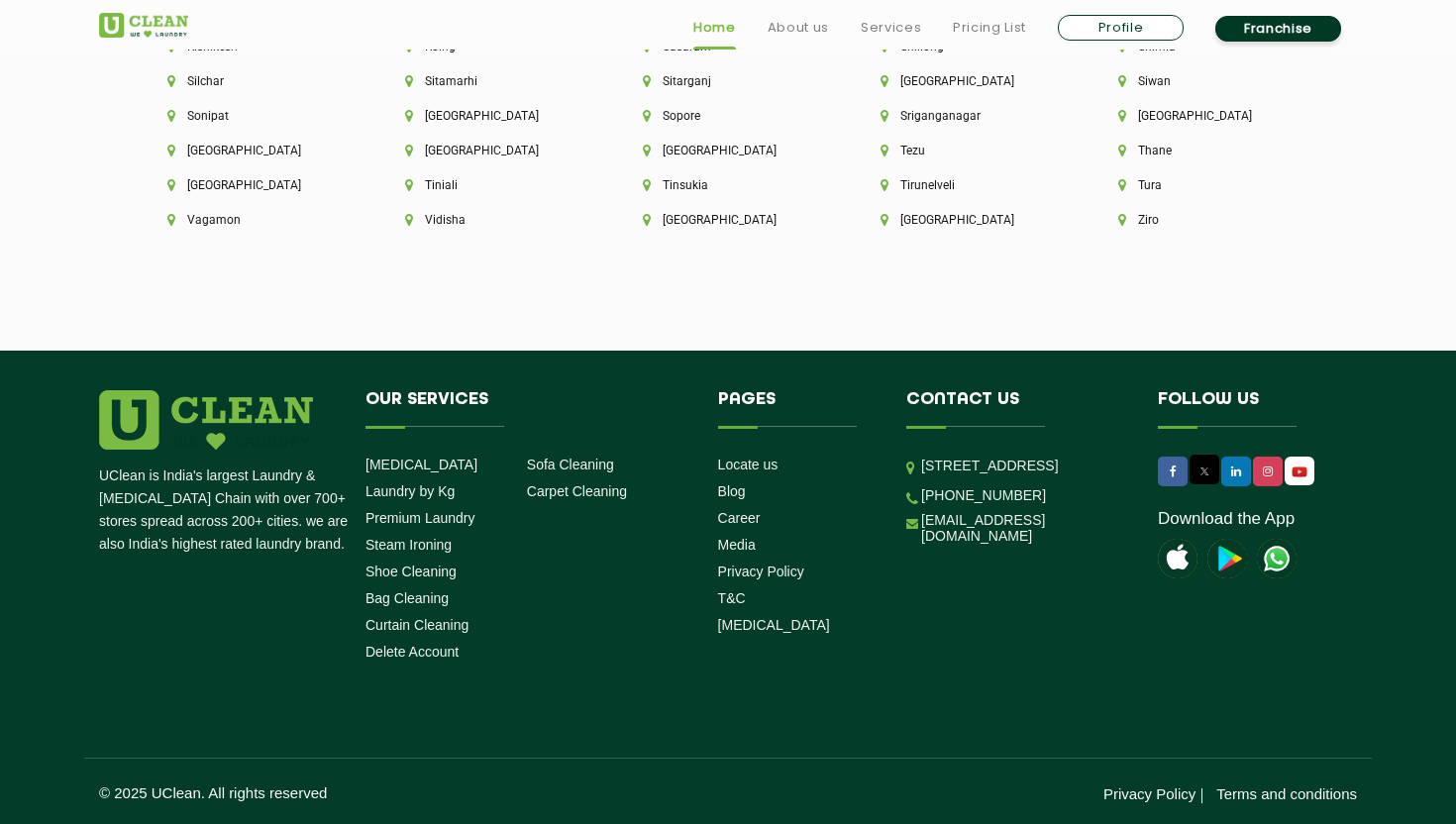 click on "UClean is India's largest Laundry & [MEDICAL_DATA] Chain with over 700+ stores spread across 200+ cities. we are also India's highest rated laundry brand. Our Services [MEDICAL_DATA] Laundry by Kg Premium Laundry Steam Ironing Shoe Cleaning Bag Cleaning Curtain Cleaning Delete Account Sofa Cleaning Carpet Cleaning Pages Locate us Blog  Career Media  Privacy Policy  T&C  [MEDICAL_DATA]  Contact us [STREET_ADDRESS] Kund, Faridabad, Haryana - 121009, [GEOGRAPHIC_DATA] [PHONE_NUMBER] [EMAIL_ADDRESS][DOMAIN_NAME]  Follow us Download the App" 